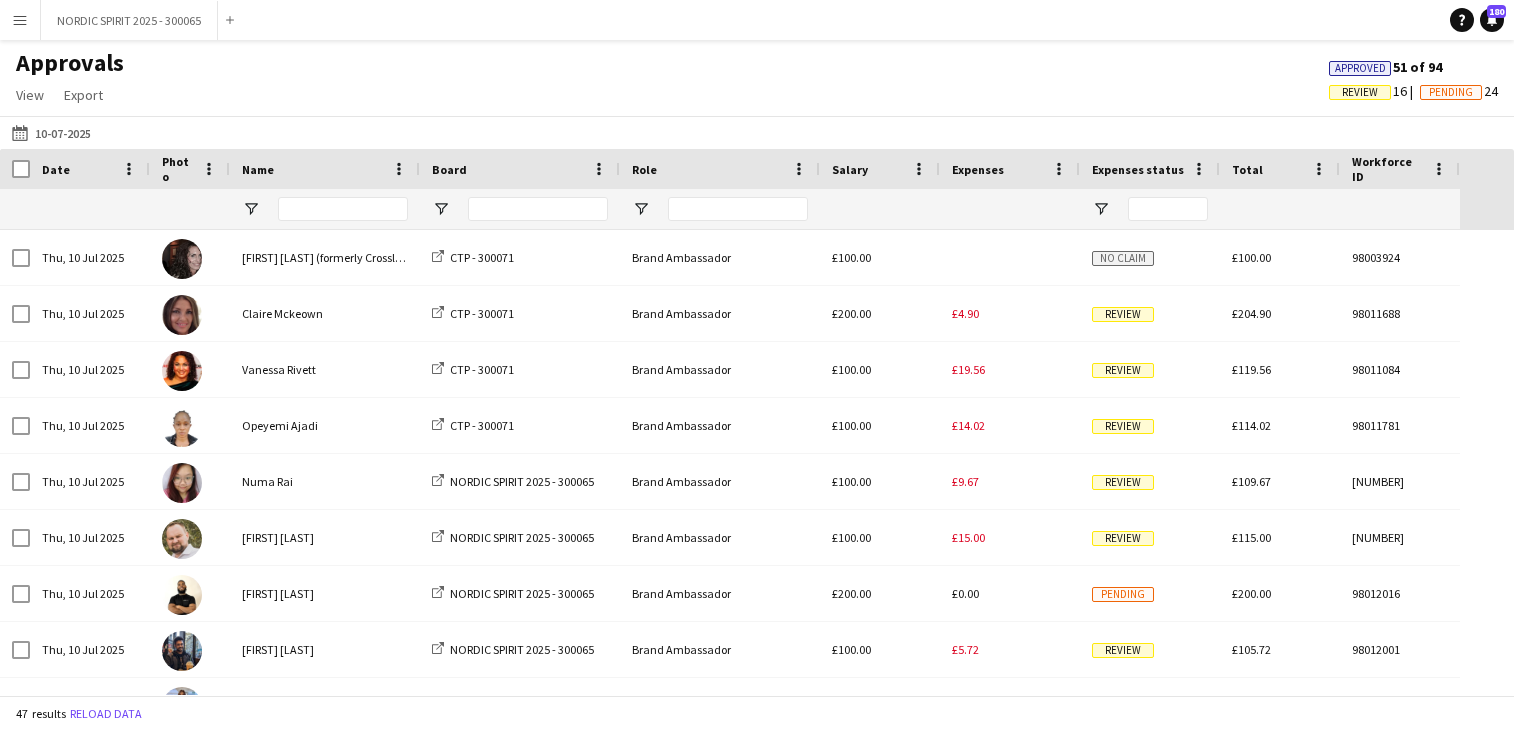 scroll, scrollTop: 0, scrollLeft: 0, axis: both 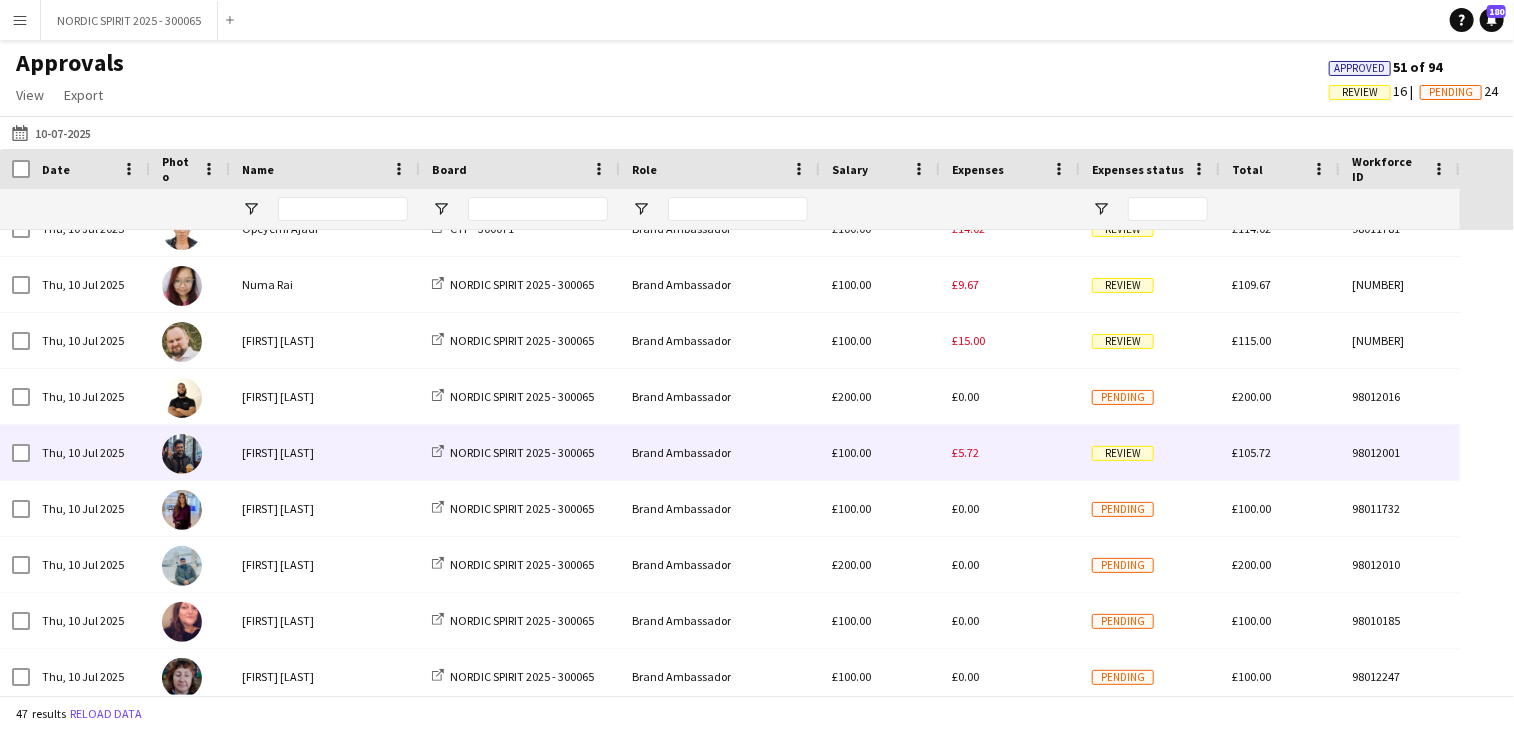 click on "£5.72" at bounding box center [965, 452] 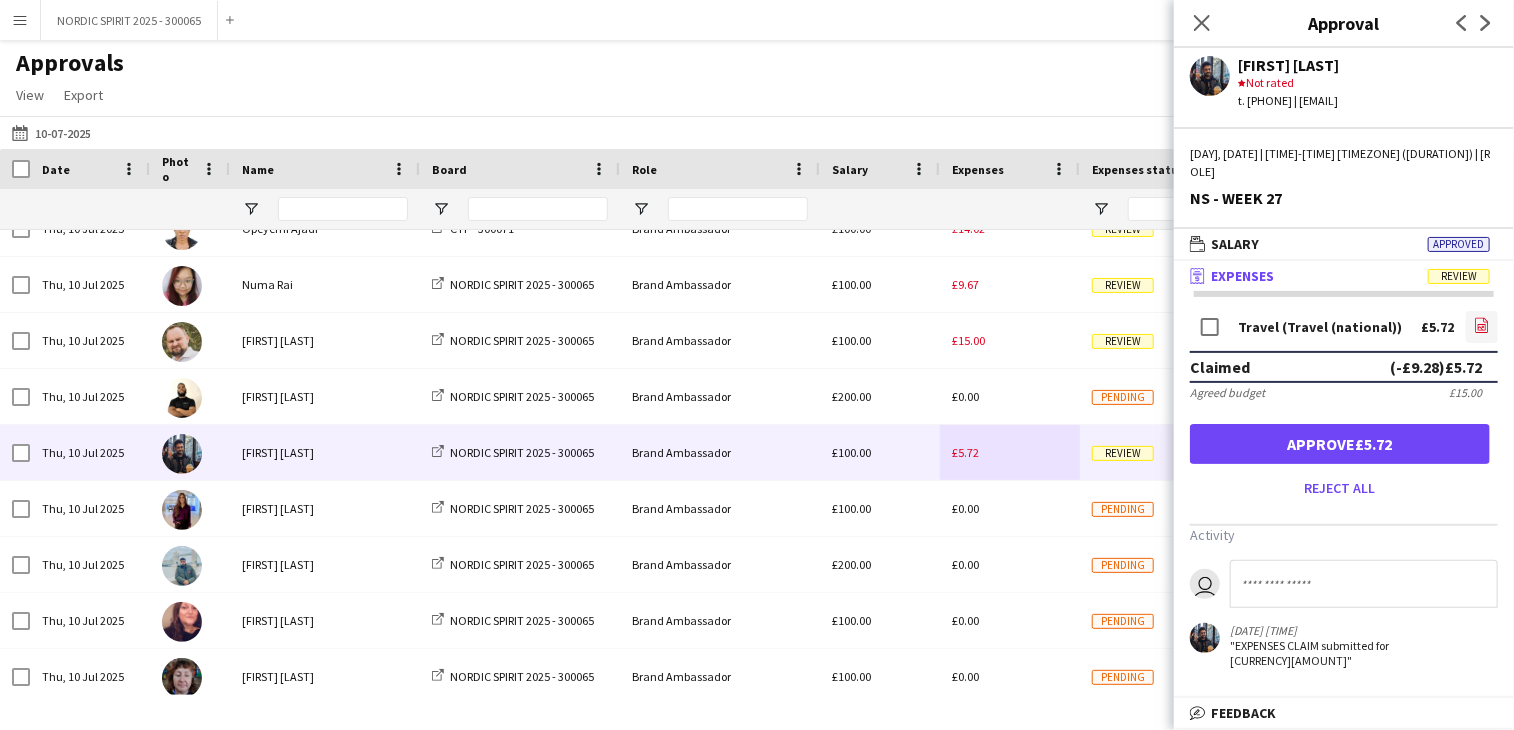 click on "file-image" 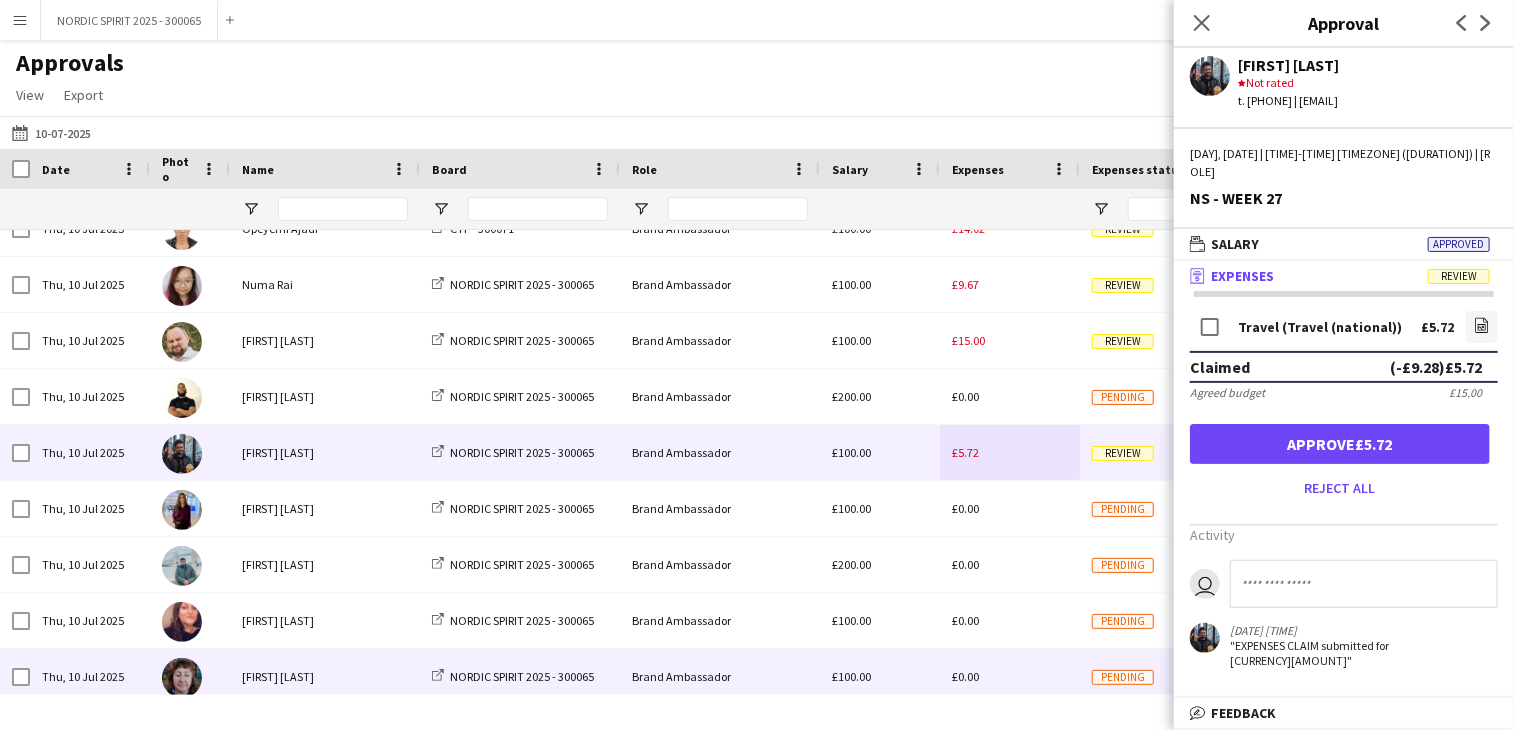 click on "£0.00" at bounding box center (1010, 676) 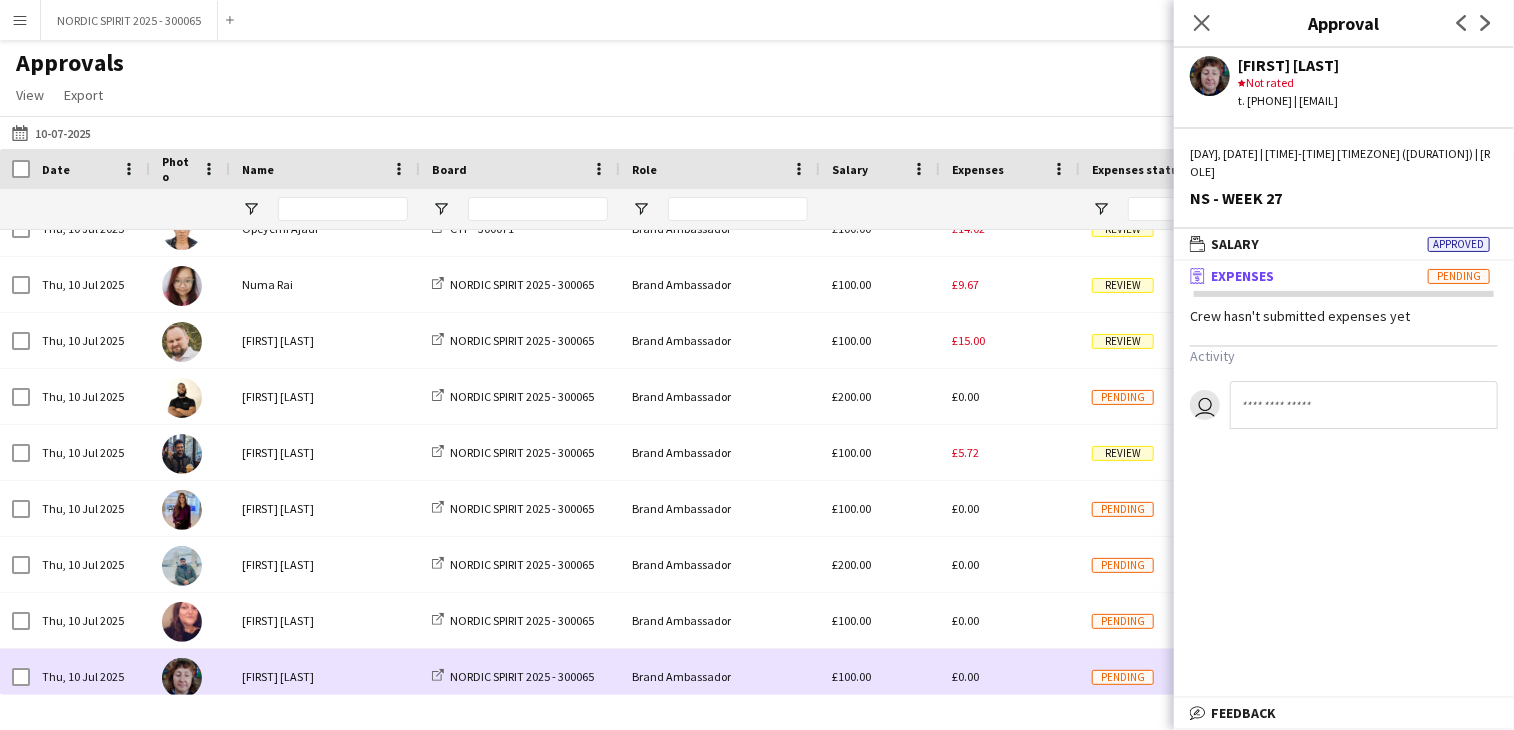 click on "£0.00" at bounding box center [1010, 676] 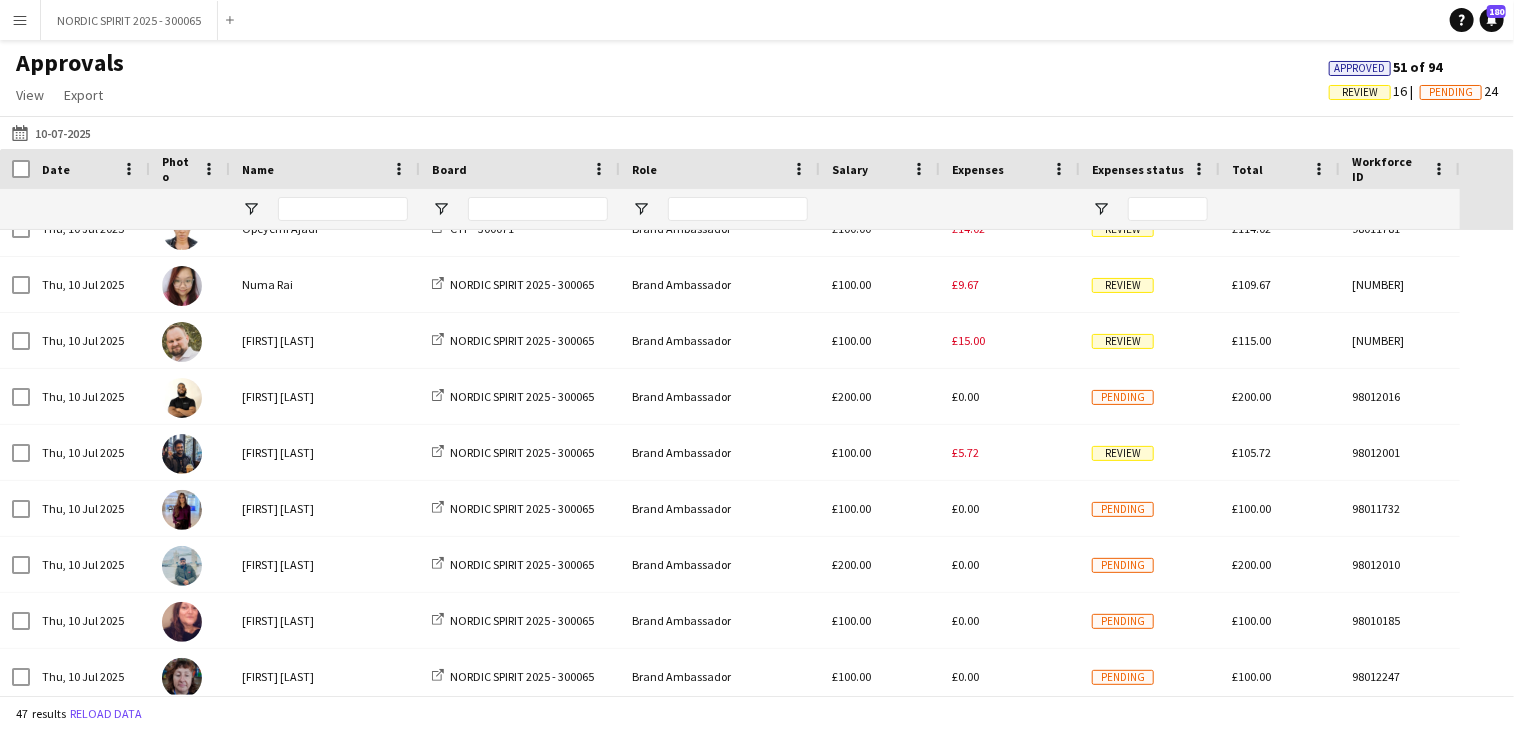 scroll, scrollTop: 265, scrollLeft: 0, axis: vertical 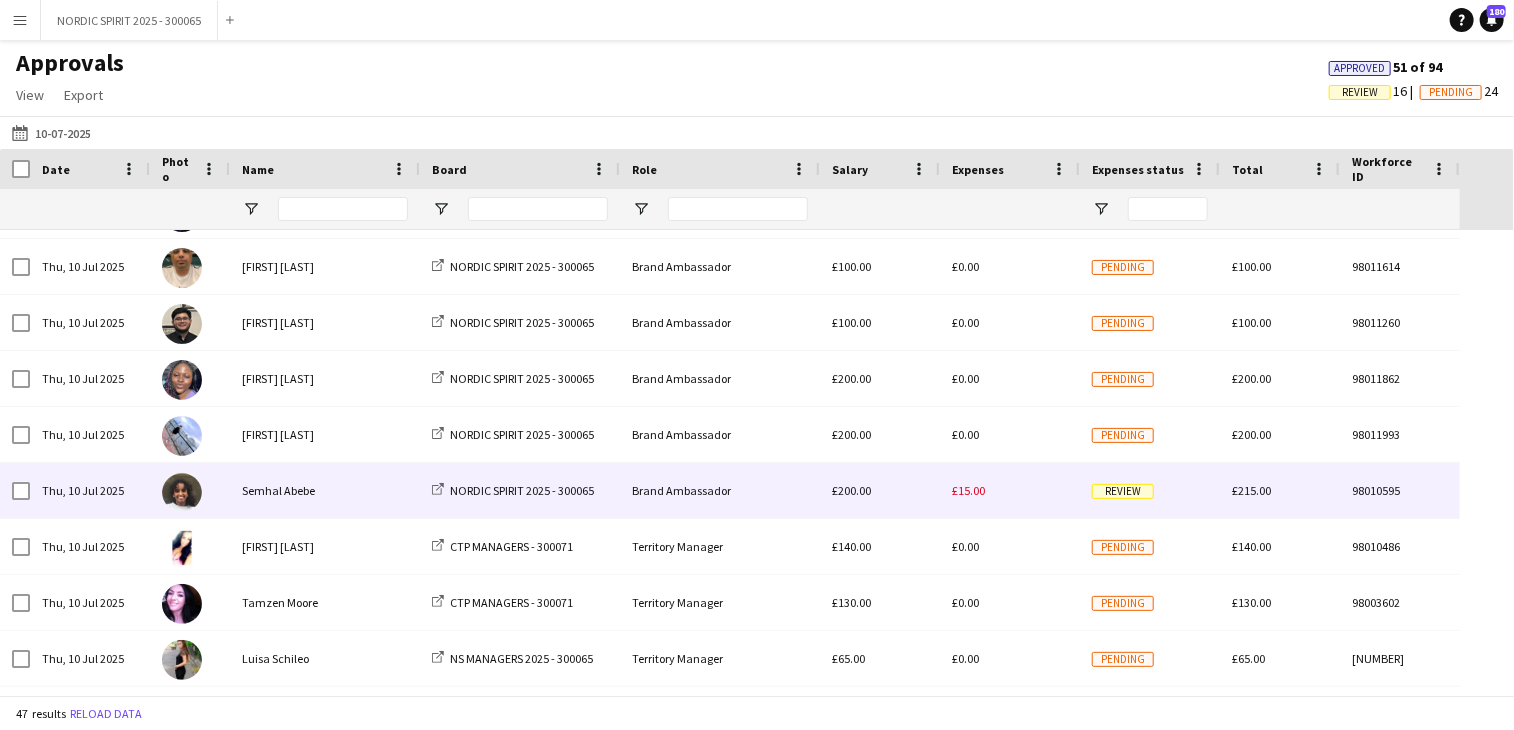click on "£15.00" at bounding box center (968, 490) 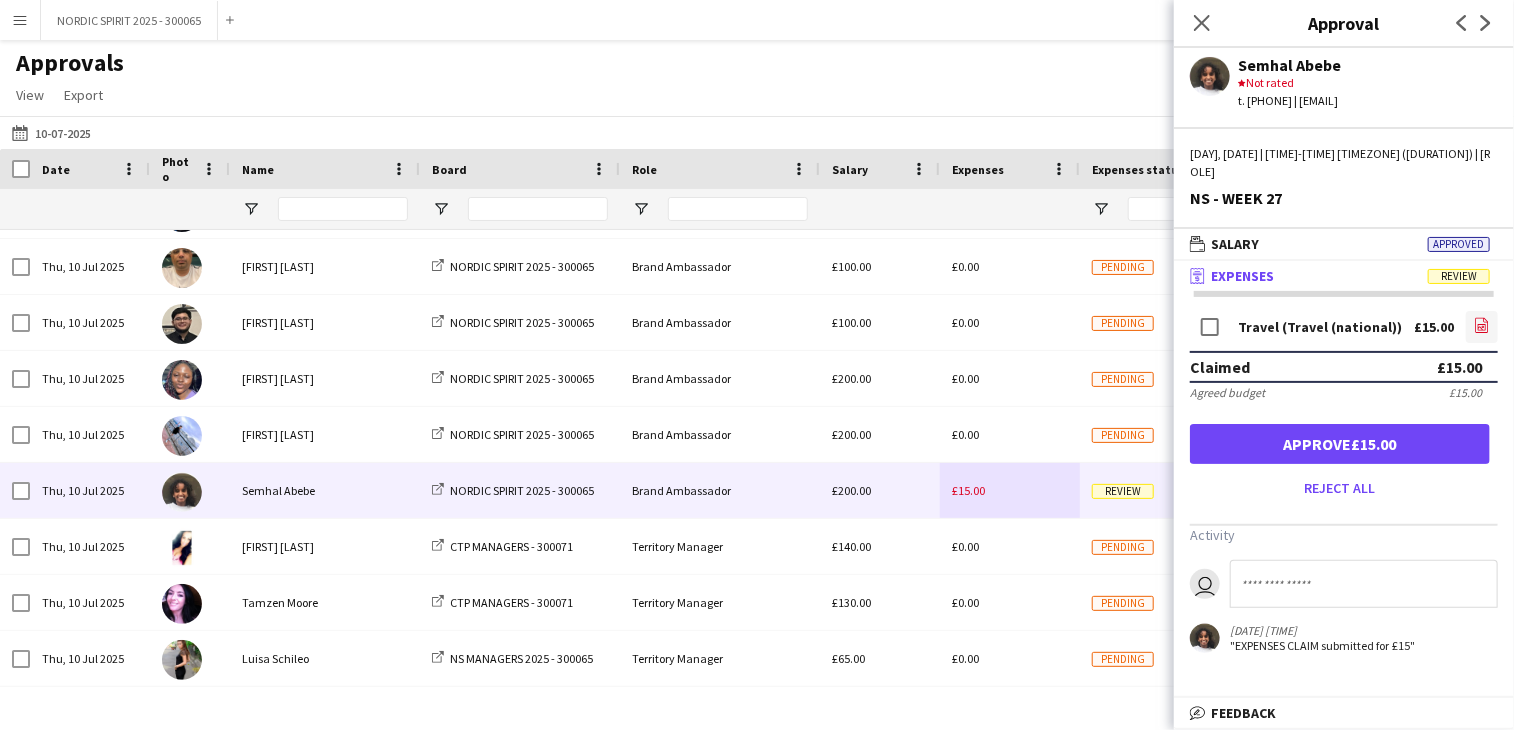click on "file-image" 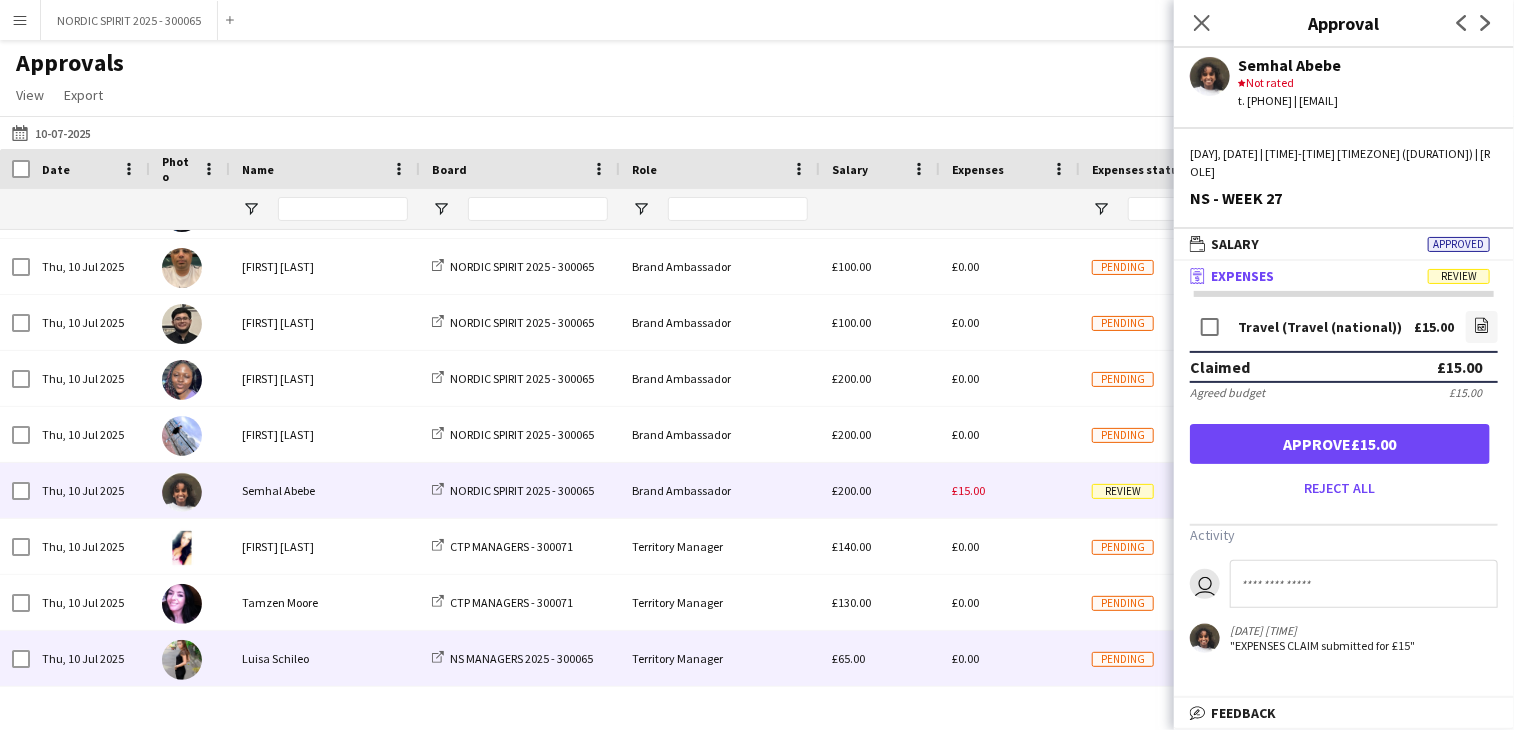 click on "£0.00" at bounding box center [1010, 658] 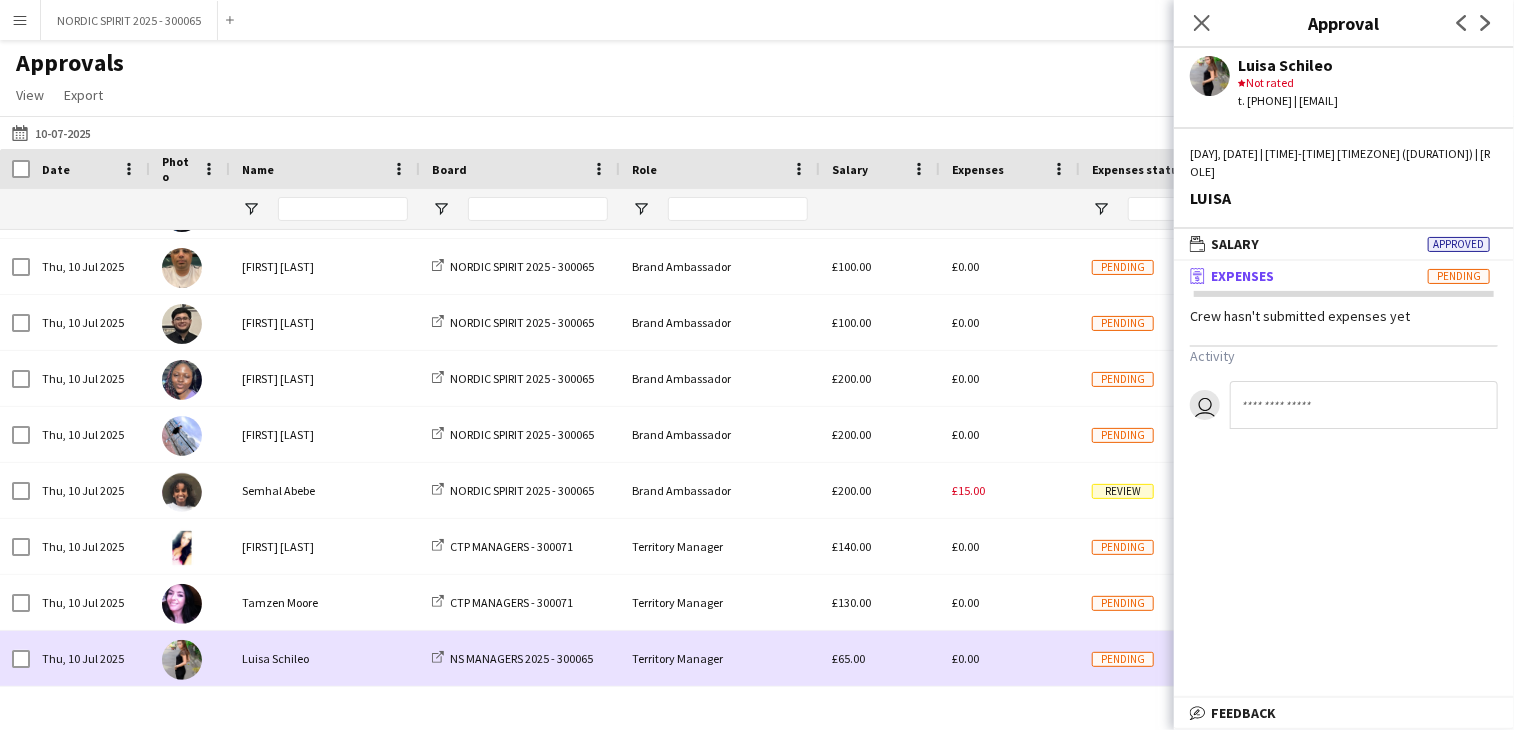 click on "£0.00" at bounding box center [1010, 658] 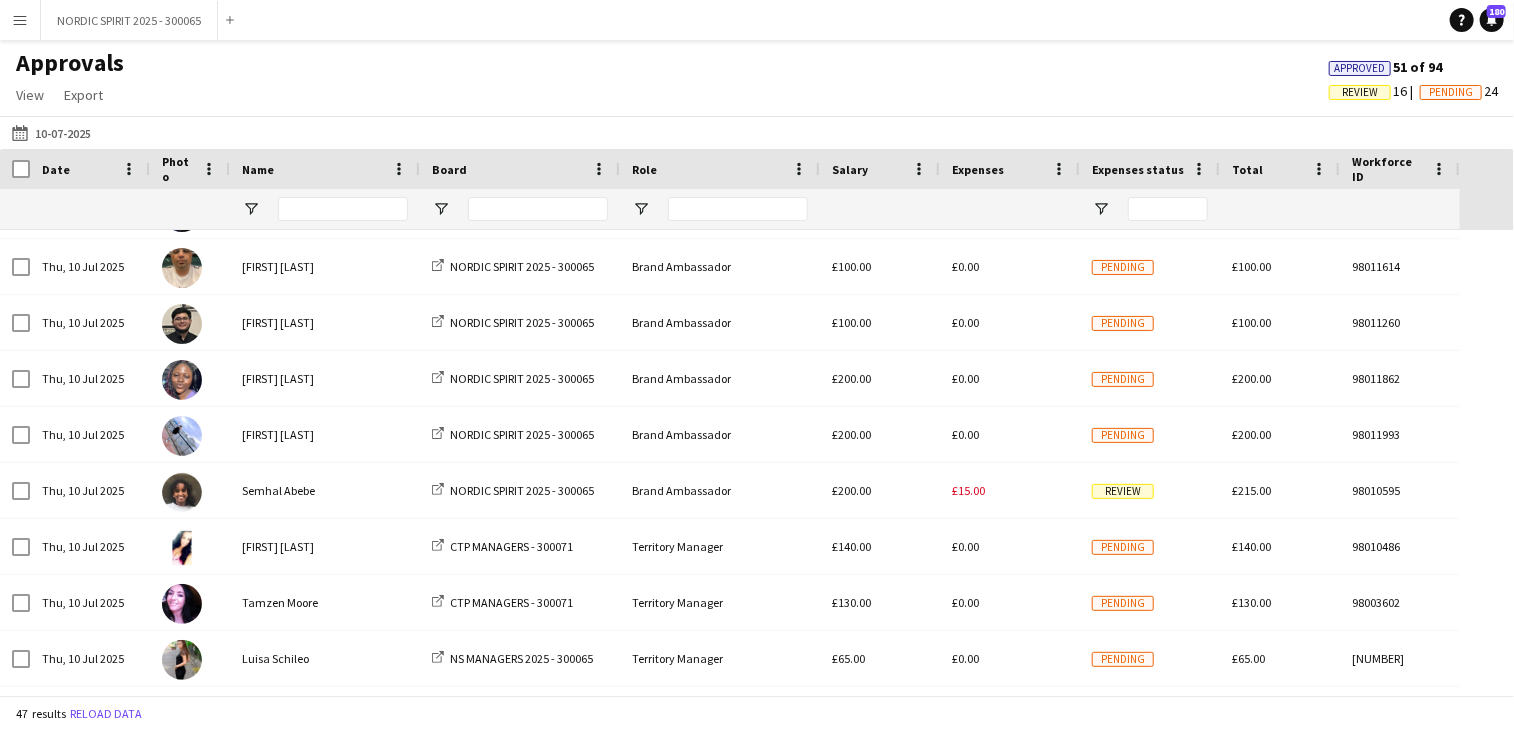 scroll, scrollTop: 720, scrollLeft: 0, axis: vertical 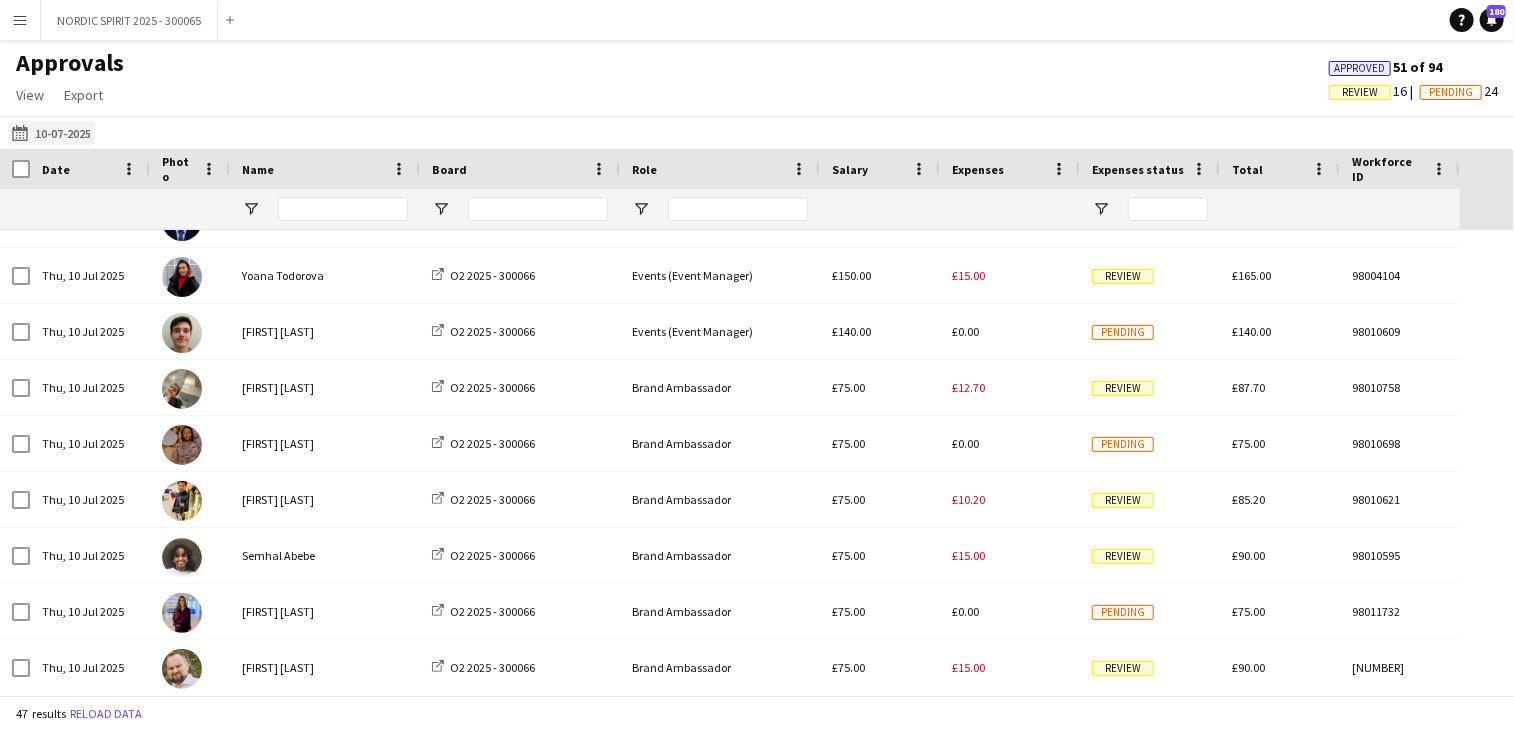 click on "[DATE]
[DATE]" 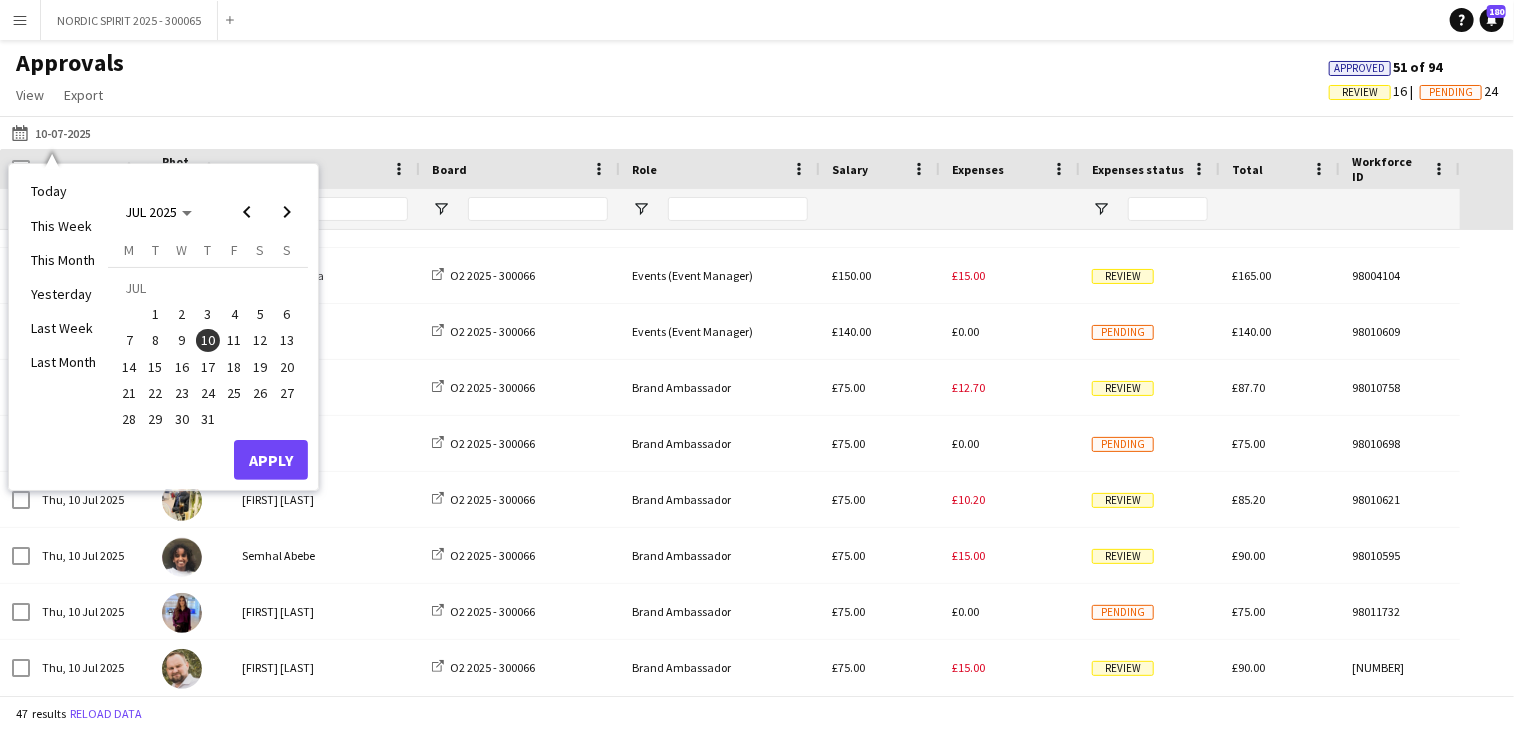 drag, startPoint x: 236, startPoint y: 334, endPoint x: 240, endPoint y: 367, distance: 33.24154 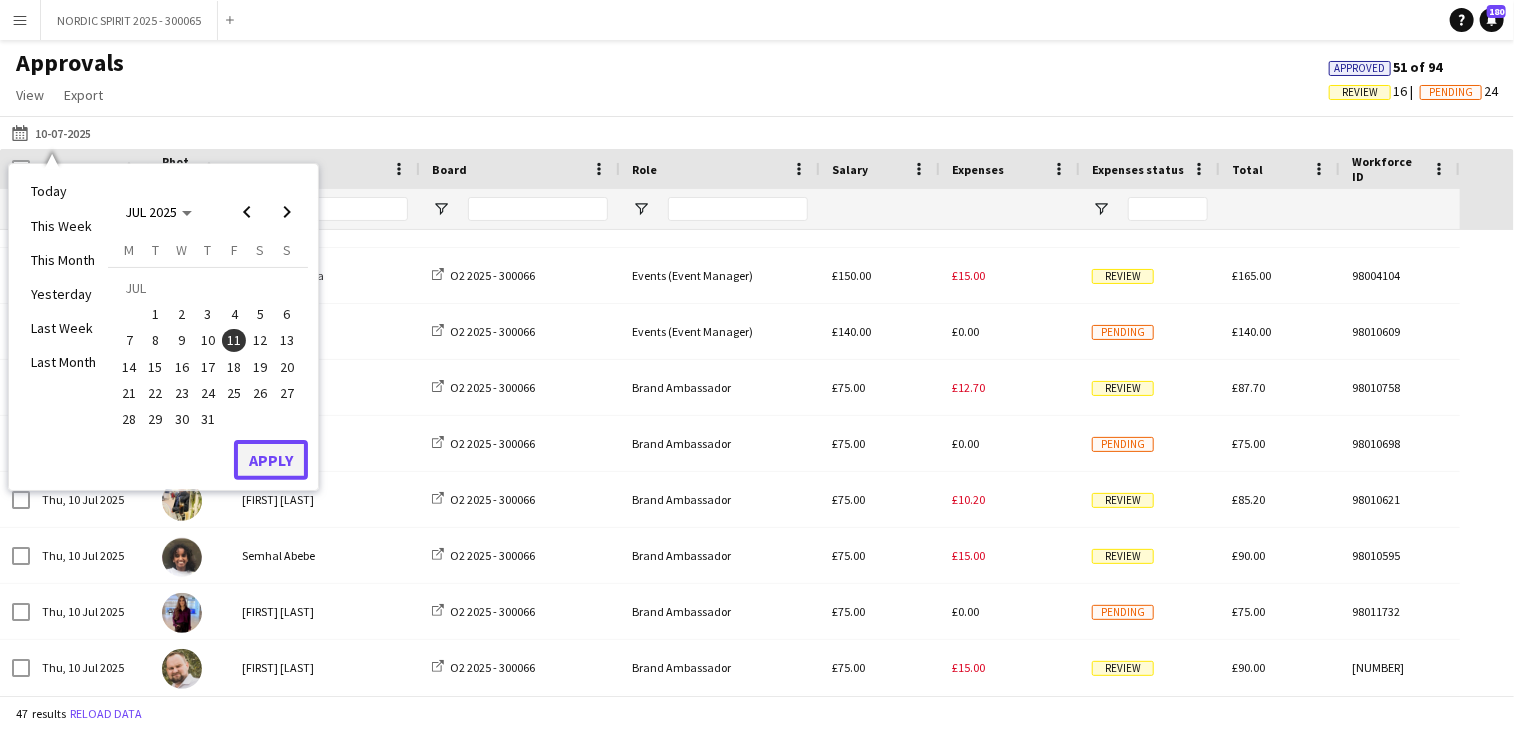click on "Apply" at bounding box center (271, 460) 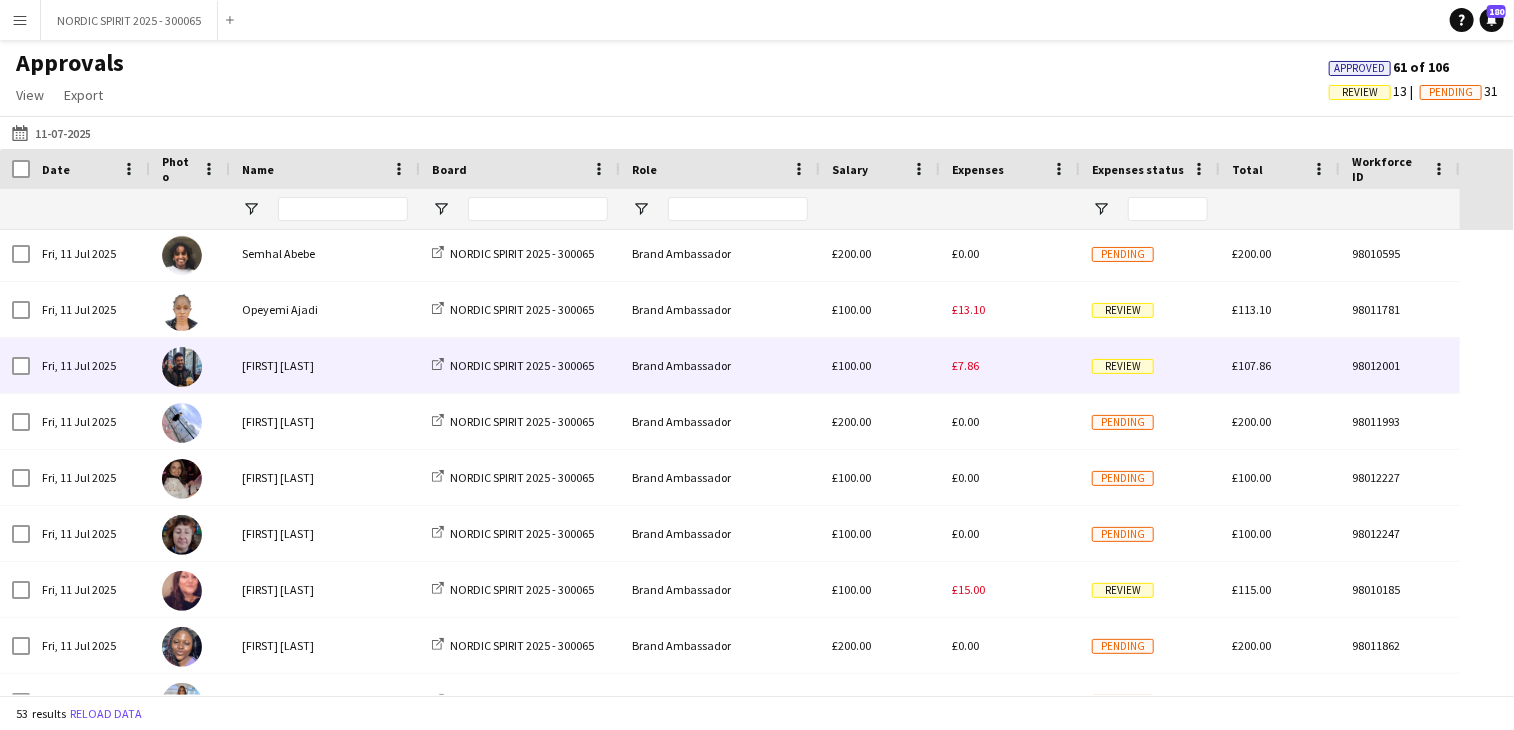 click on "£7.86" at bounding box center [965, 365] 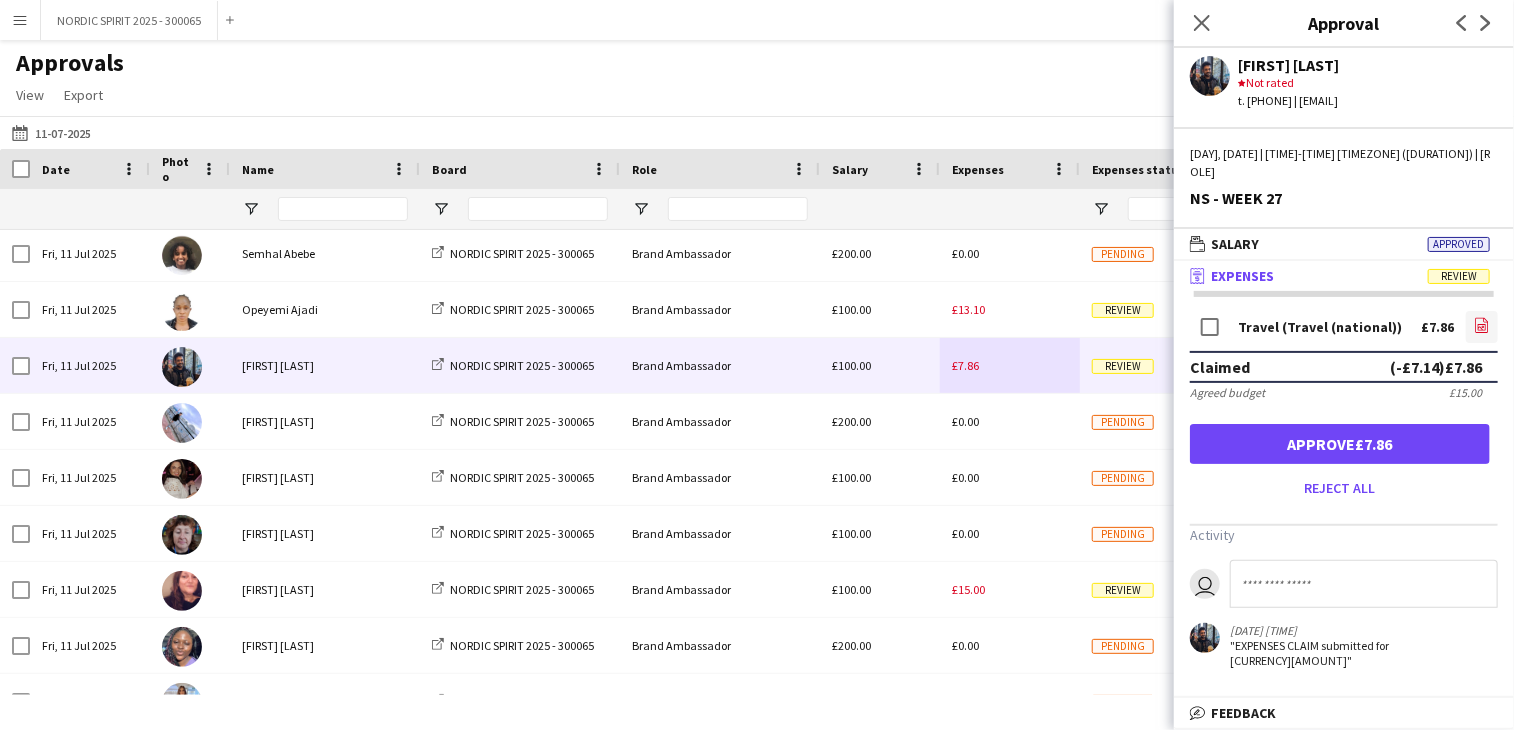 click 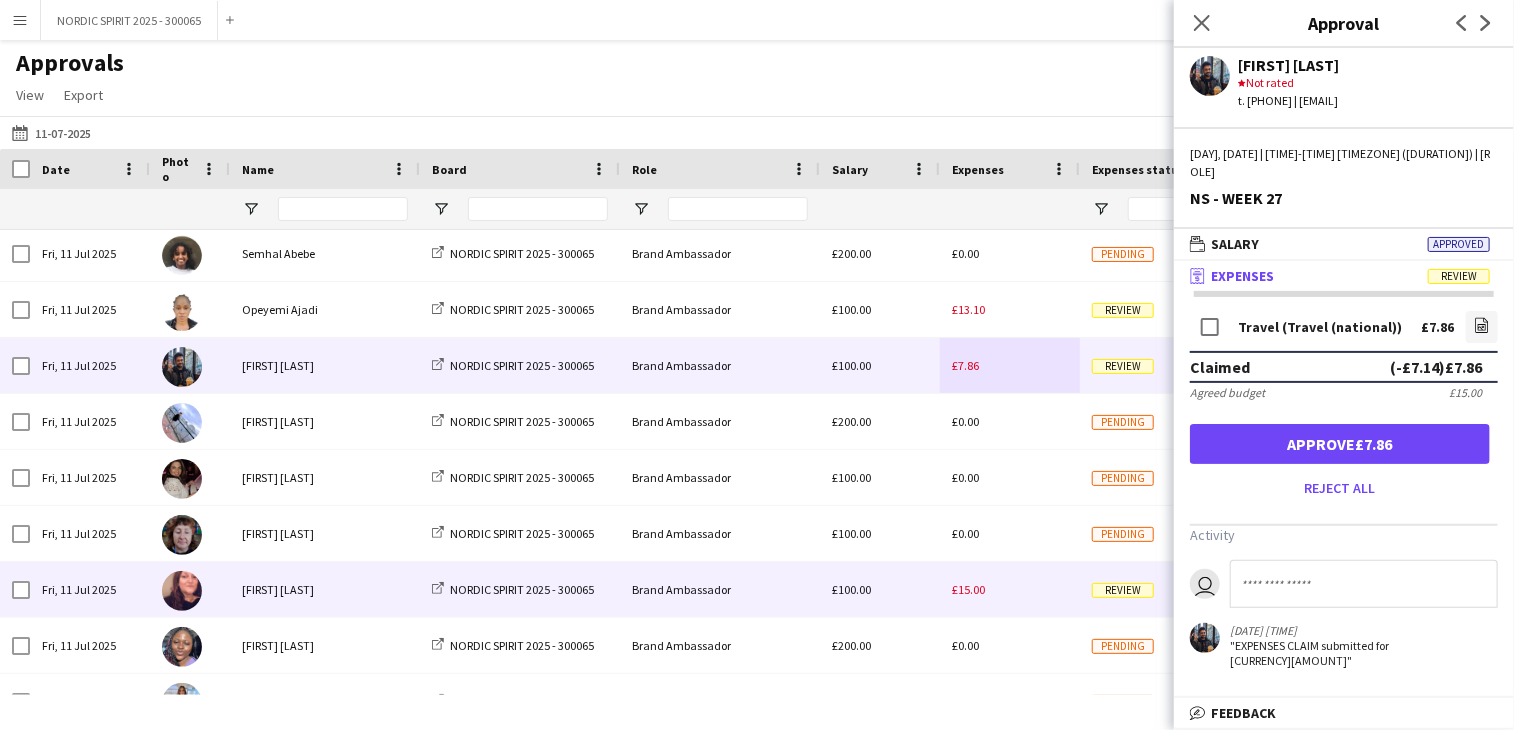 click on "£15.00" at bounding box center (968, 589) 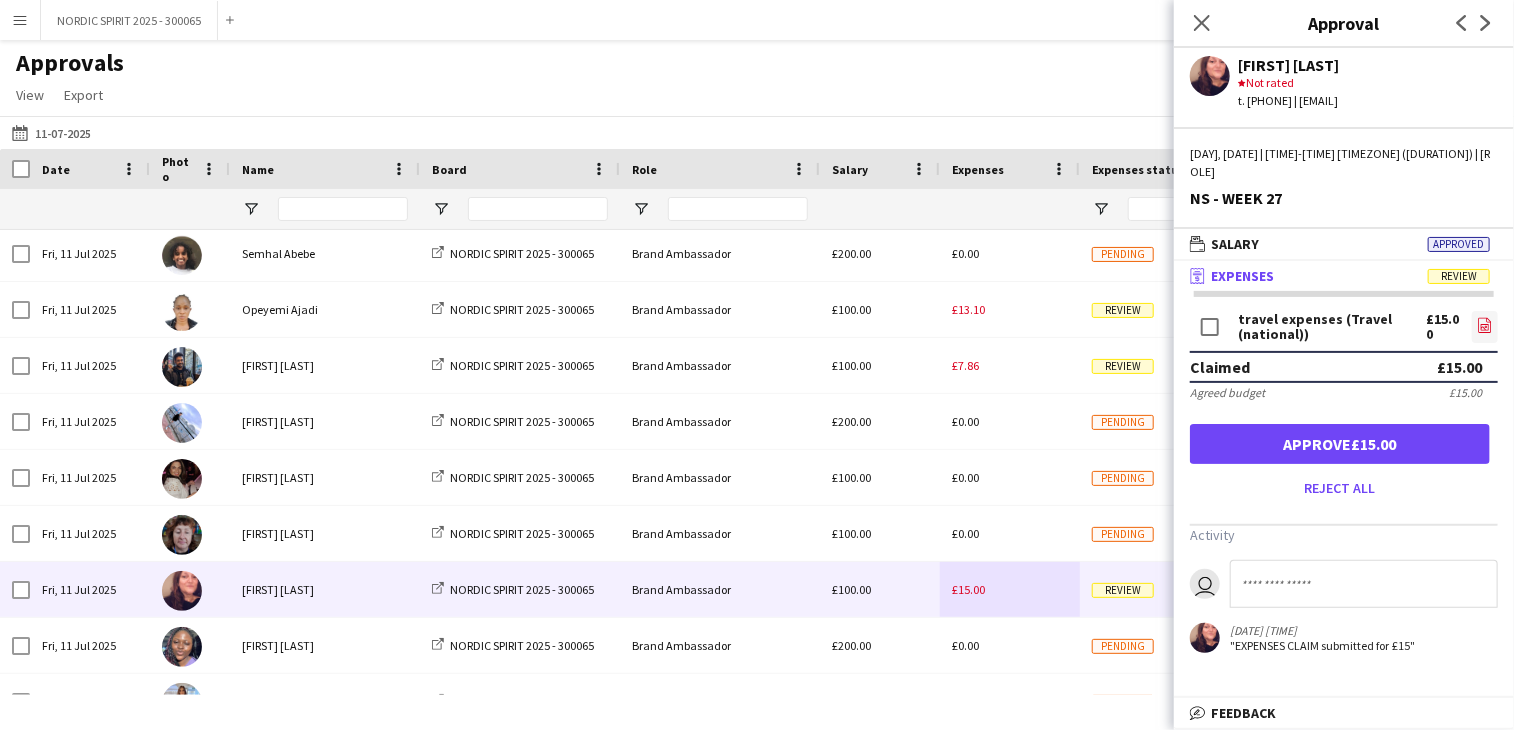 click on "file-image" at bounding box center [1485, 327] 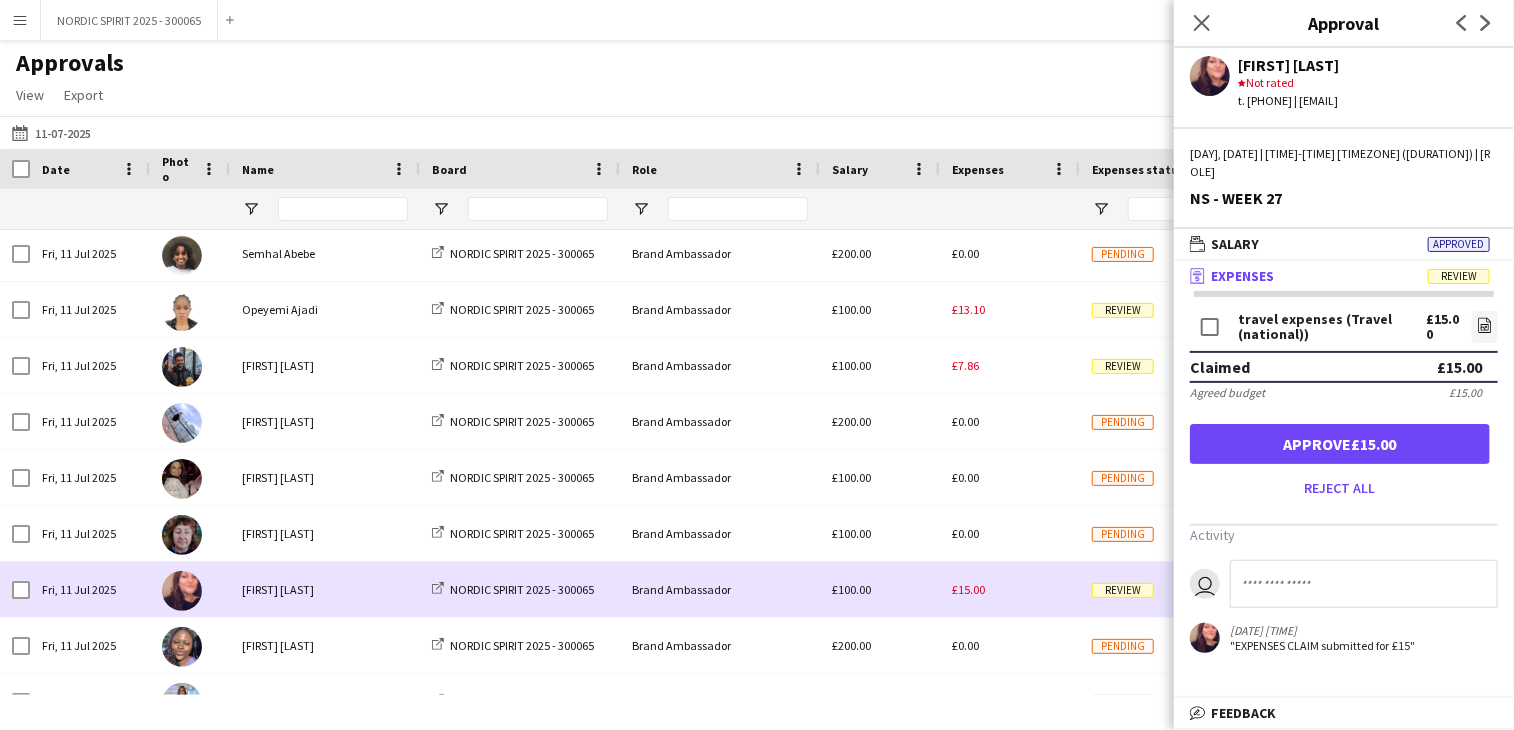 click on "£15.00" at bounding box center [1010, 589] 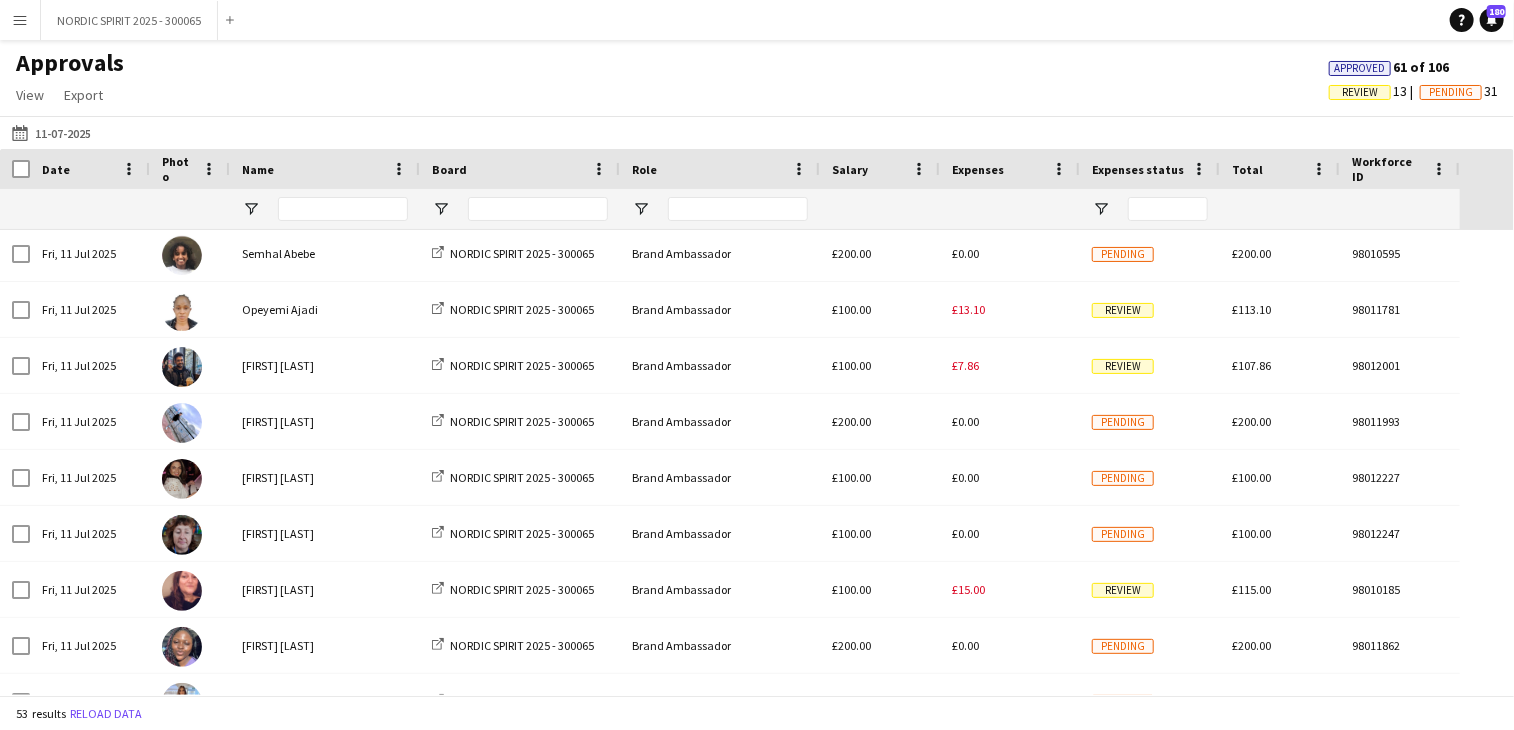 scroll, scrollTop: 115, scrollLeft: 0, axis: vertical 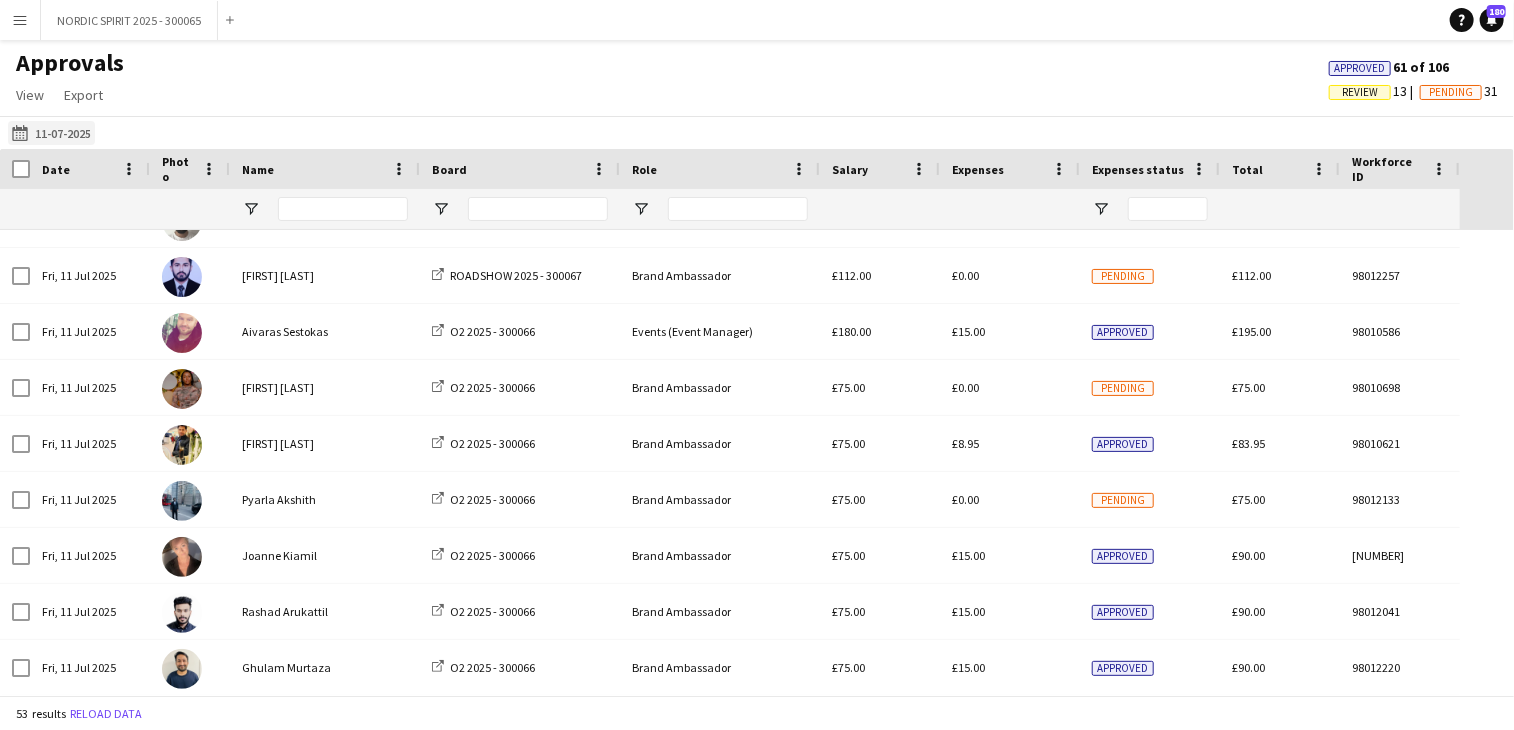click on "[DATE]
[DATE]" 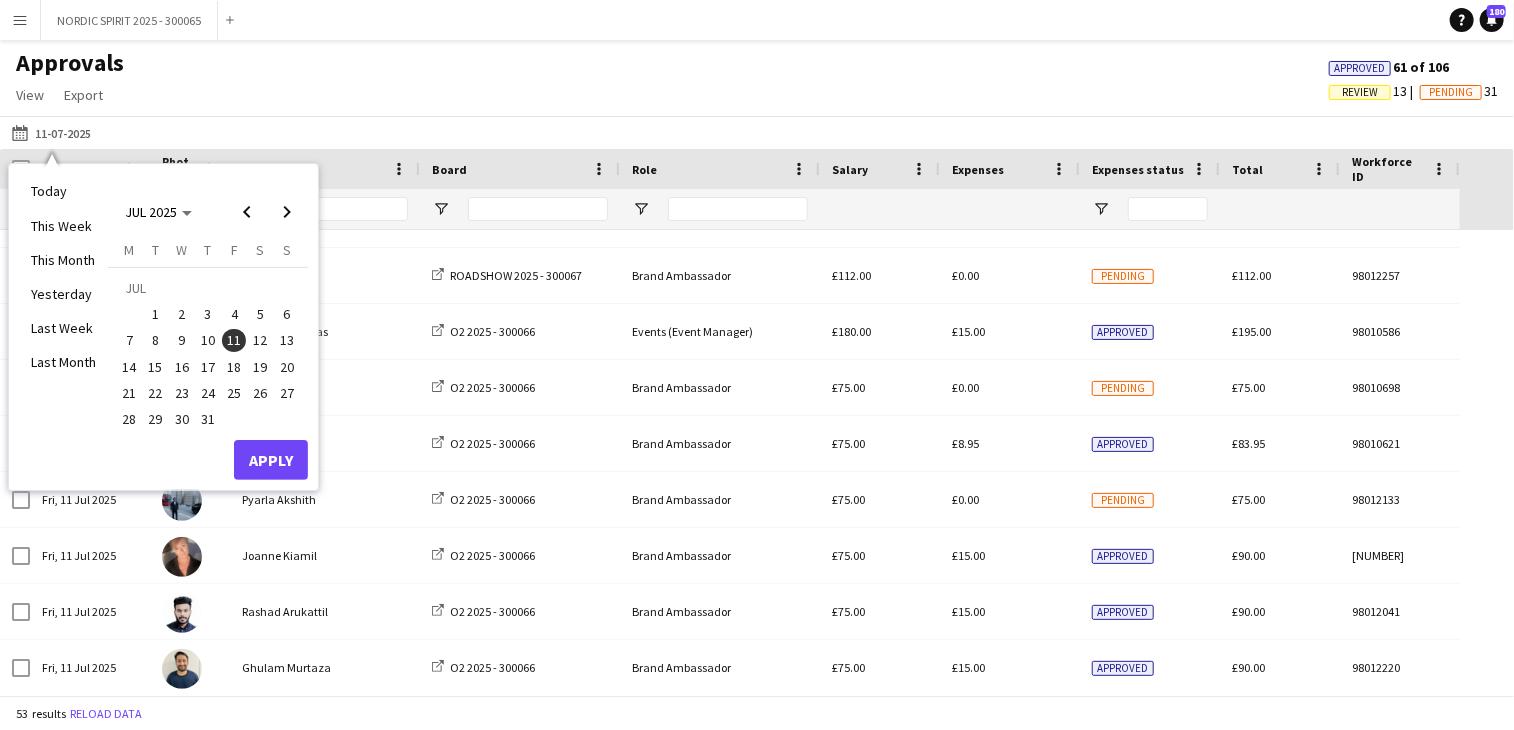 click on "12" at bounding box center (261, 341) 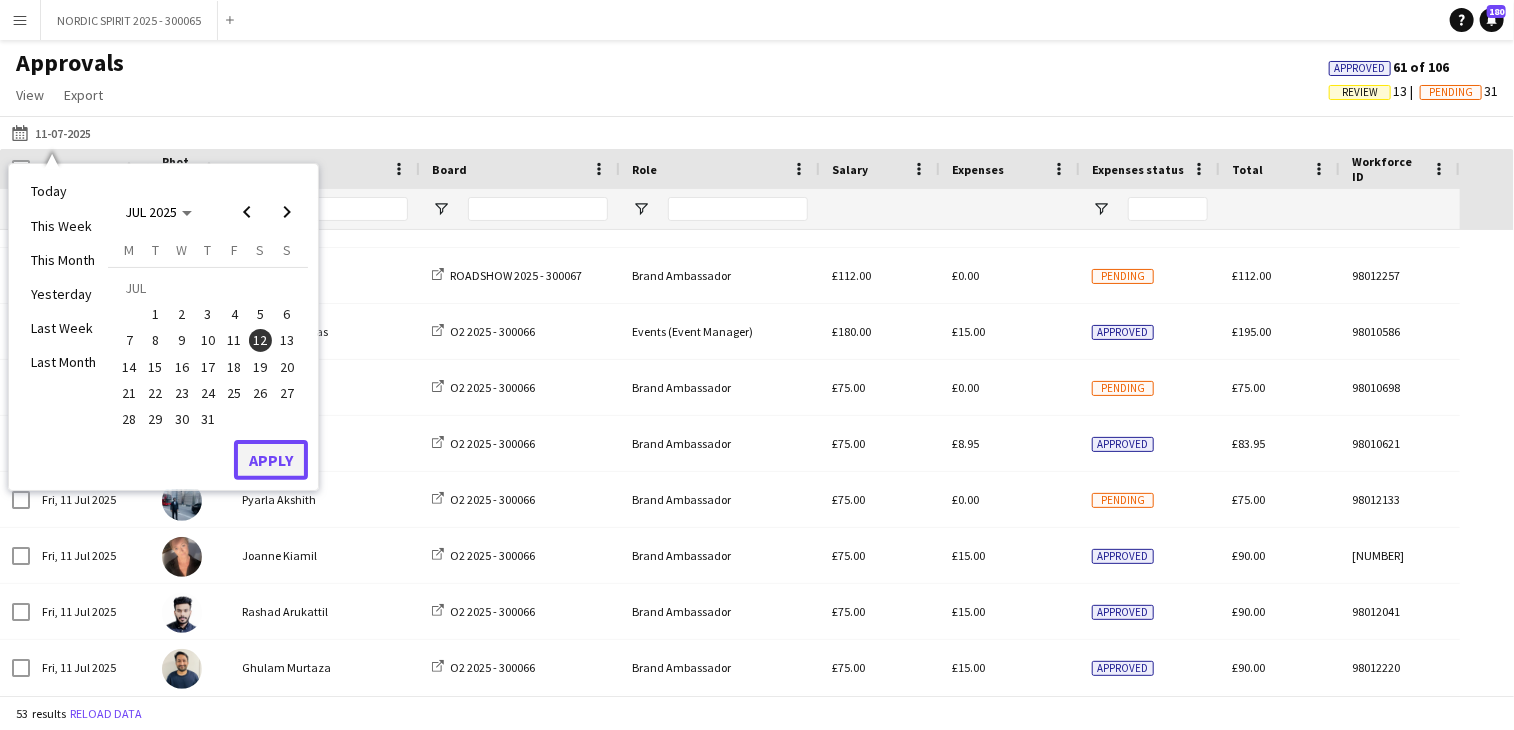 click on "Apply" at bounding box center [271, 460] 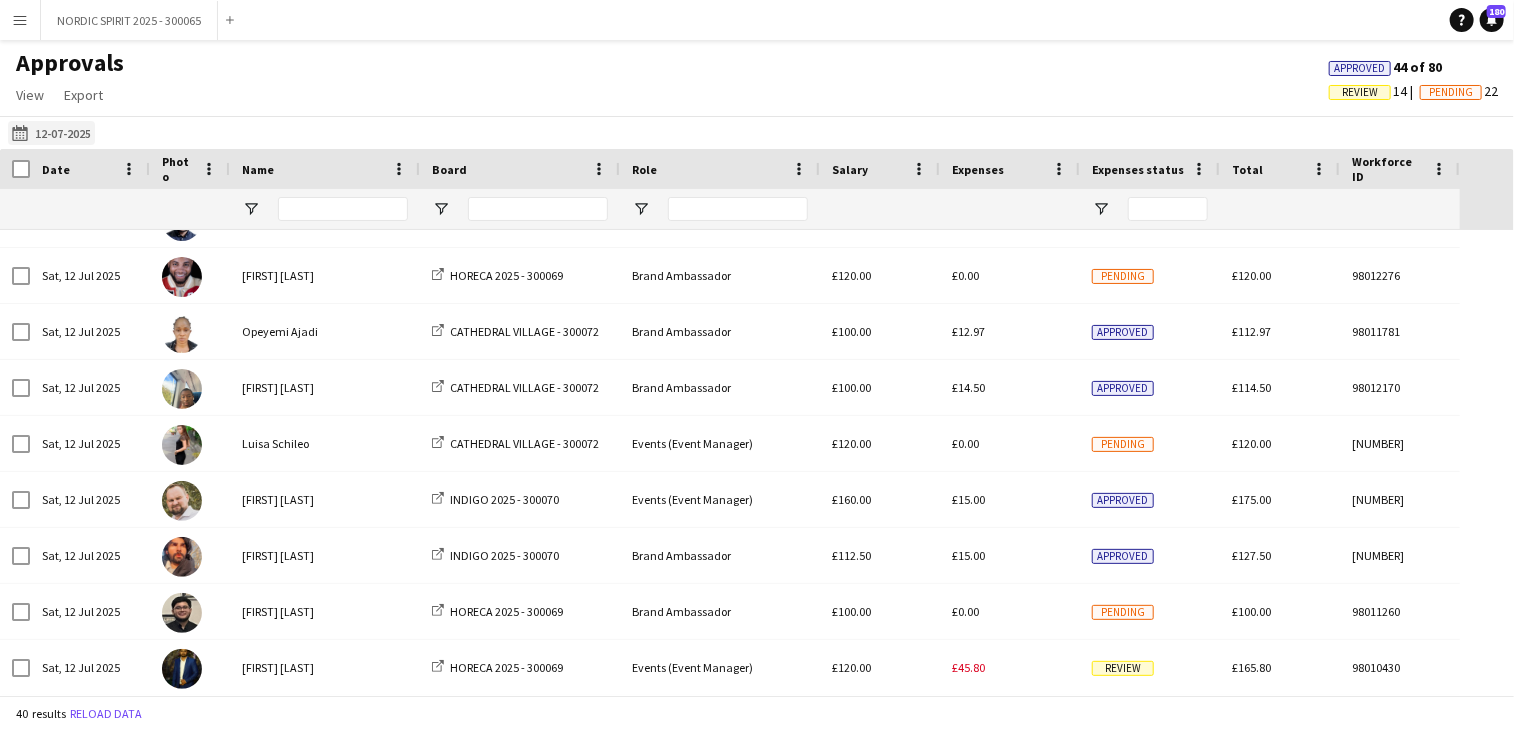 click on "[DATE]
[DATE]" 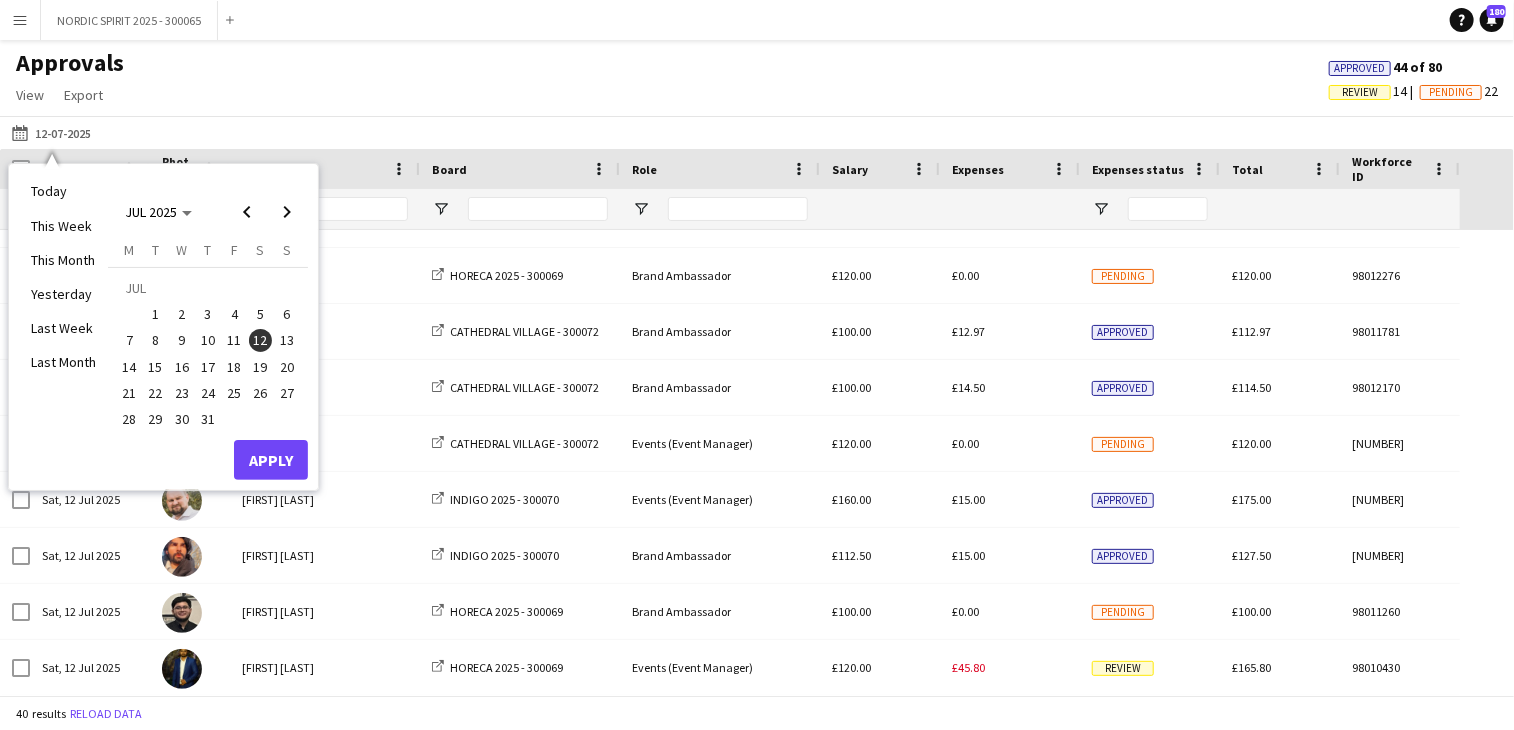click on "13" at bounding box center (287, 341) 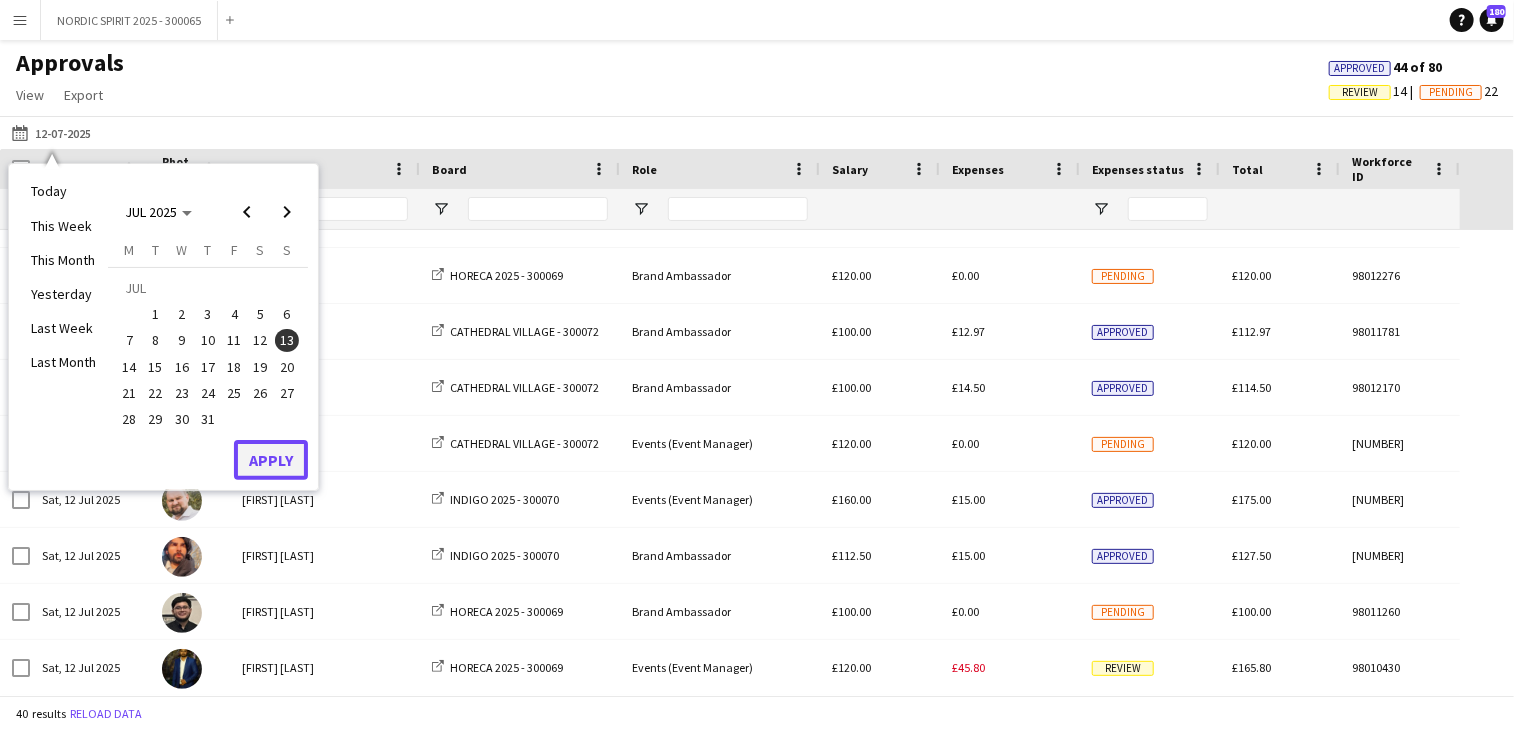click on "Apply" at bounding box center (271, 460) 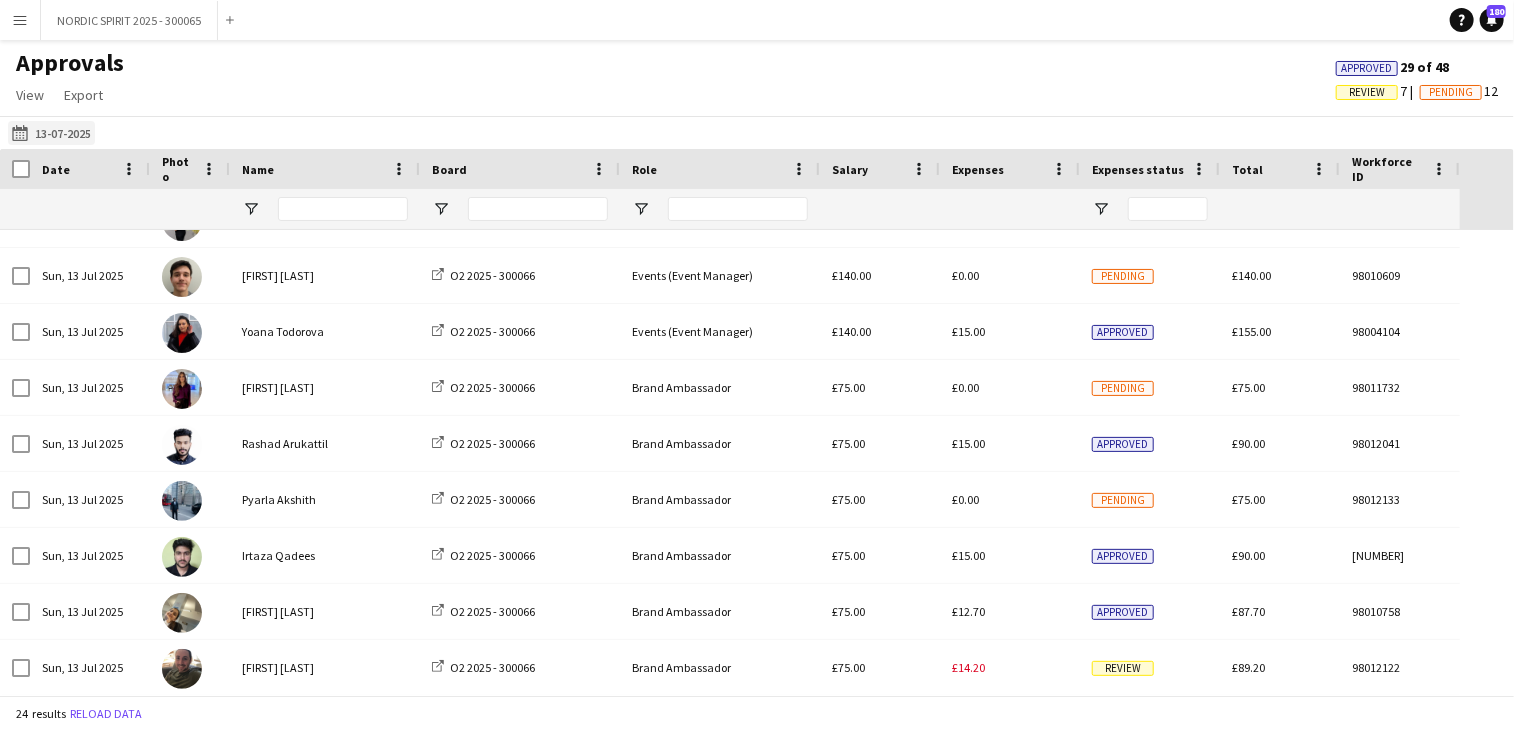 click on "[DATE]
[DATE]" 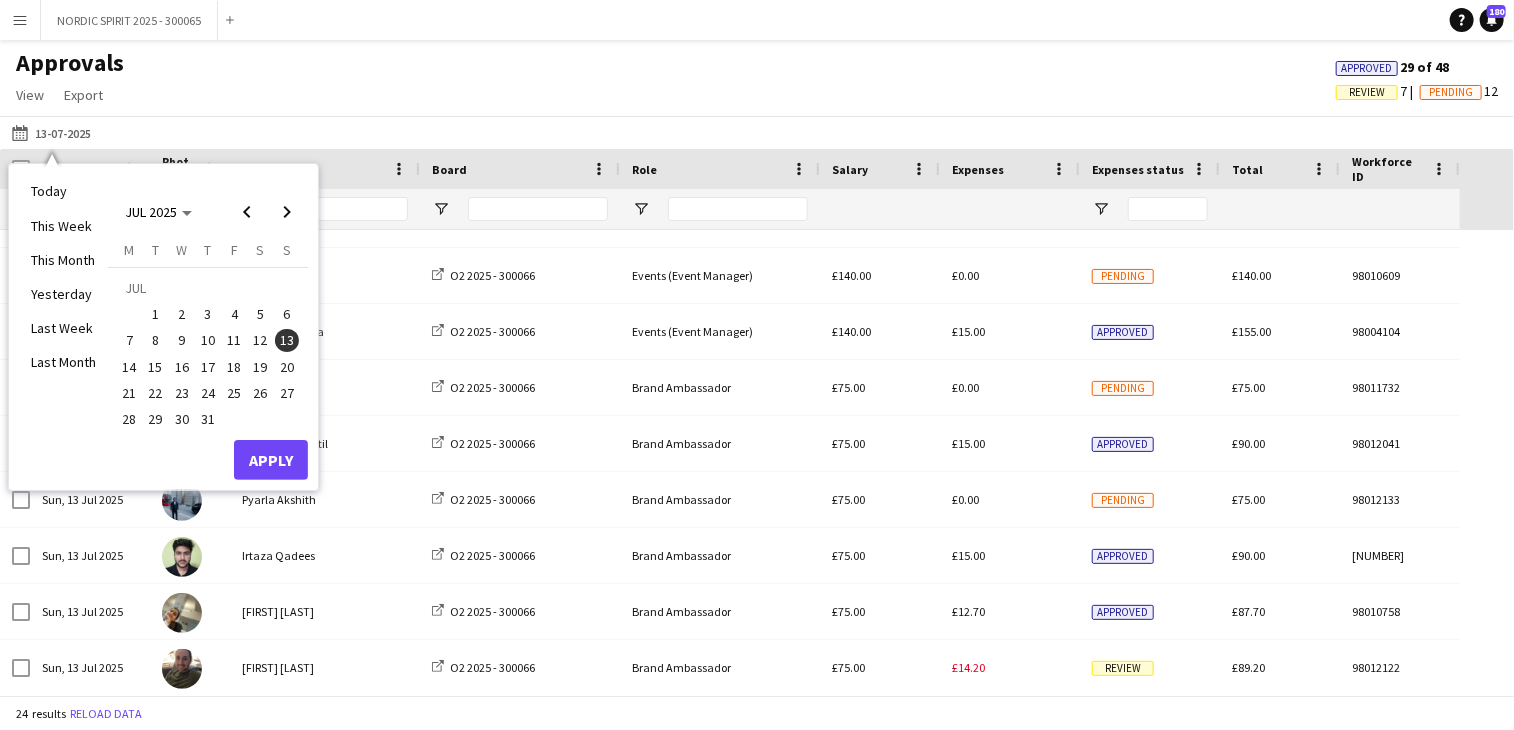 click on "14" at bounding box center (129, 367) 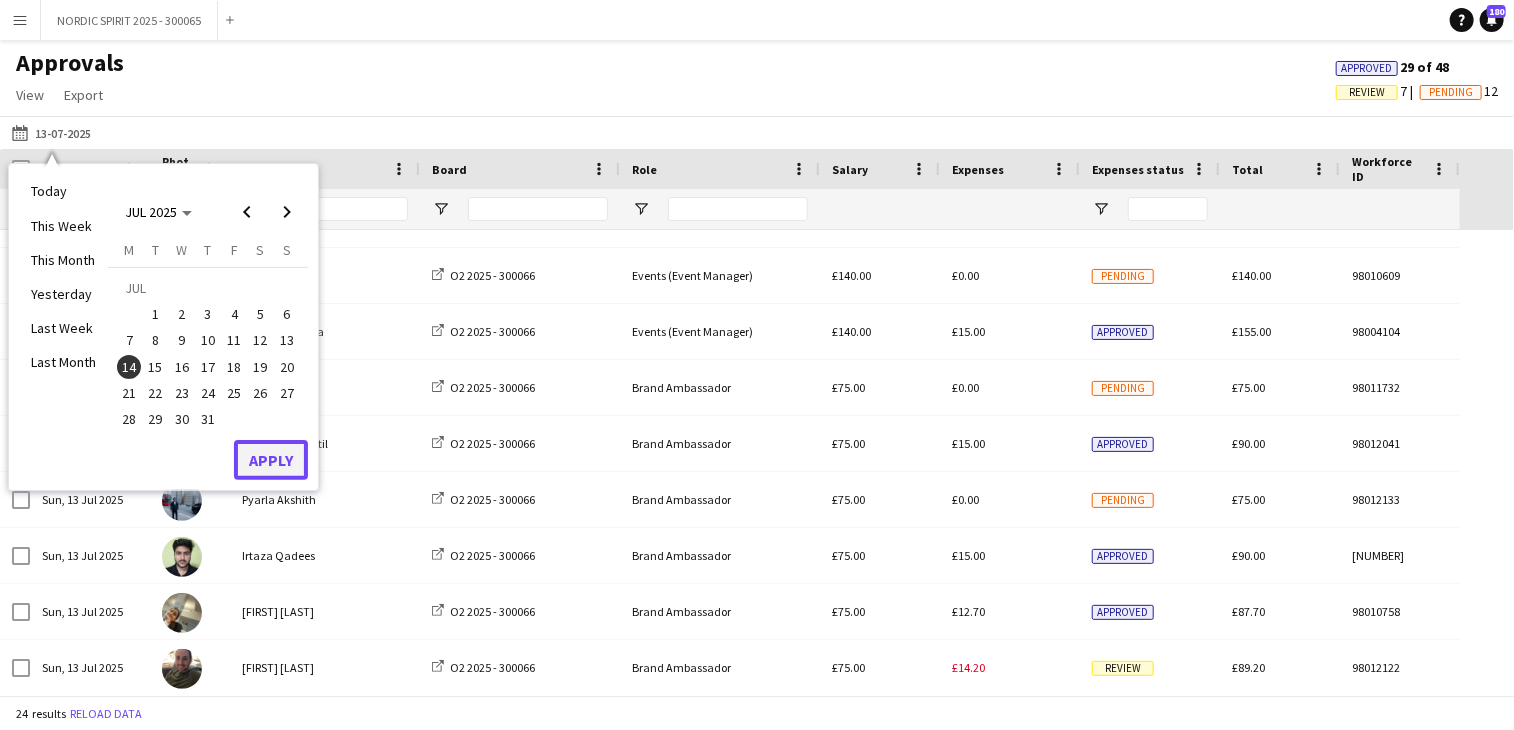 click on "Apply" at bounding box center (271, 460) 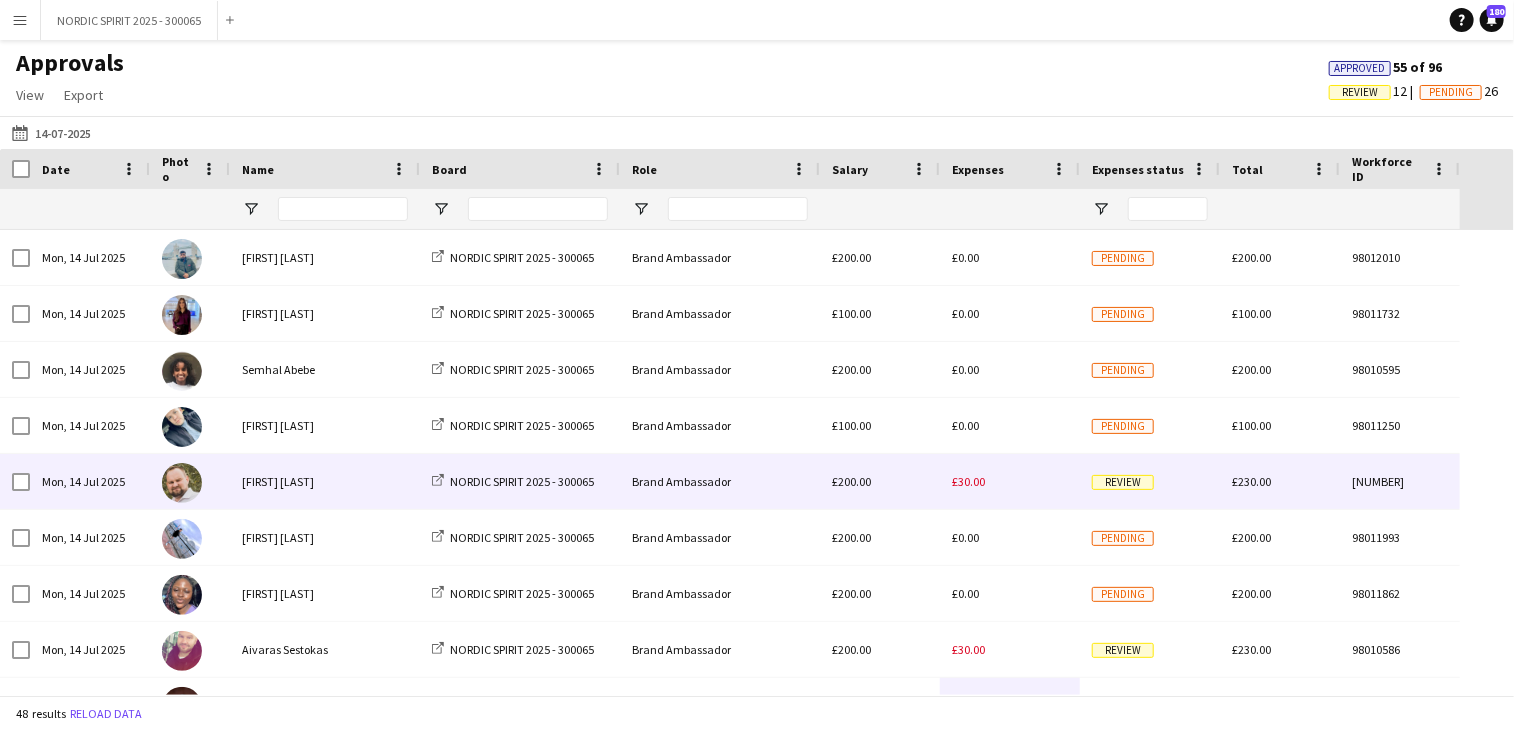click on "£30.00" at bounding box center [968, 481] 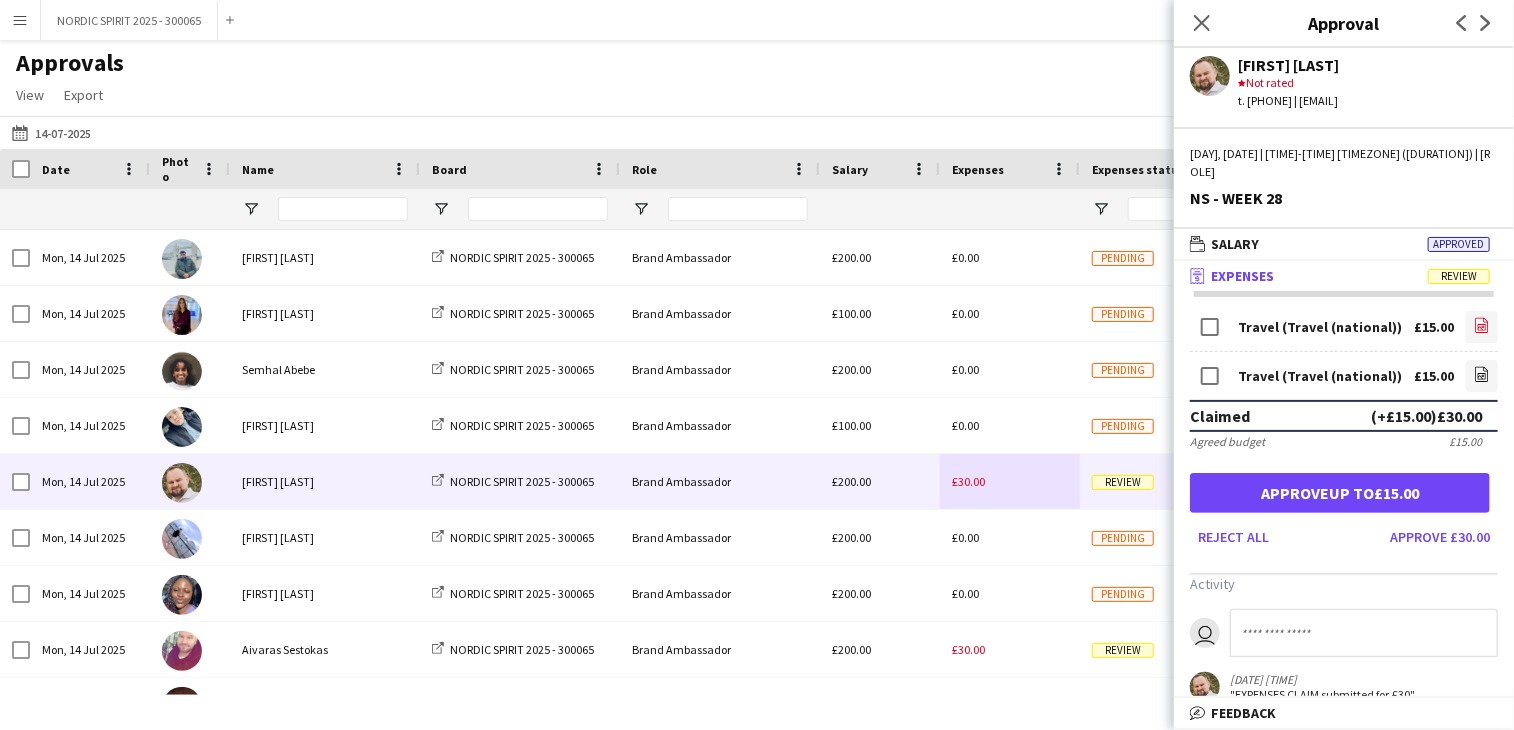 click on "file-image" at bounding box center [1482, 327] 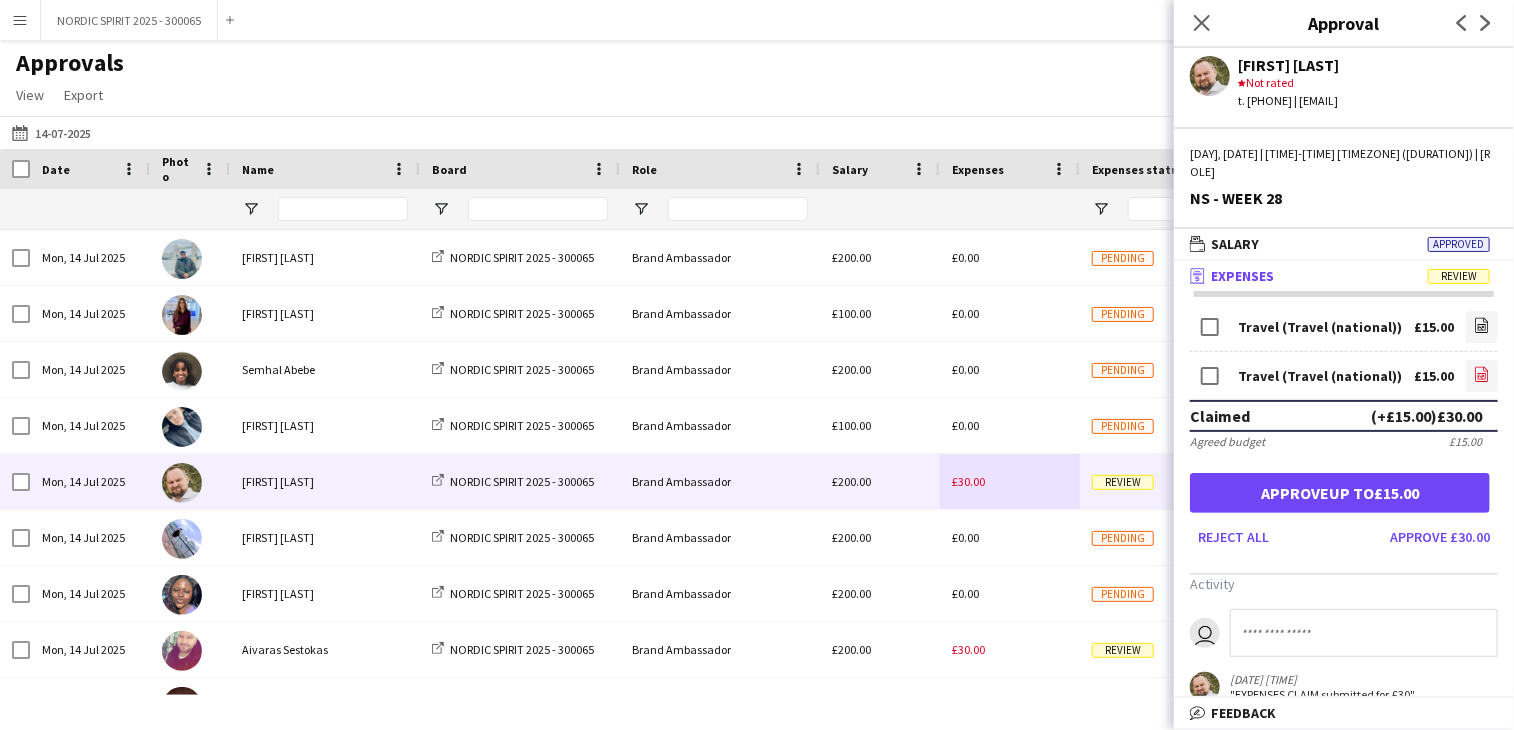 click 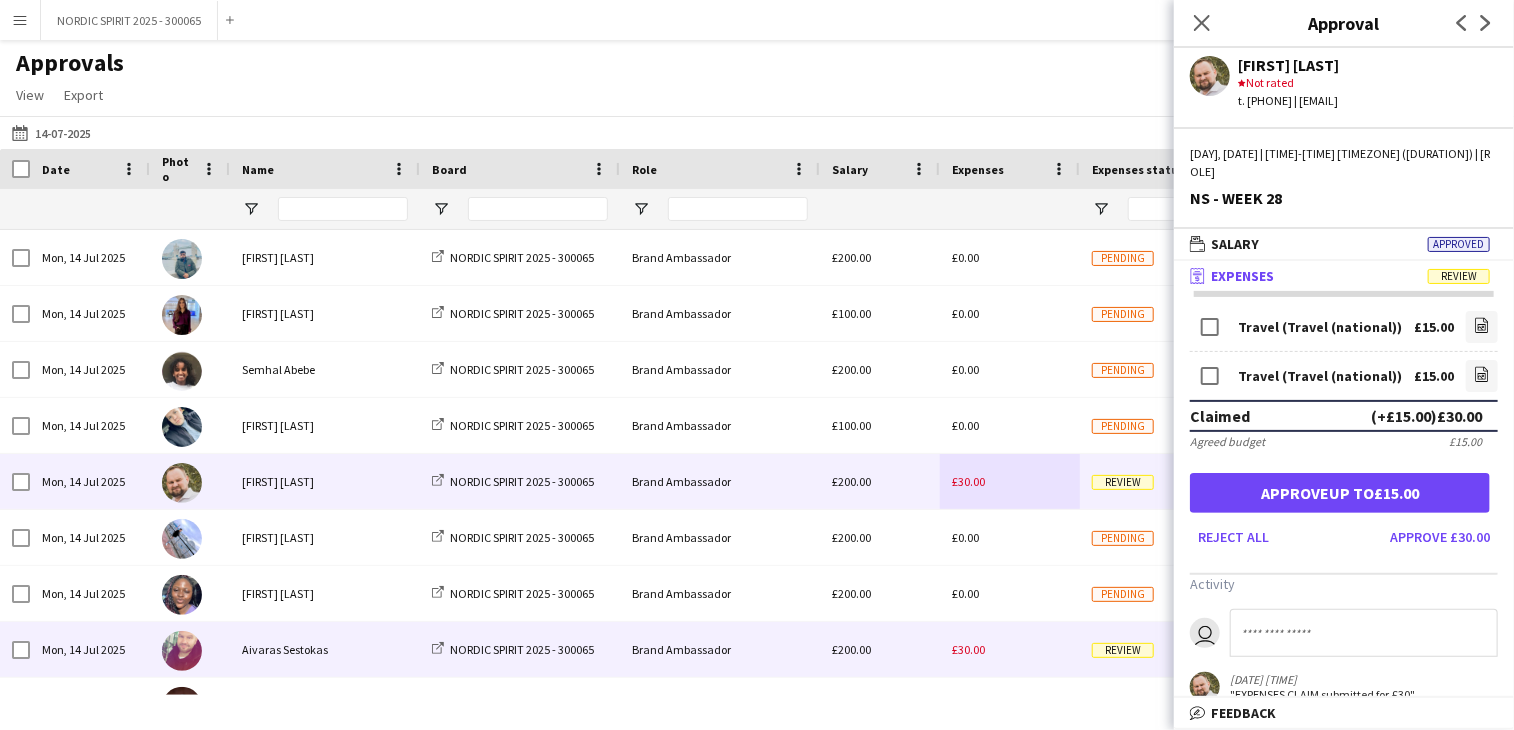 click on "£30.00" at bounding box center (1010, 649) 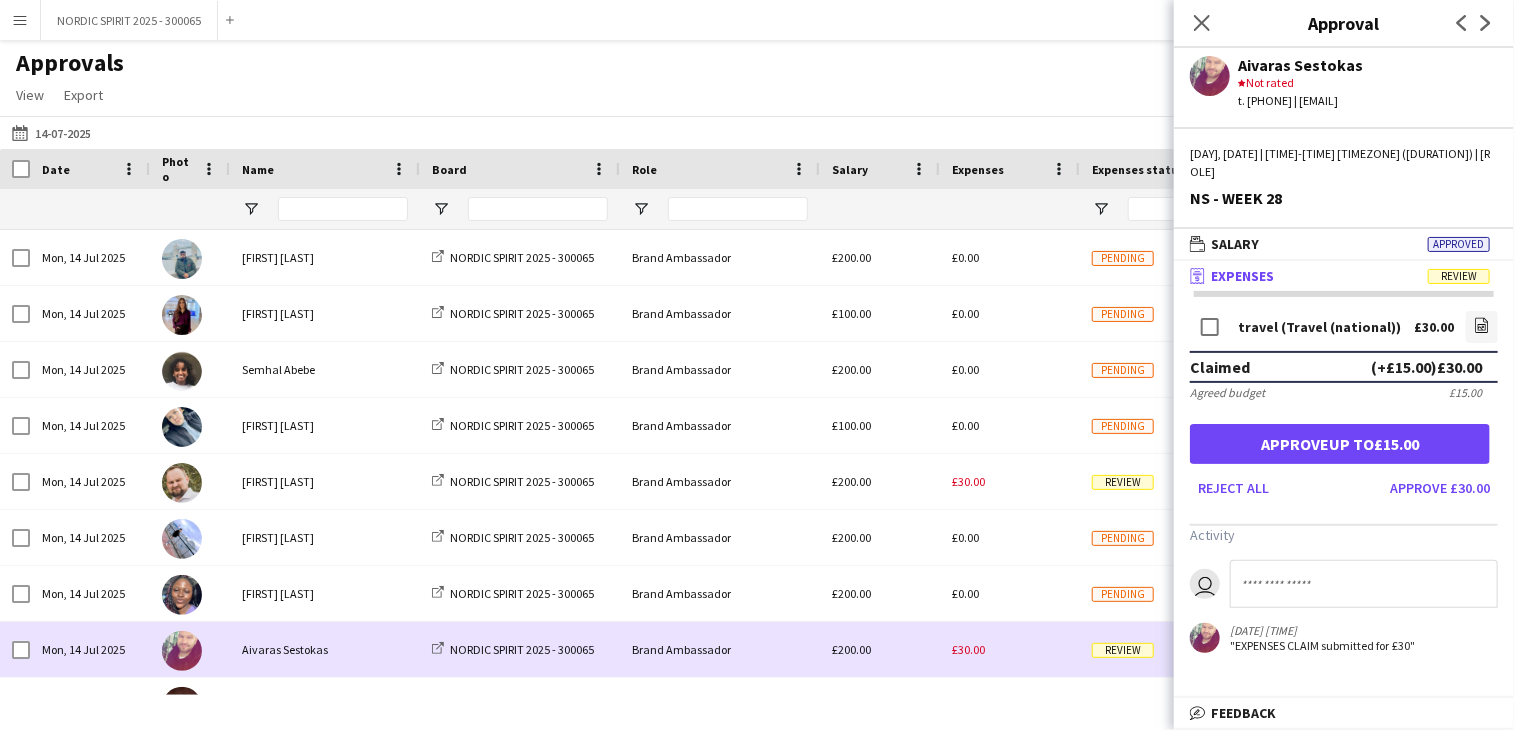 click on "£30.00" at bounding box center [1010, 649] 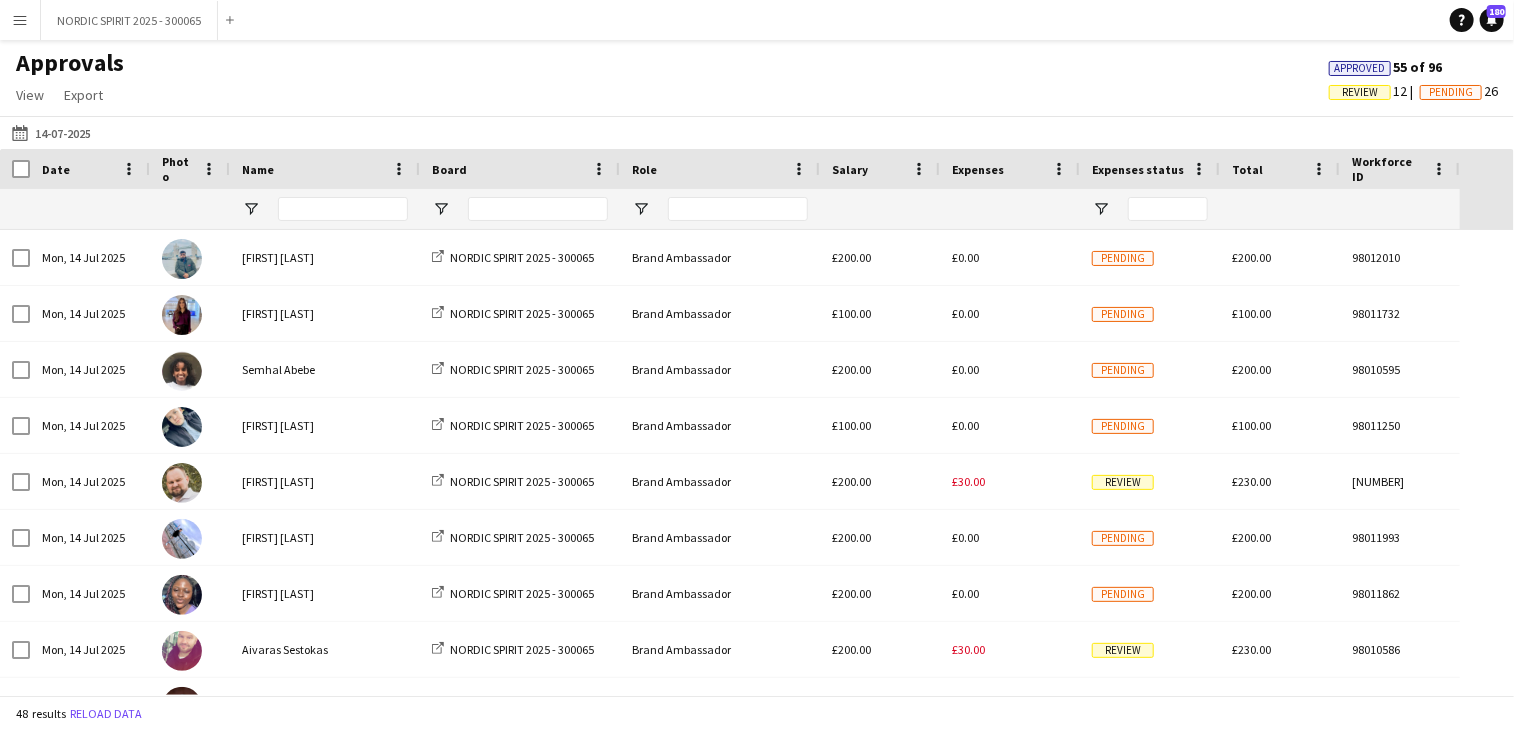 scroll, scrollTop: 13, scrollLeft: 0, axis: vertical 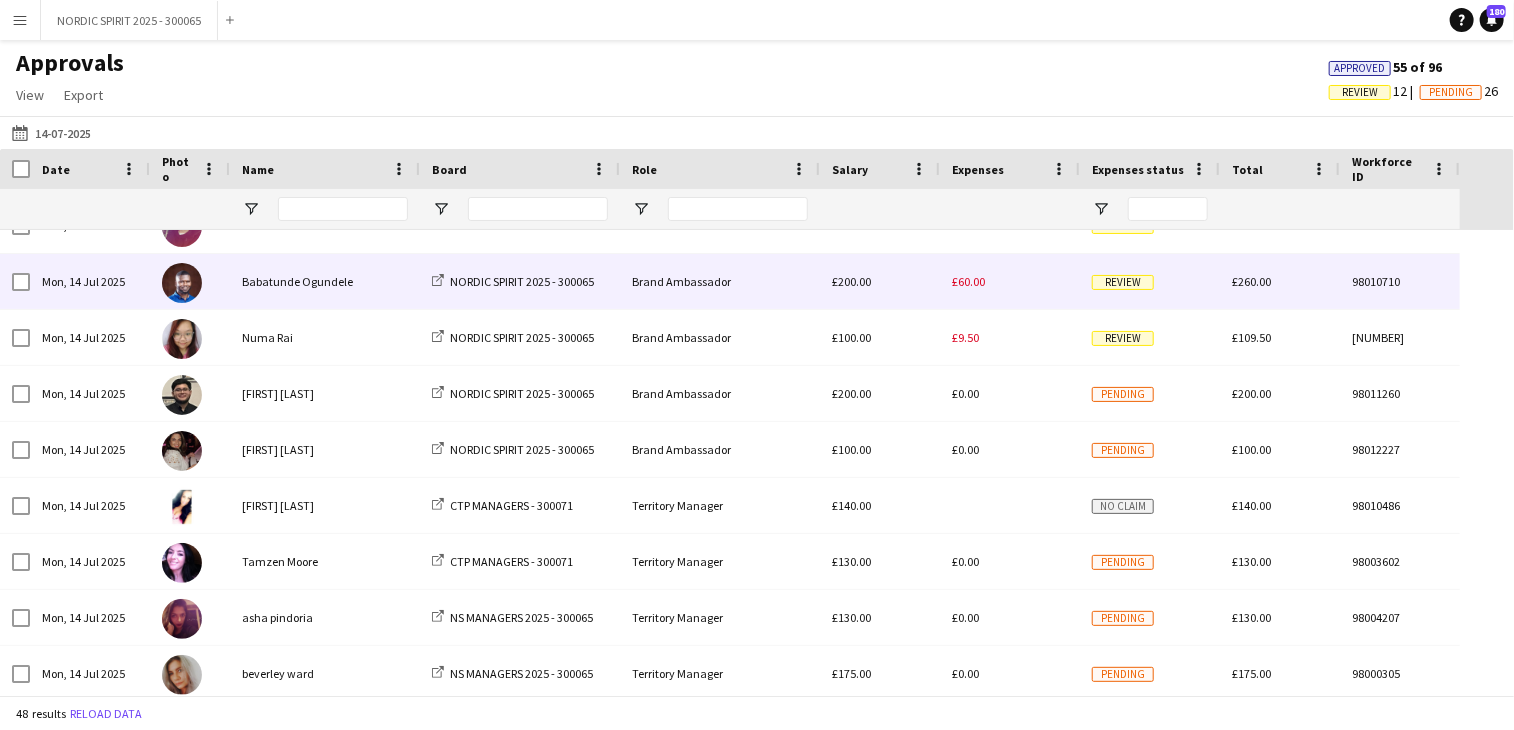 click on "£60.00" at bounding box center [968, 281] 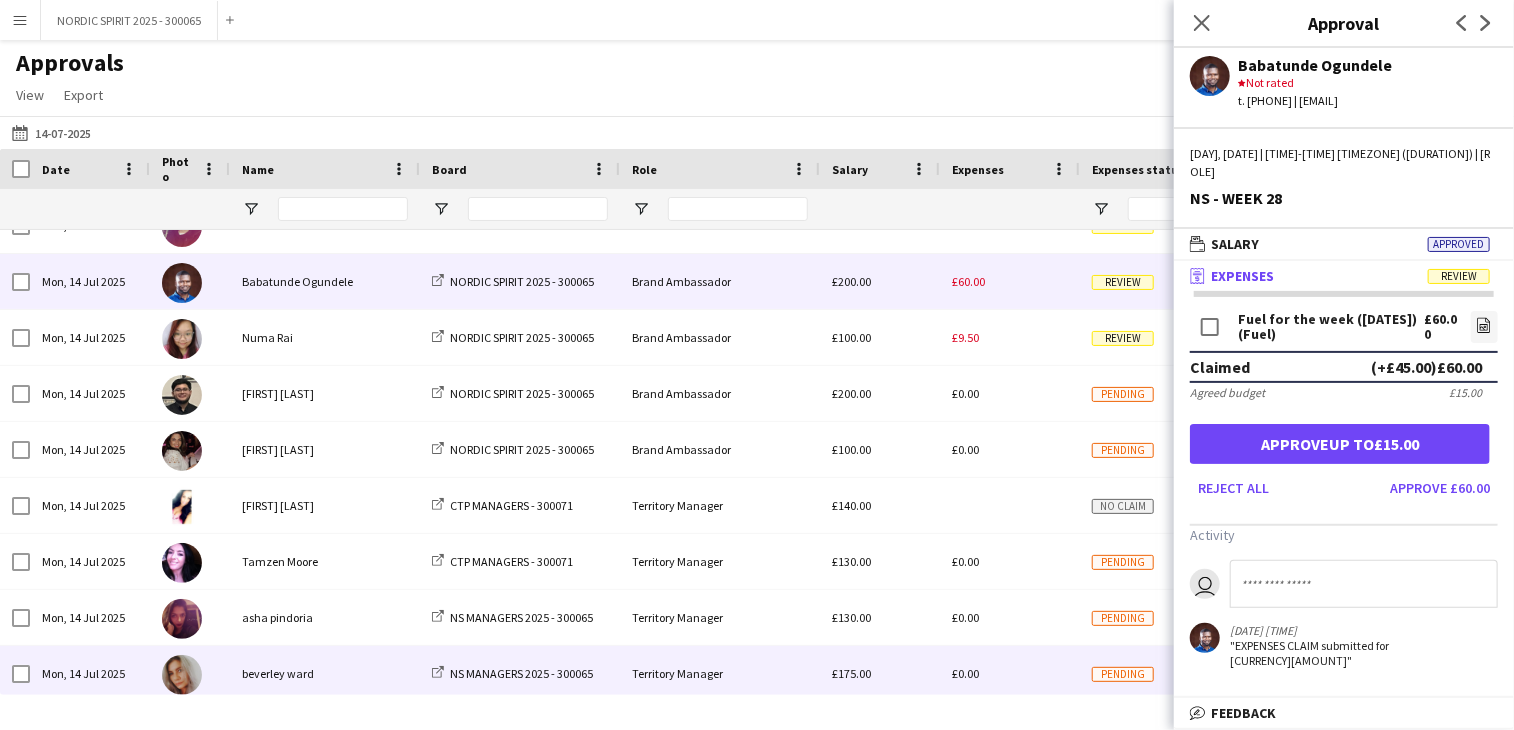 click on "£0.00" at bounding box center [1010, 673] 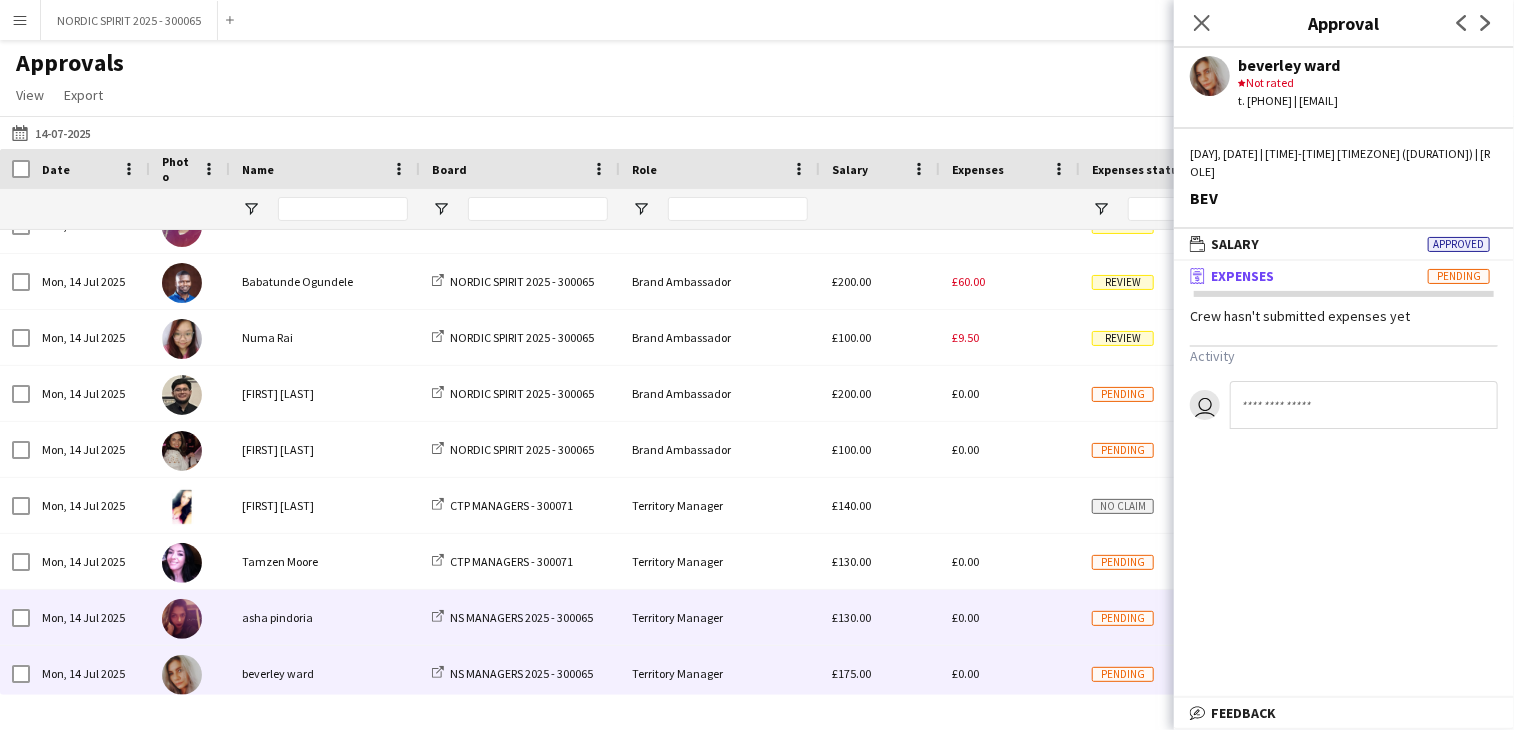 click on "£0.00" at bounding box center (1010, 617) 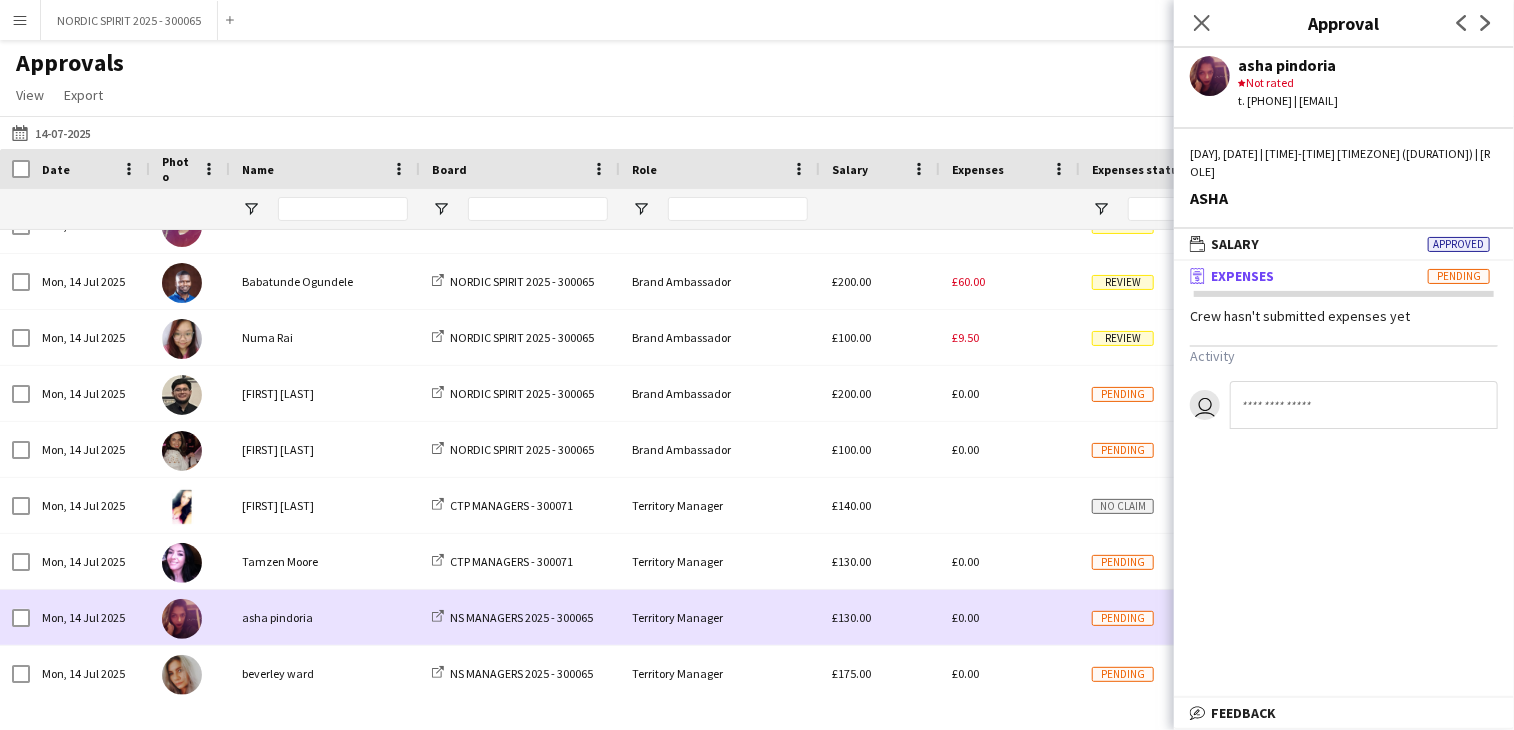 click on "£0.00" at bounding box center (1010, 617) 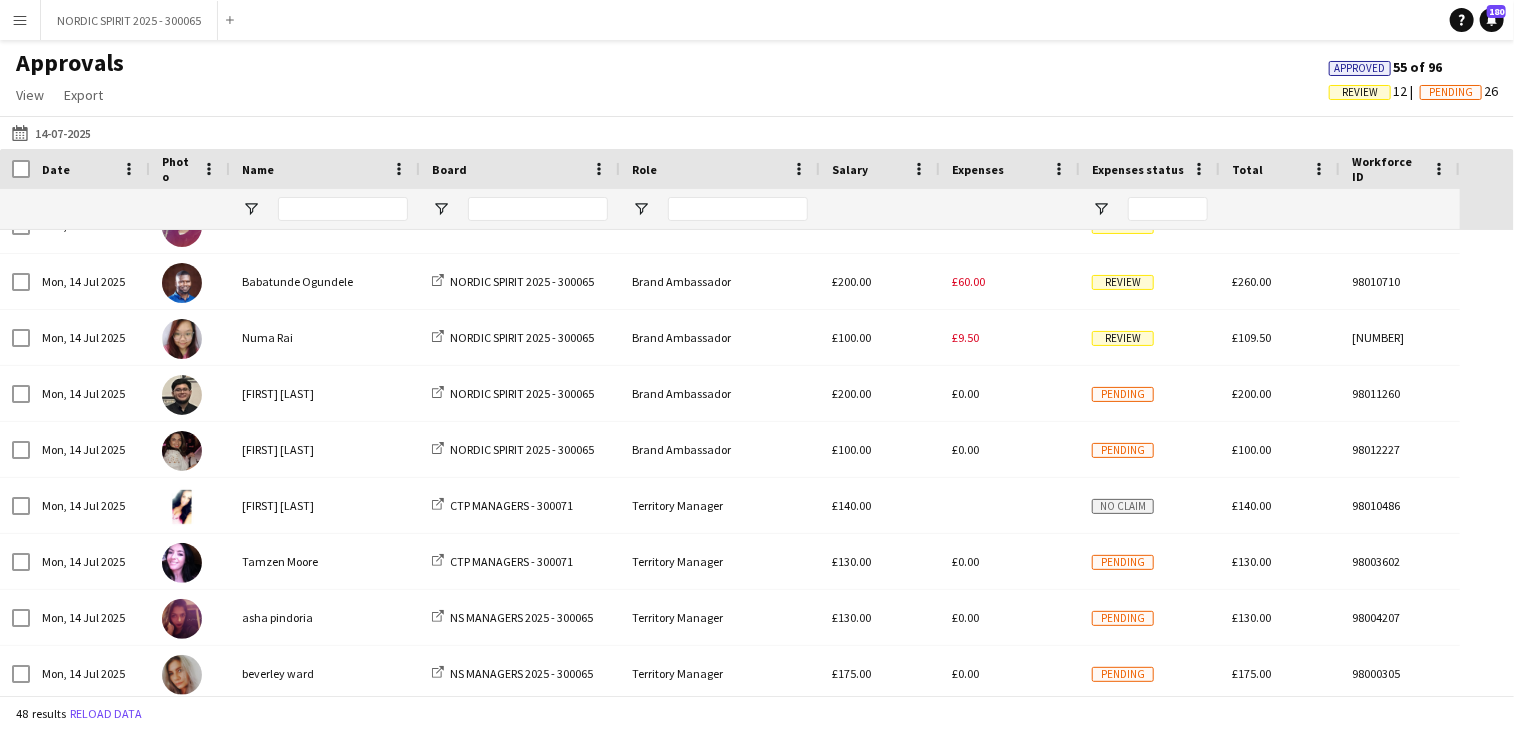scroll, scrollTop: 494, scrollLeft: 0, axis: vertical 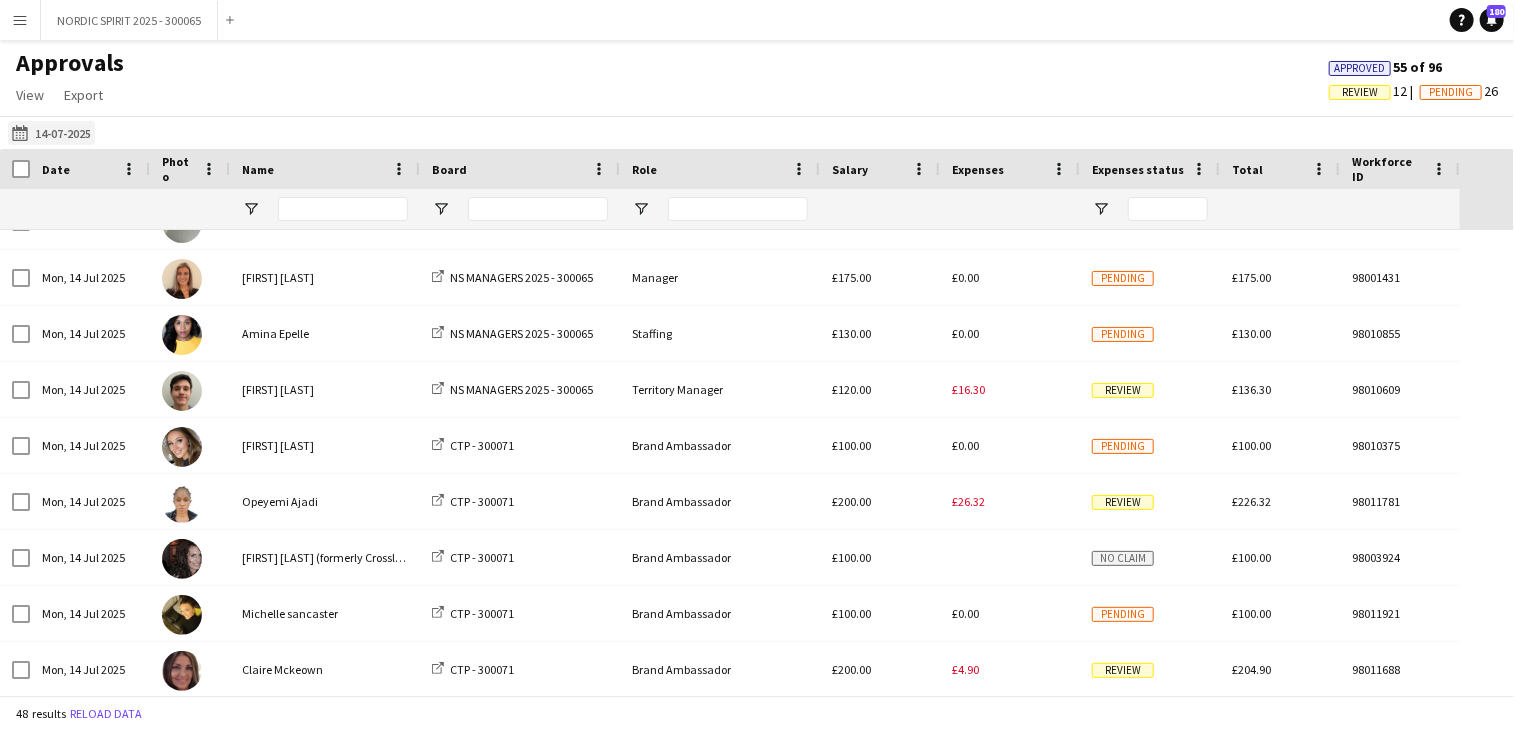 click on "[DATE]" 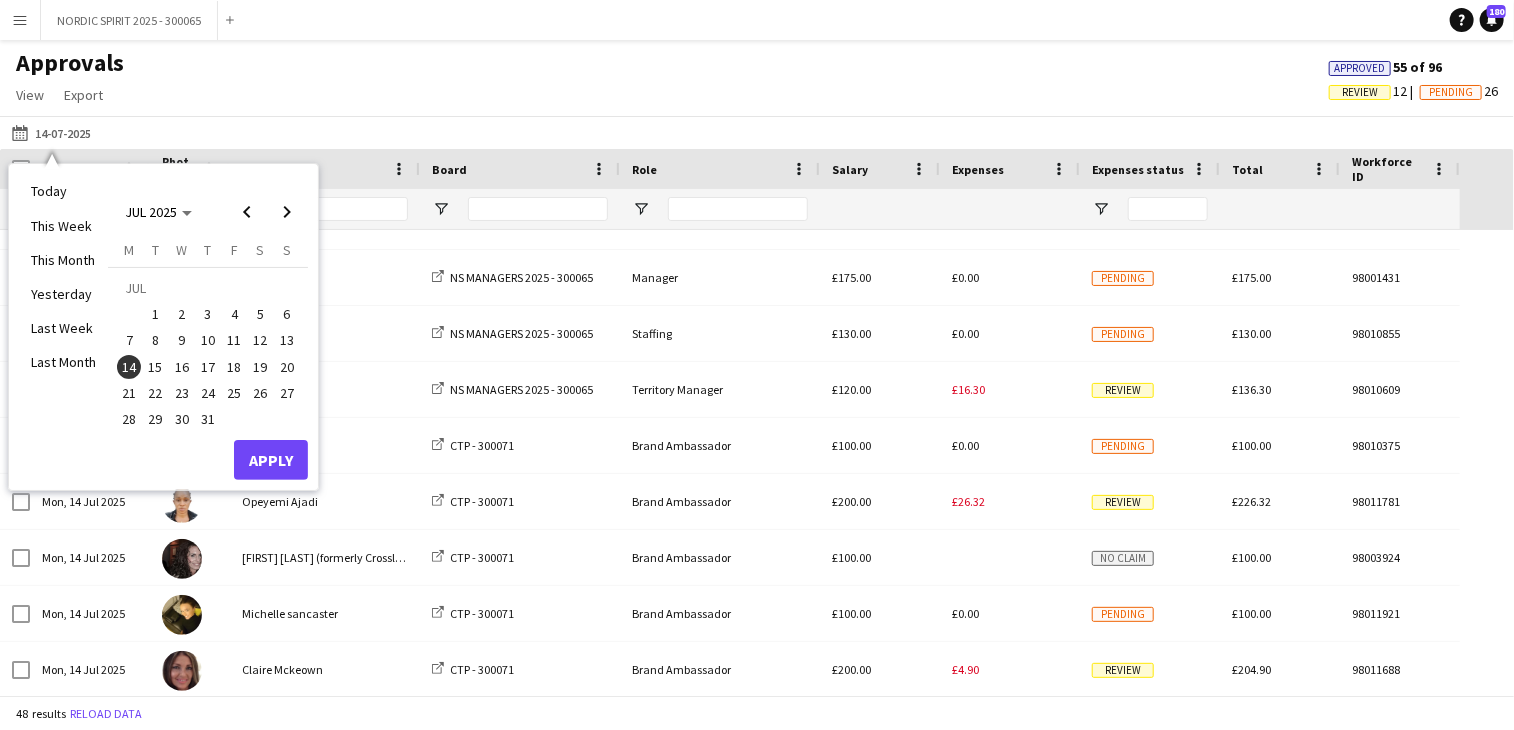 click on "15" at bounding box center (156, 367) 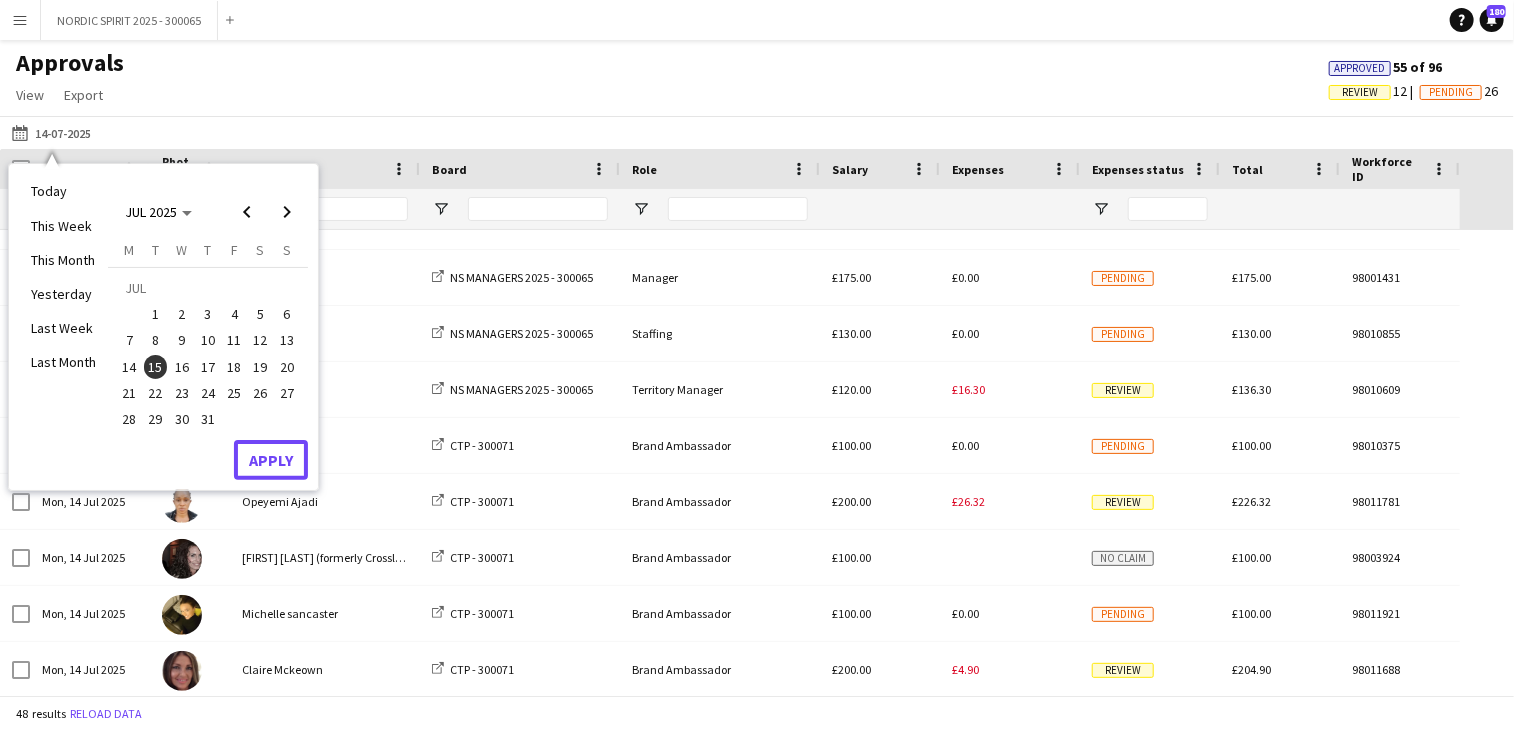 click on "Apply" at bounding box center (271, 460) 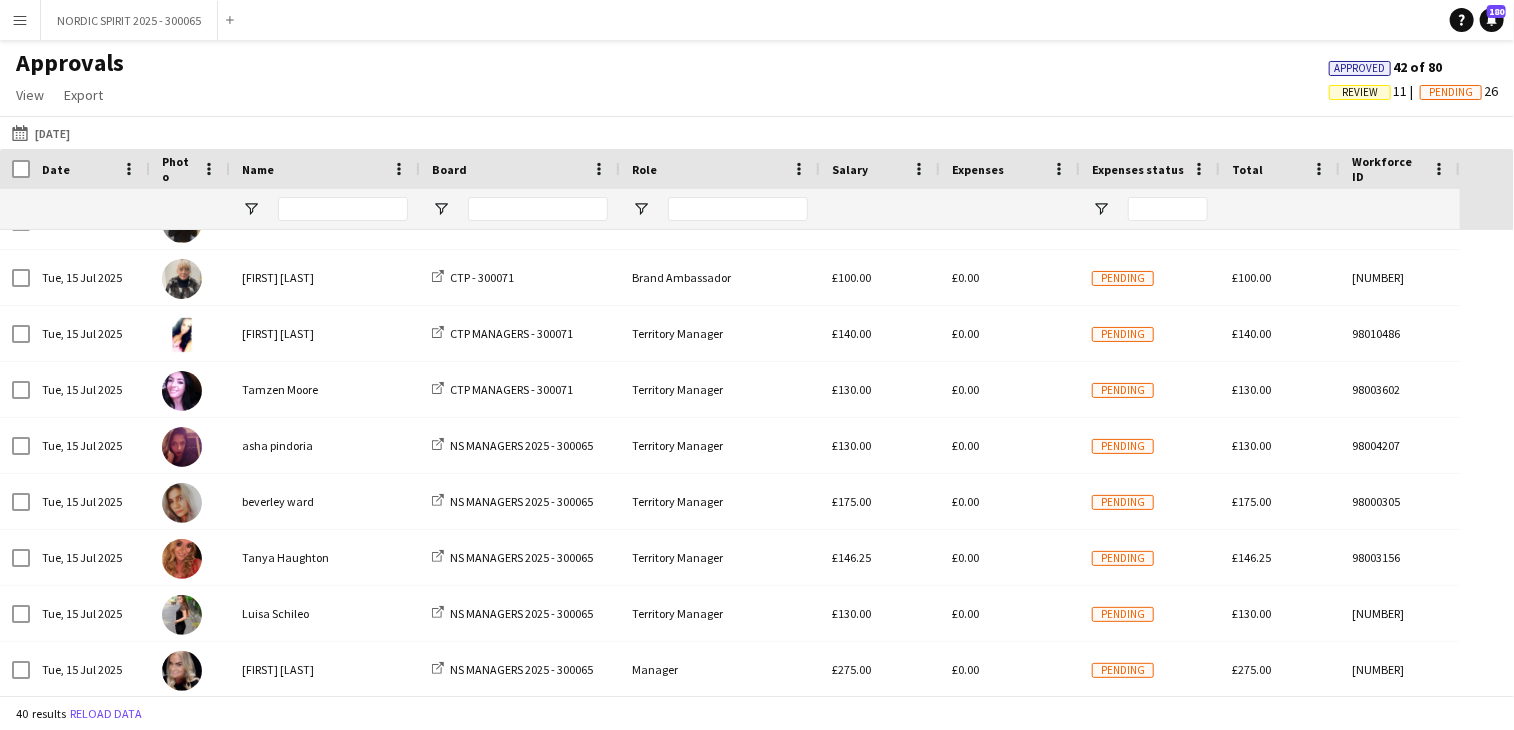 scroll, scrollTop: 1090, scrollLeft: 0, axis: vertical 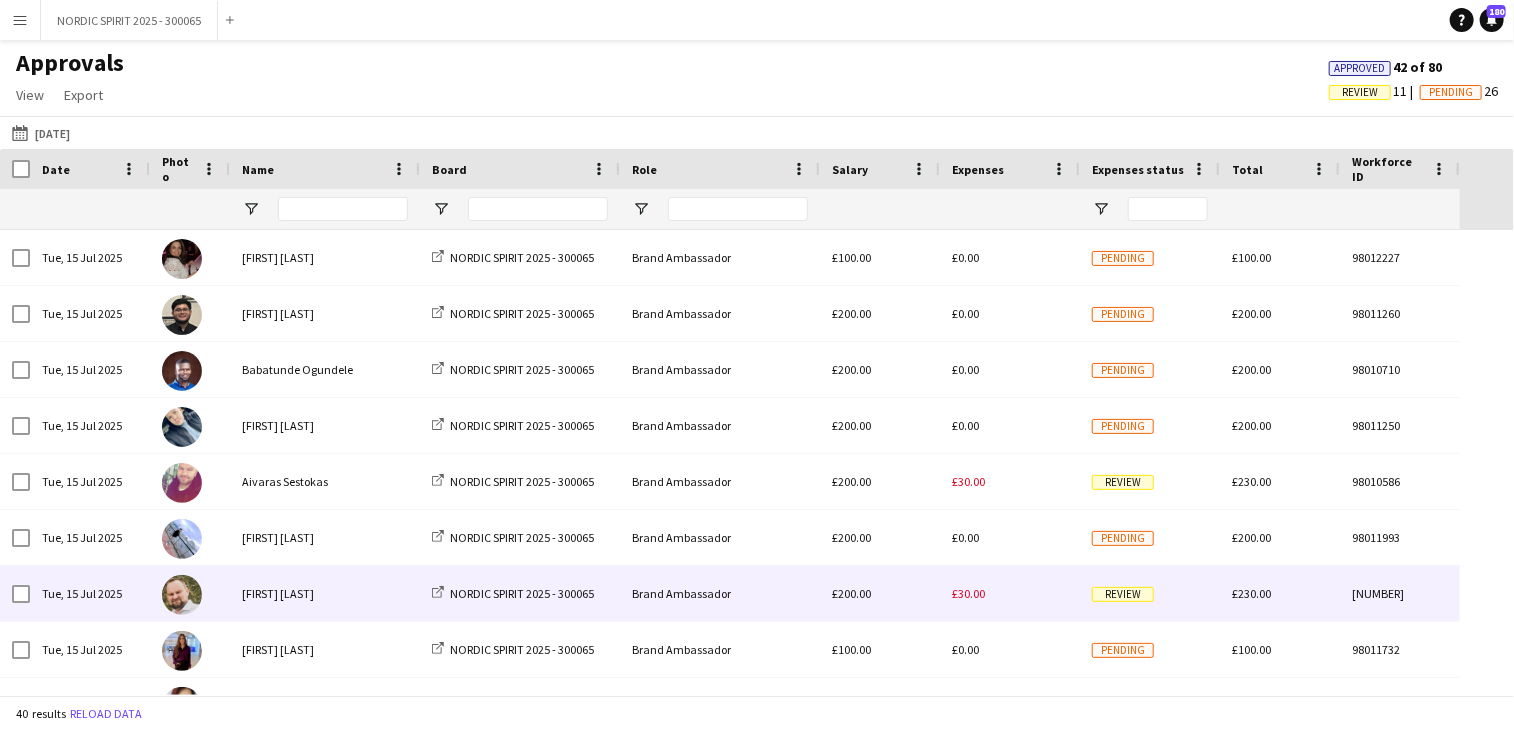 click on "£30.00" at bounding box center [968, 593] 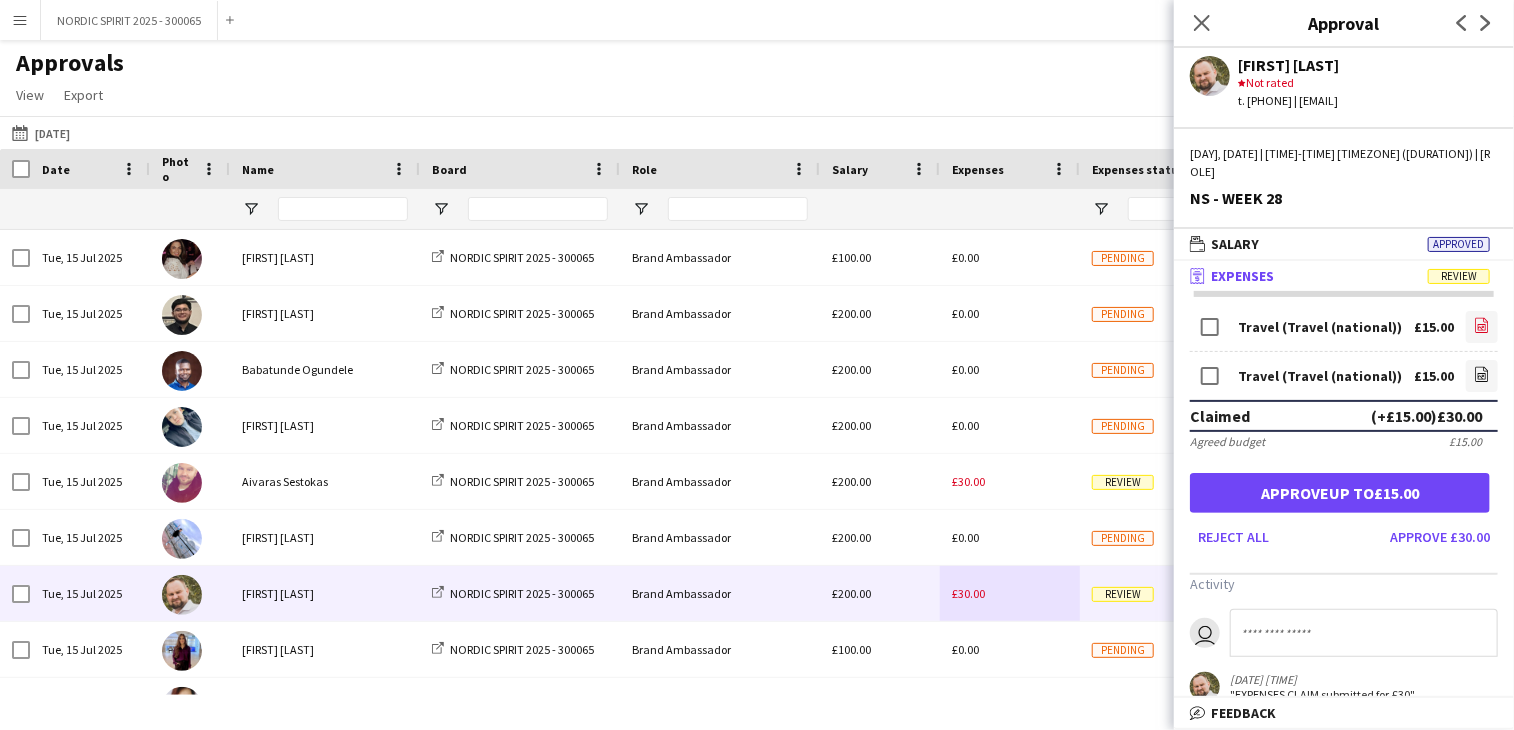 click 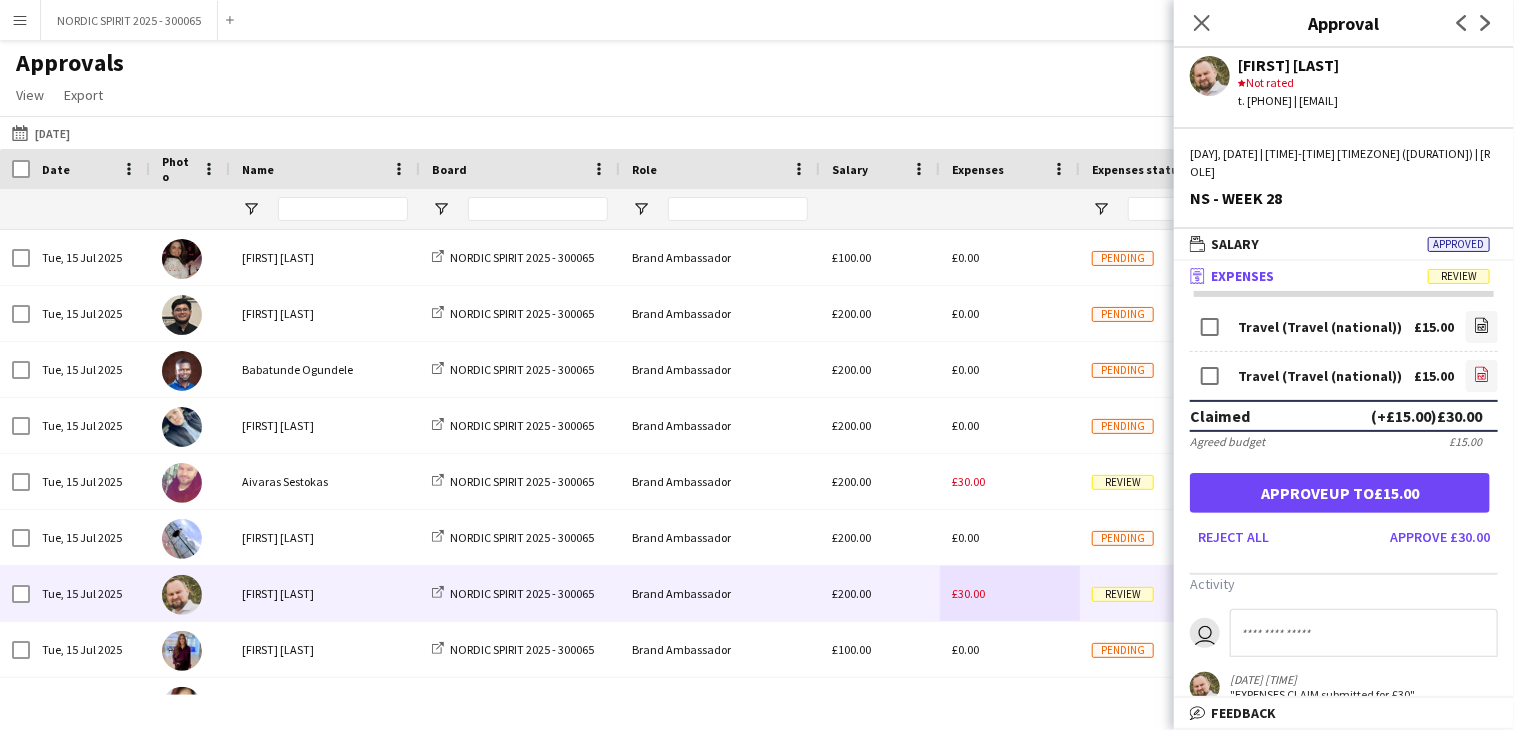 click on "file-image" 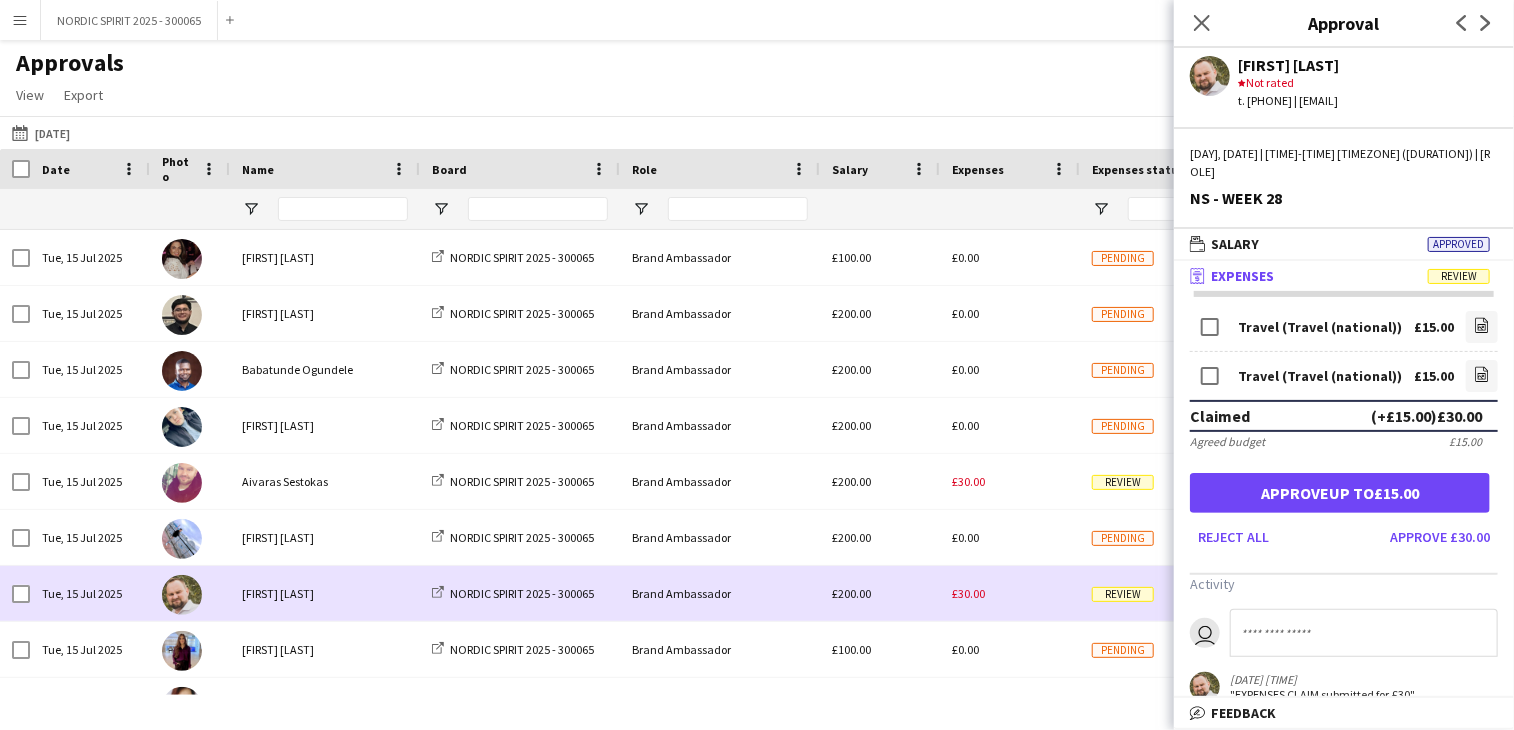 click on "£30.00" at bounding box center [1010, 593] 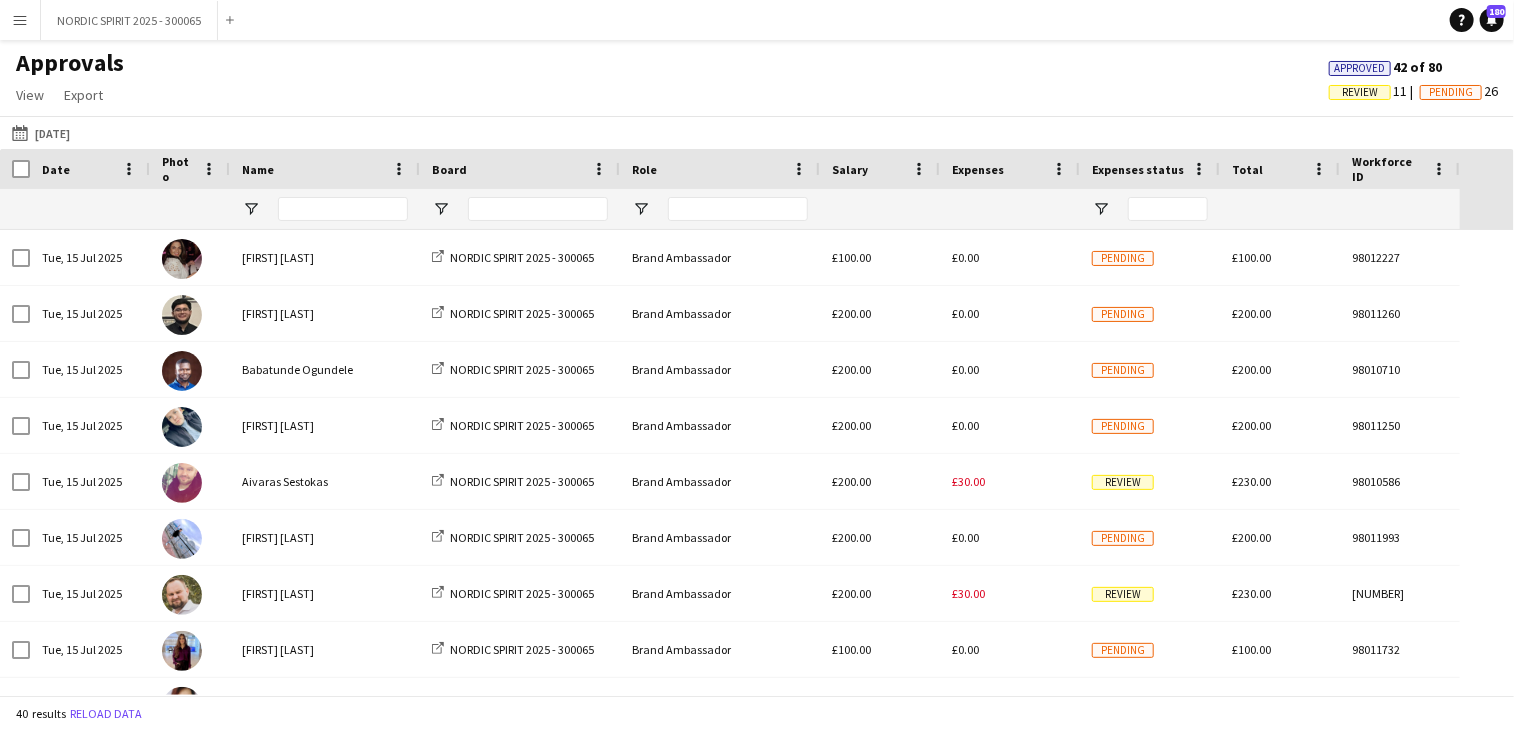 scroll, scrollTop: 57, scrollLeft: 0, axis: vertical 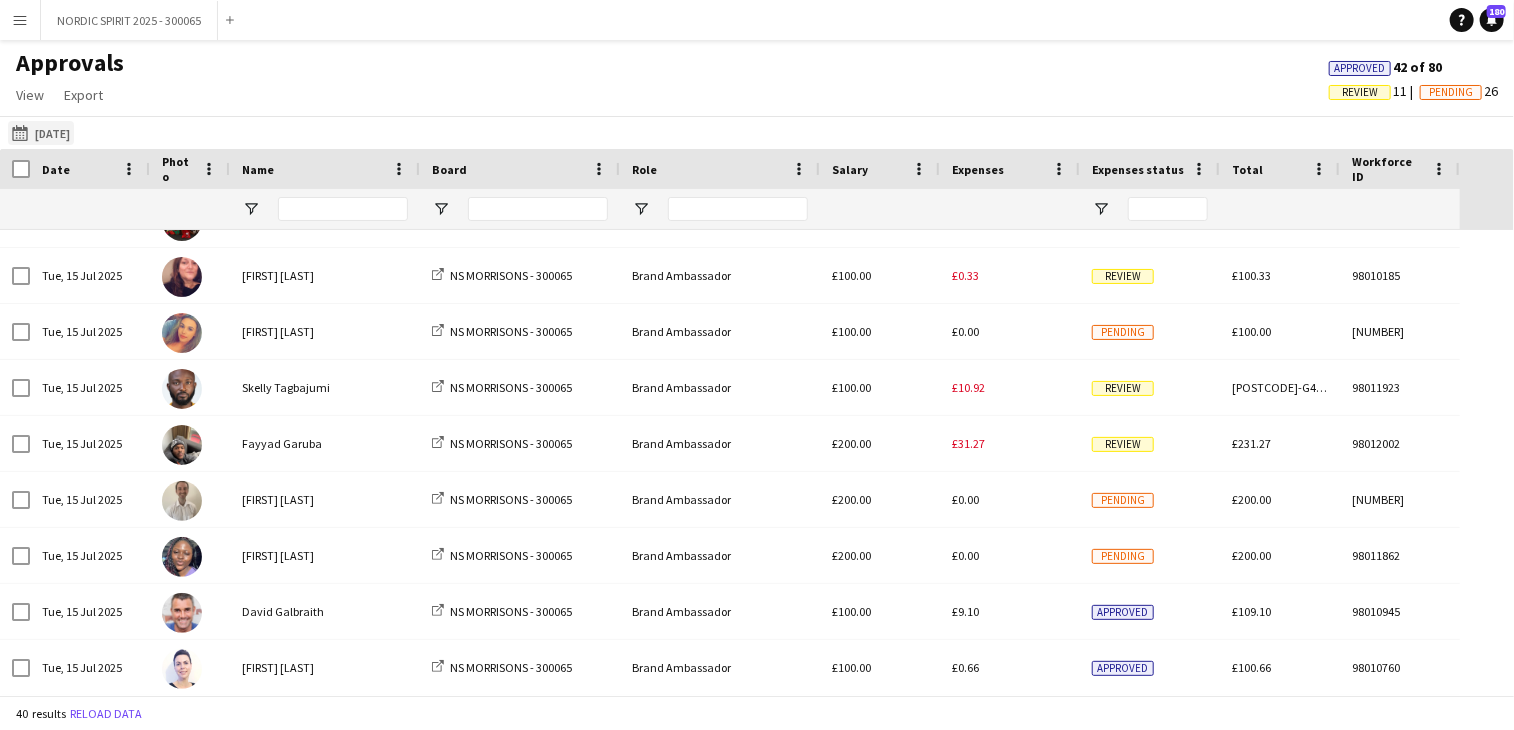 click on "[DATE]
[DATE]" 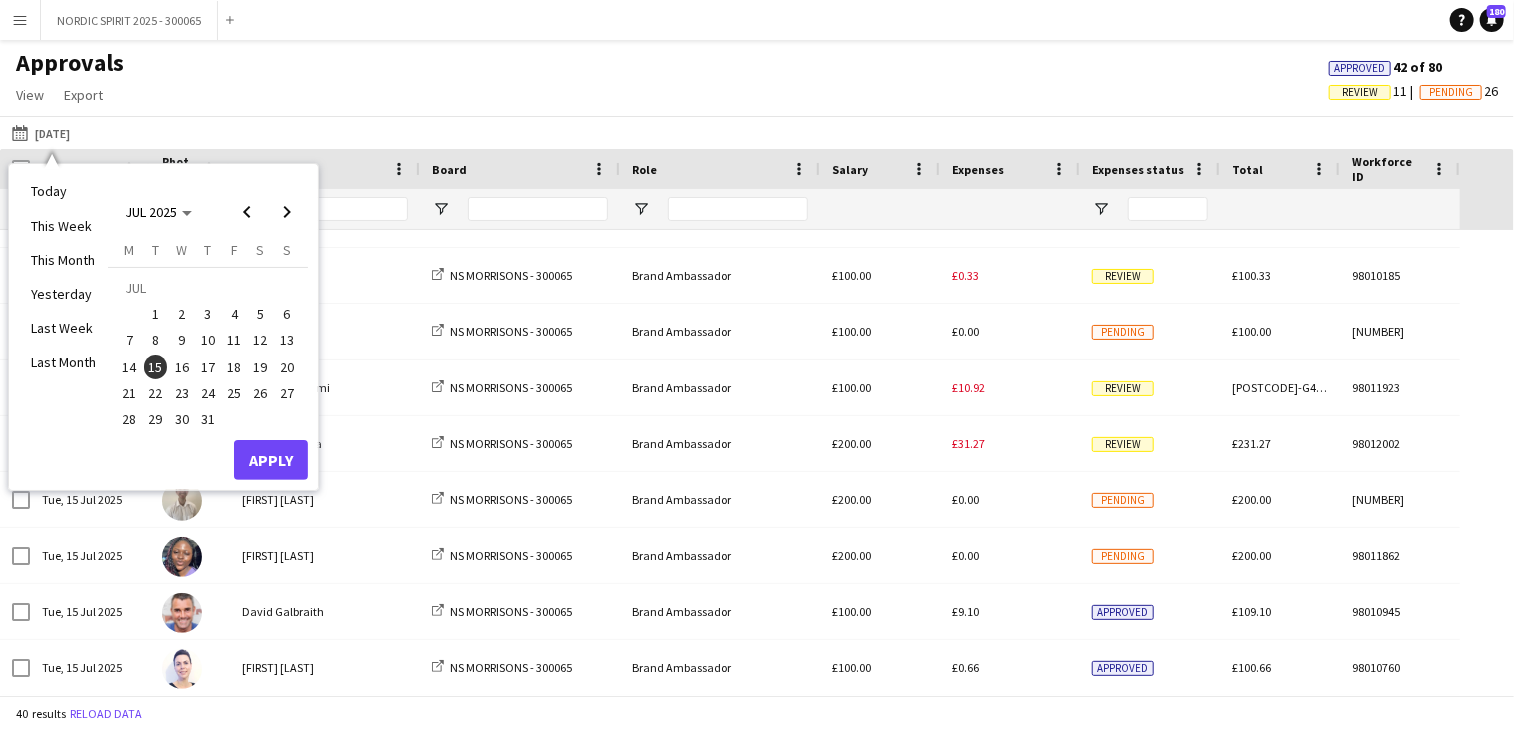 click on "16" at bounding box center (182, 367) 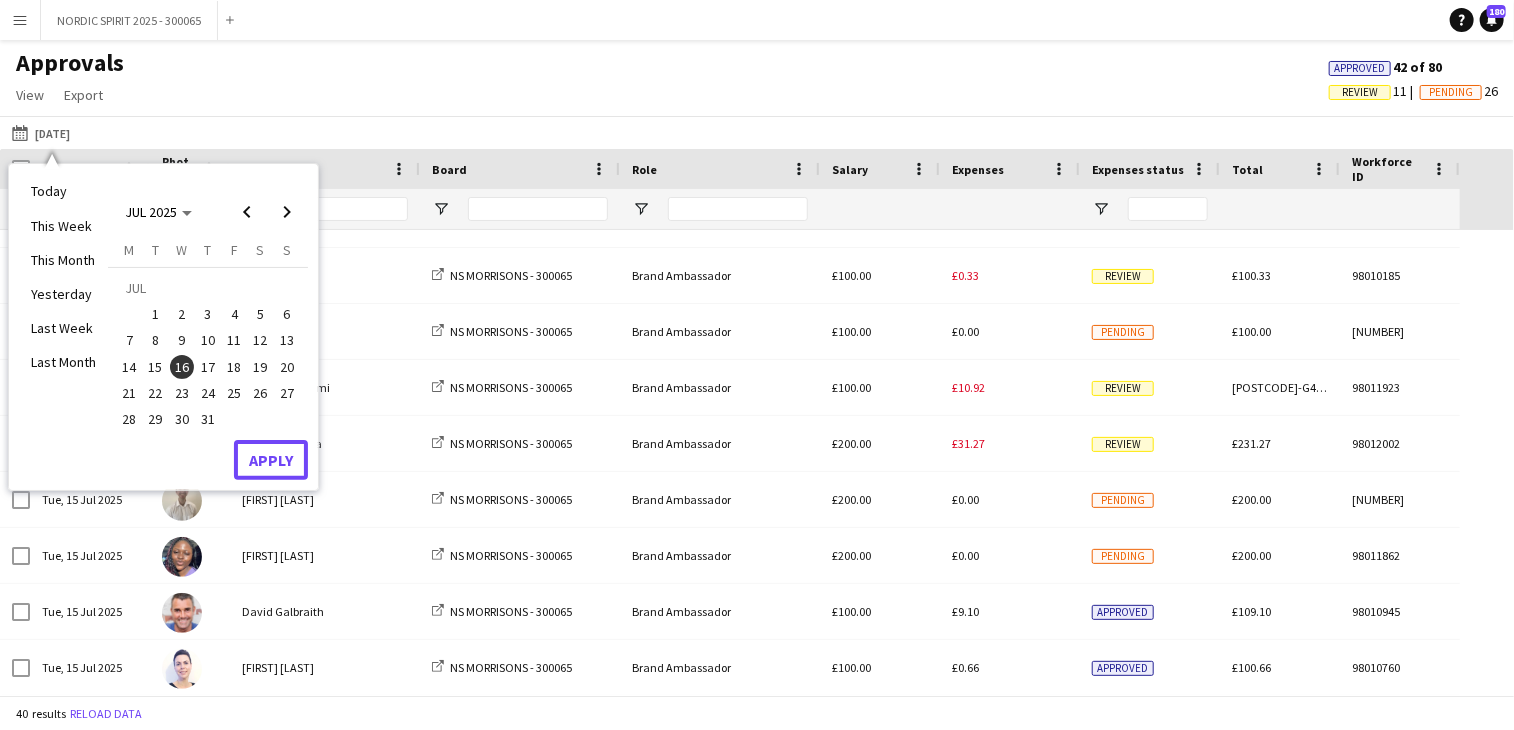 click on "Apply" at bounding box center (271, 460) 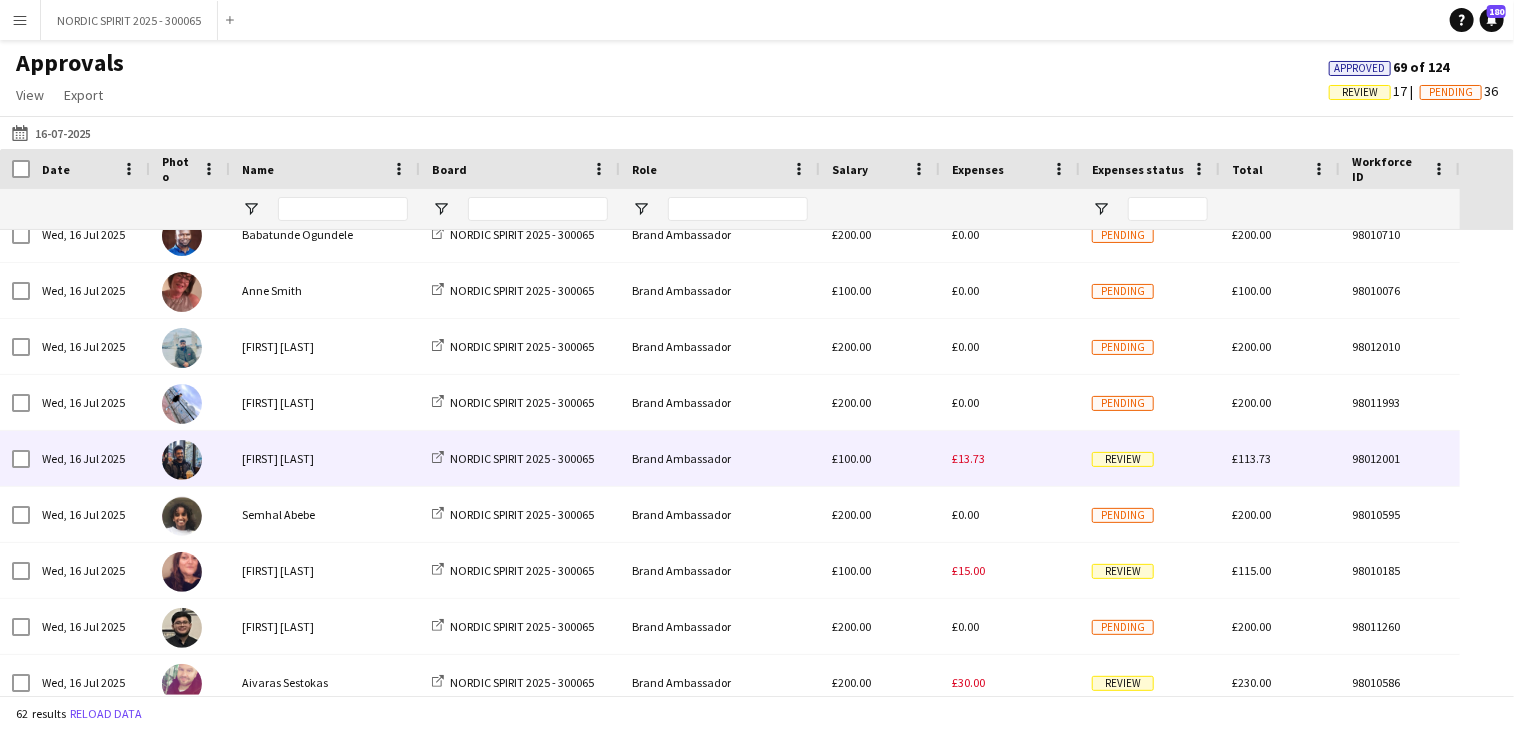 click on "£13.73" at bounding box center (968, 458) 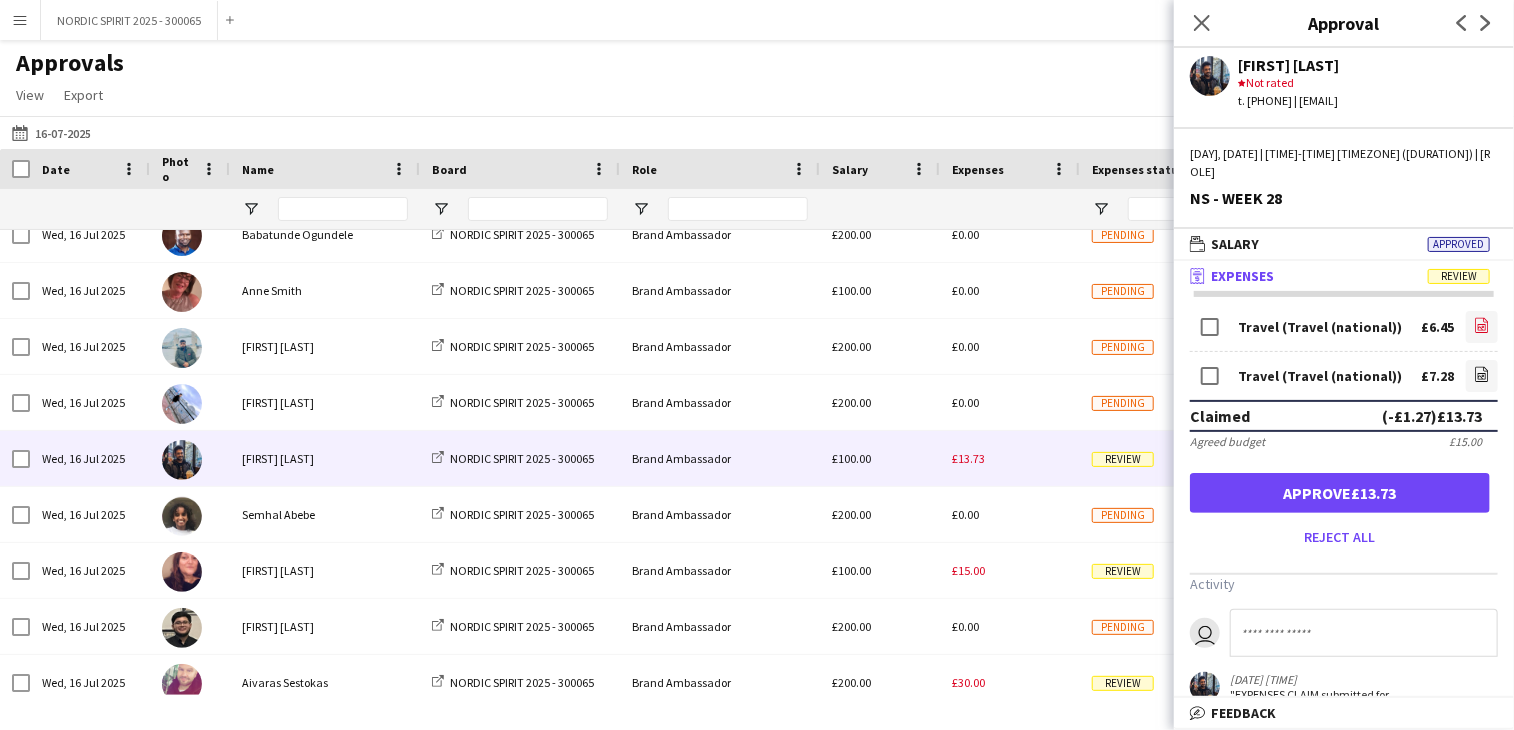 click 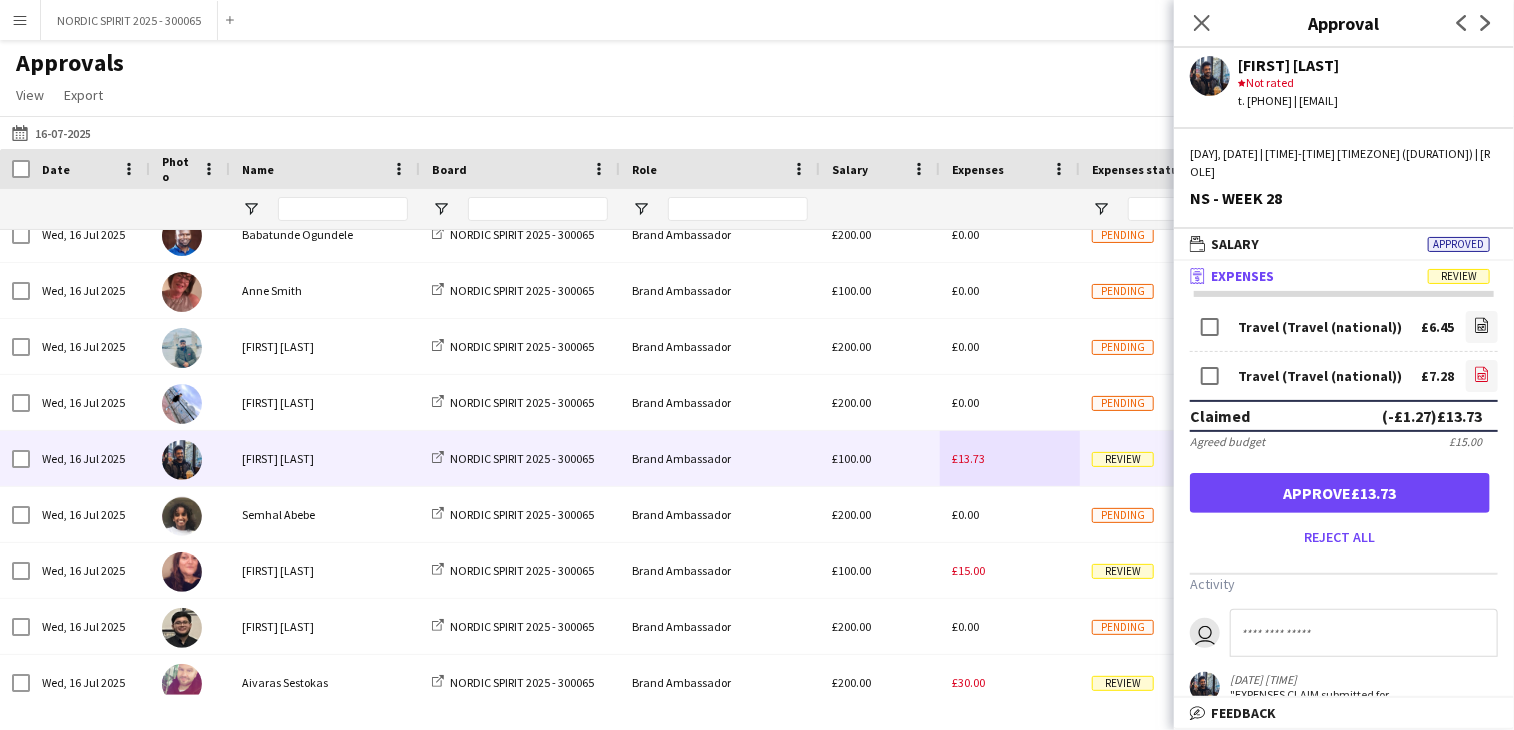 click on "file-image" 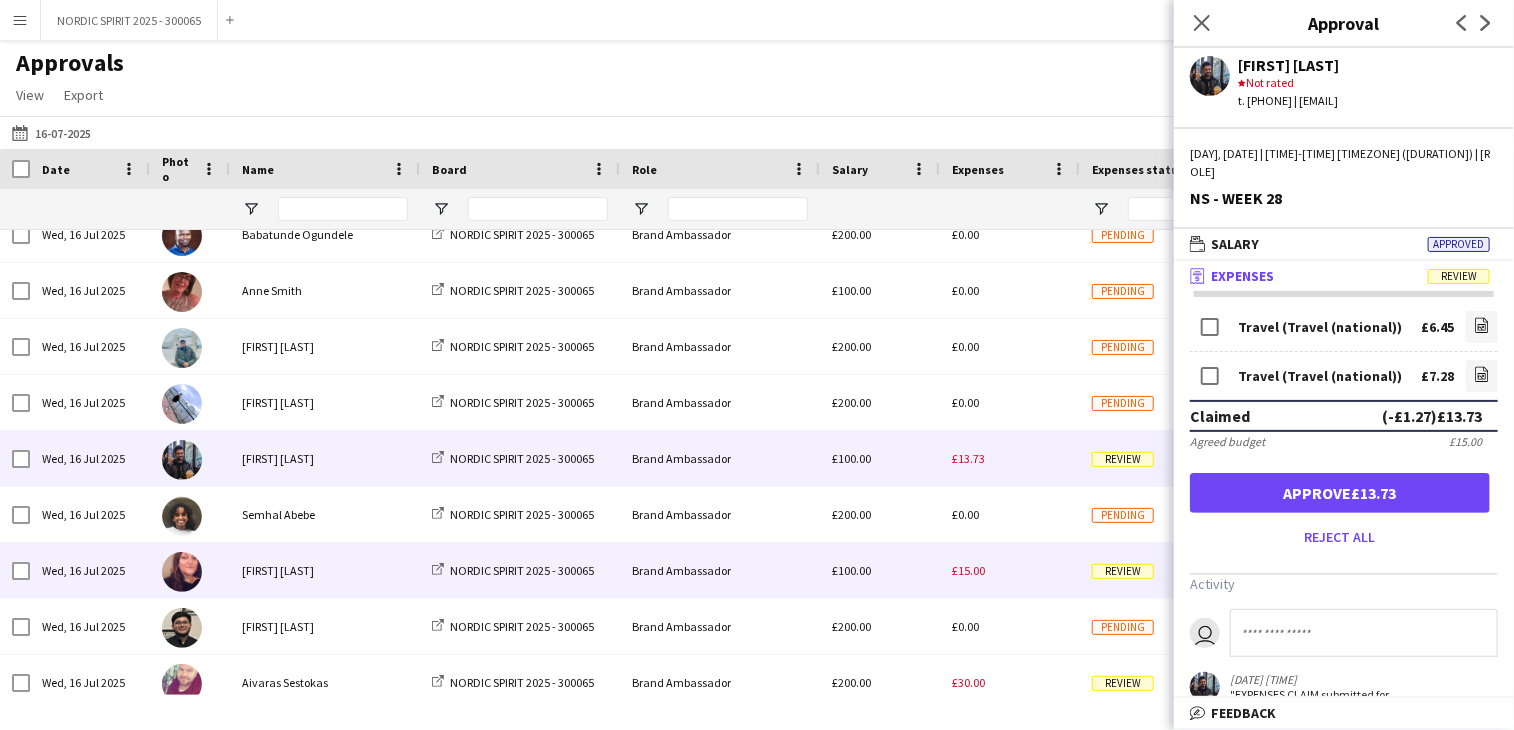 click on "£15.00" at bounding box center (968, 570) 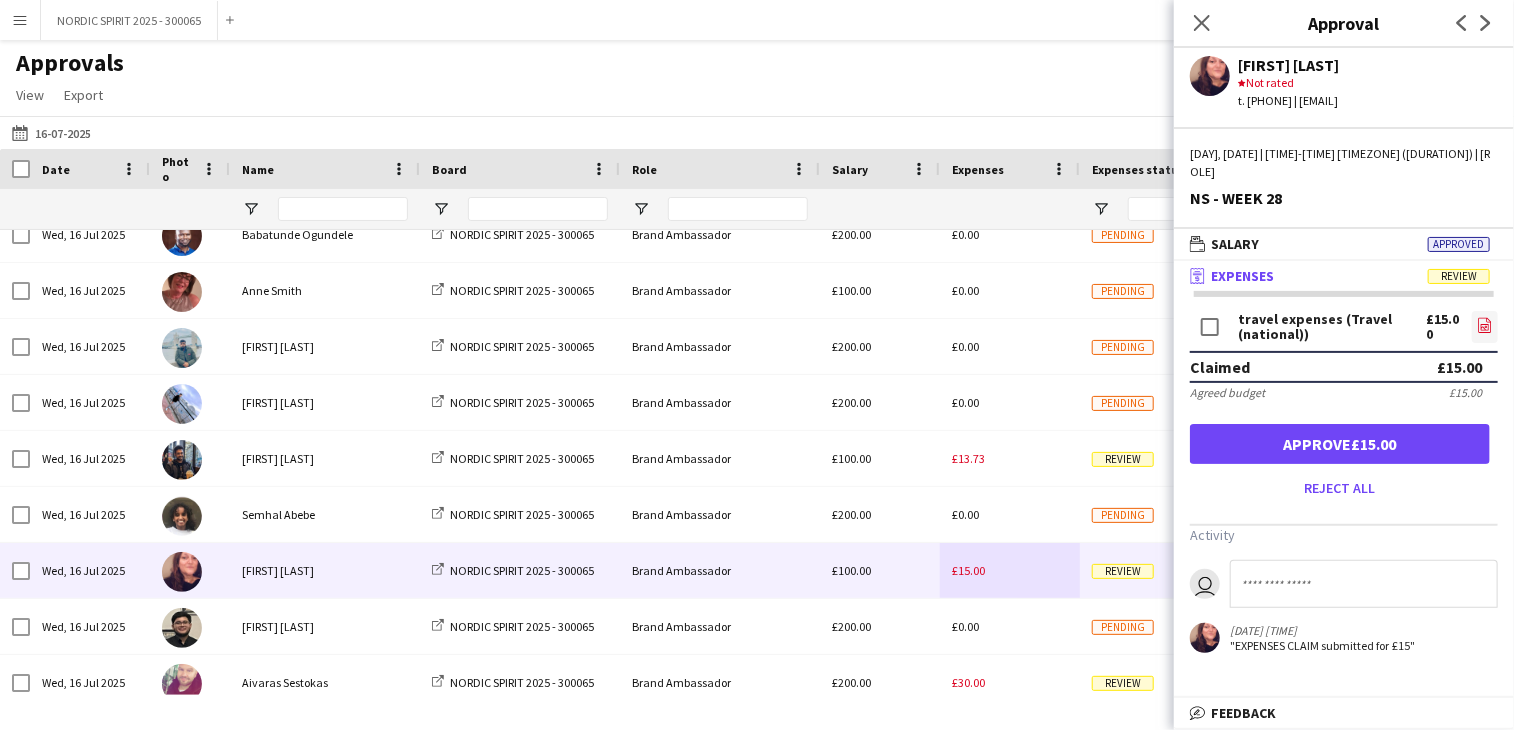 click on "file-image" 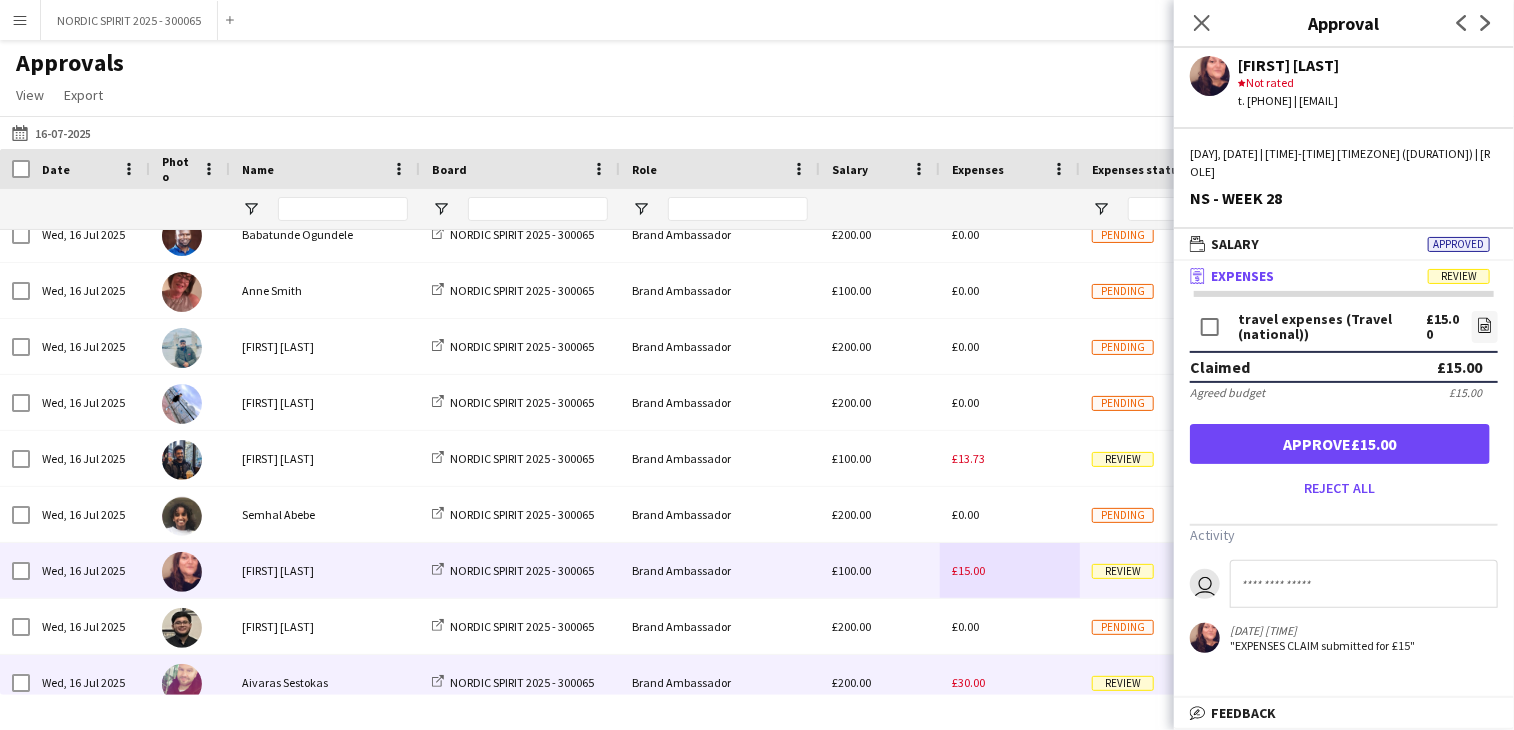 click on "£30.00" at bounding box center [968, 682] 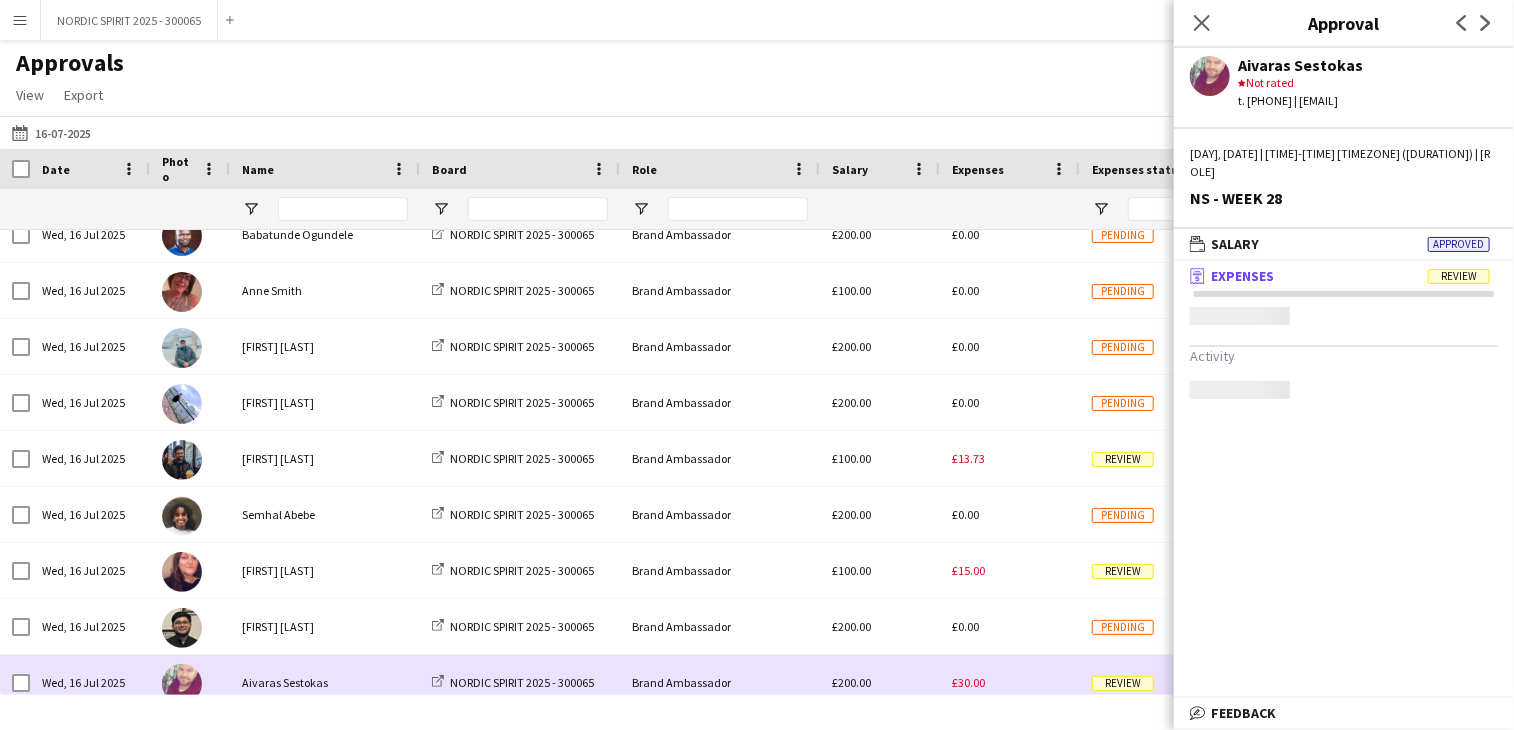 click on "£30.00" at bounding box center (968, 682) 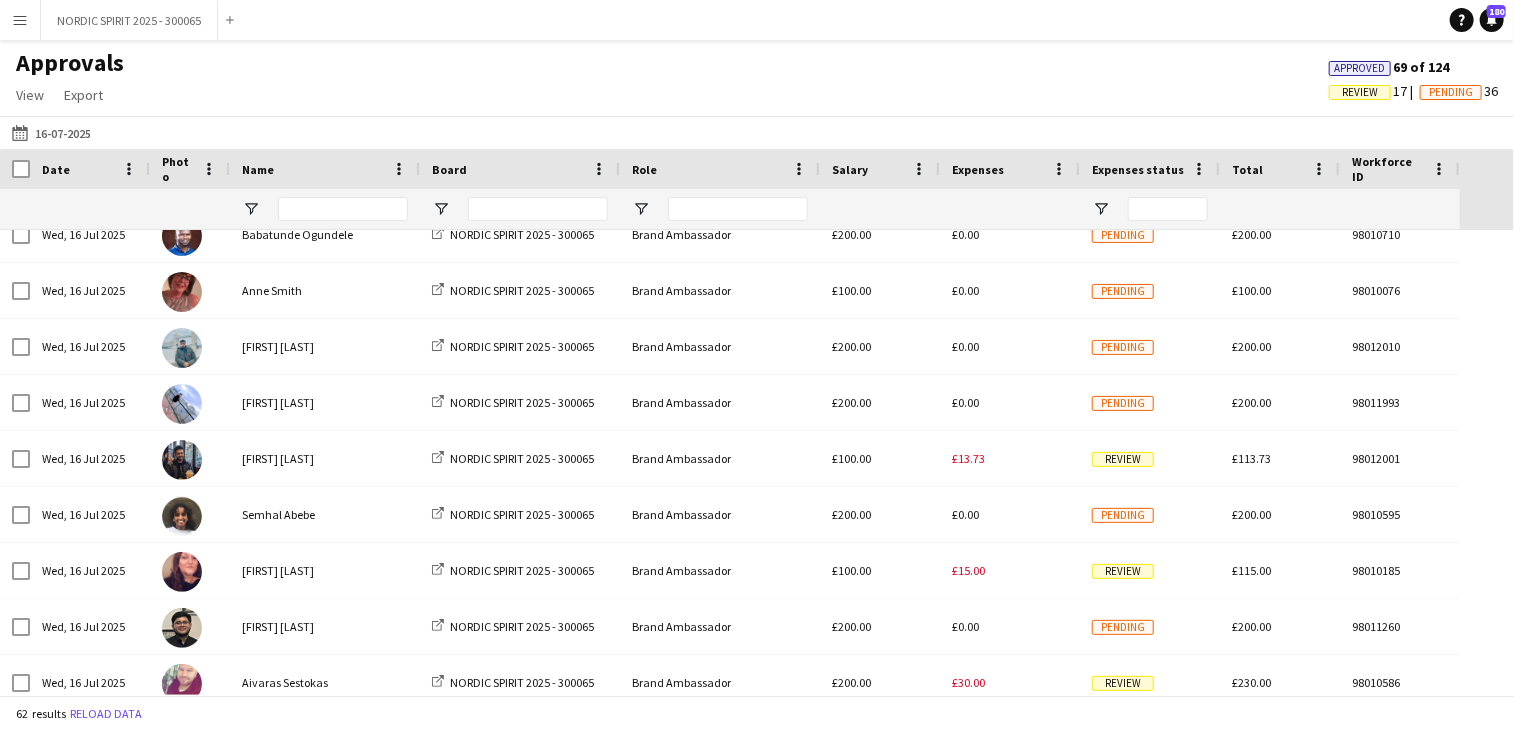 scroll, scrollTop: 15, scrollLeft: 0, axis: vertical 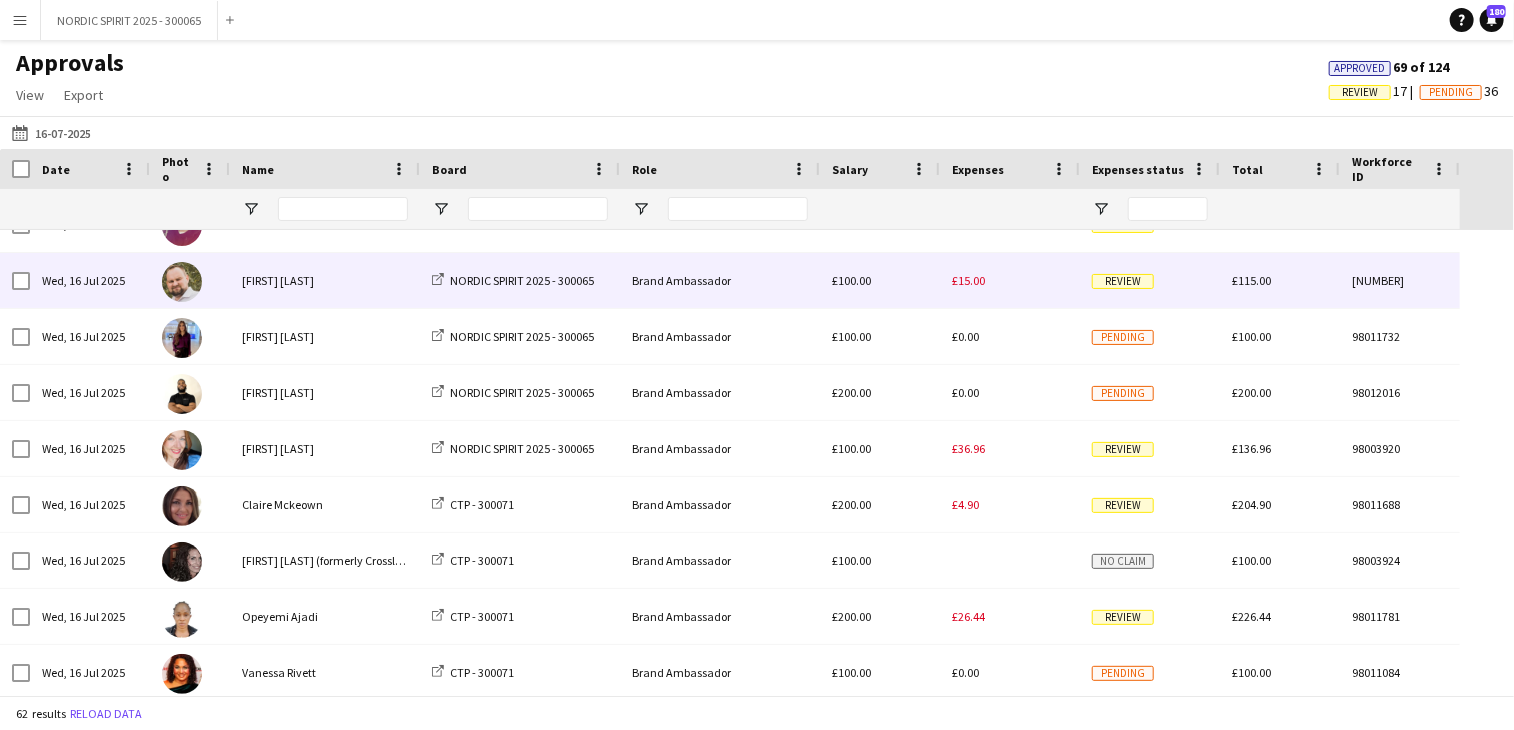 click on "£15.00" at bounding box center (968, 280) 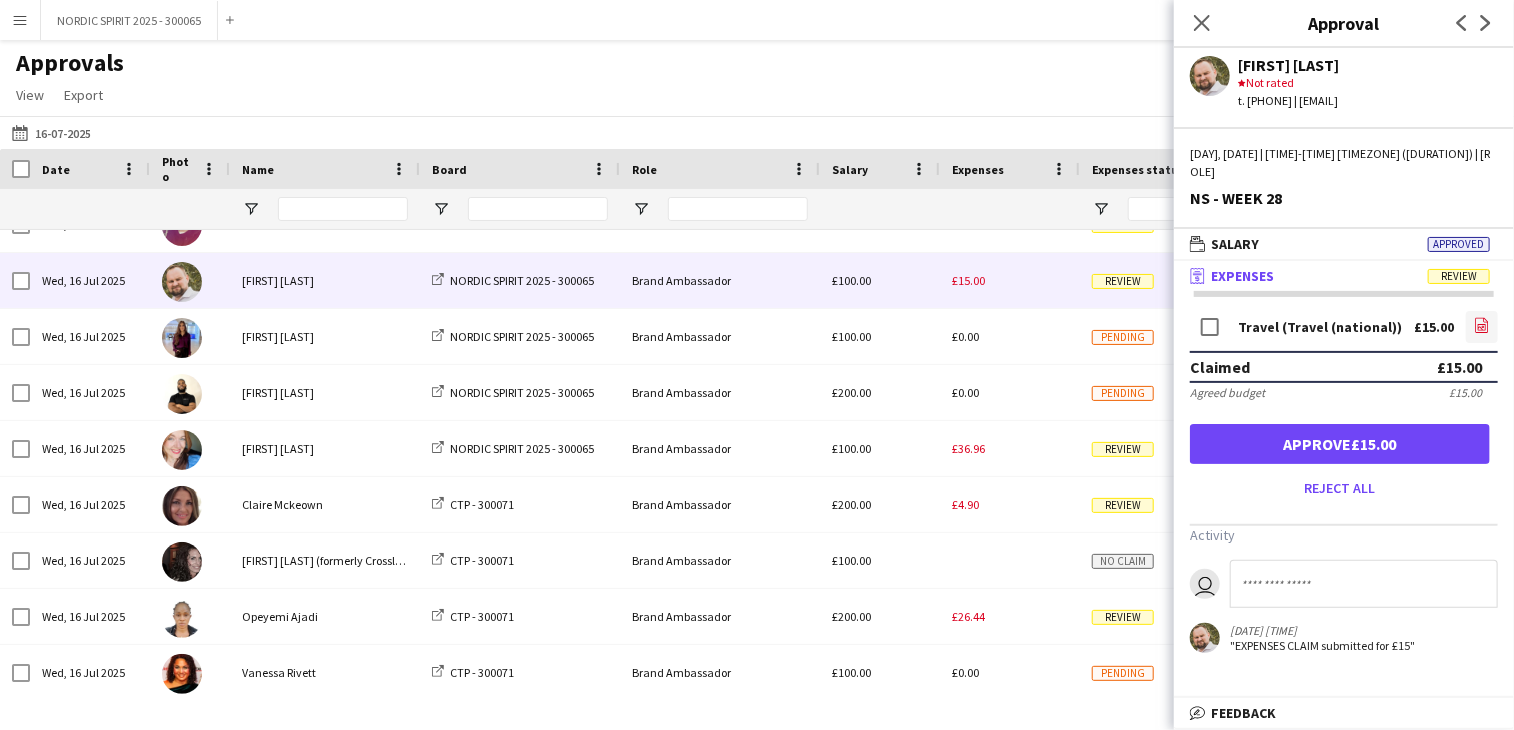 click 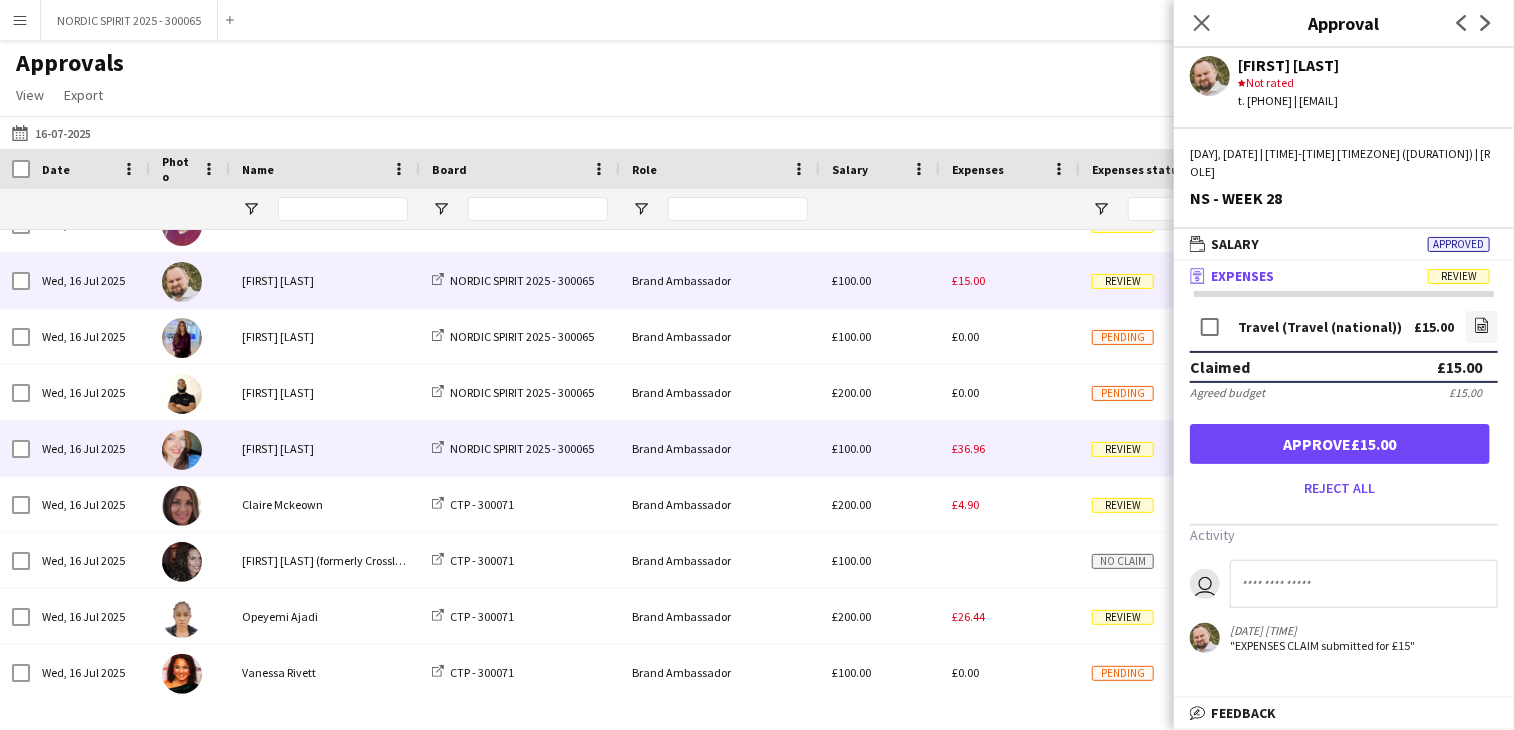 click on "£36.96" at bounding box center (1010, 448) 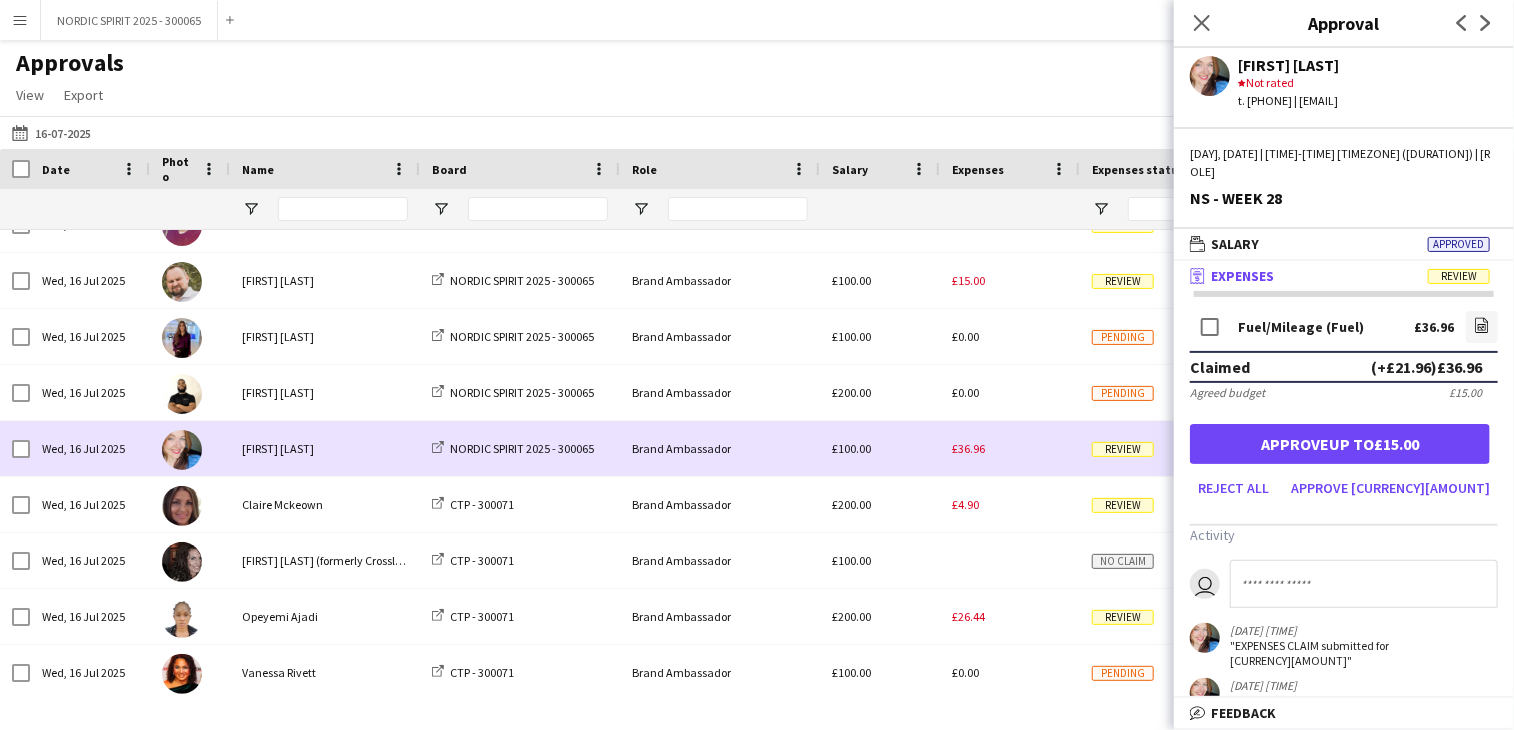 click on "£36.96" at bounding box center [968, 448] 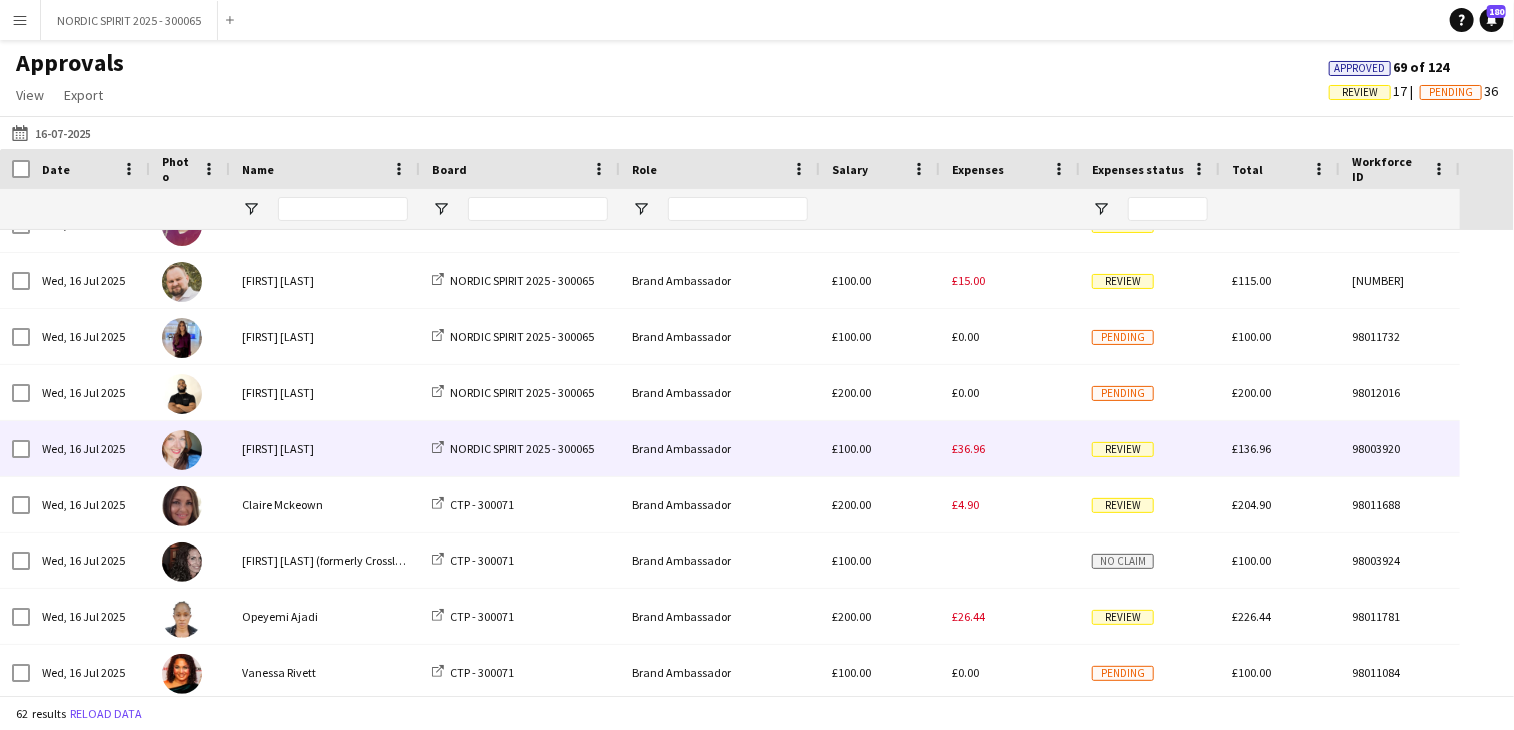click on "£36.96" at bounding box center (968, 448) 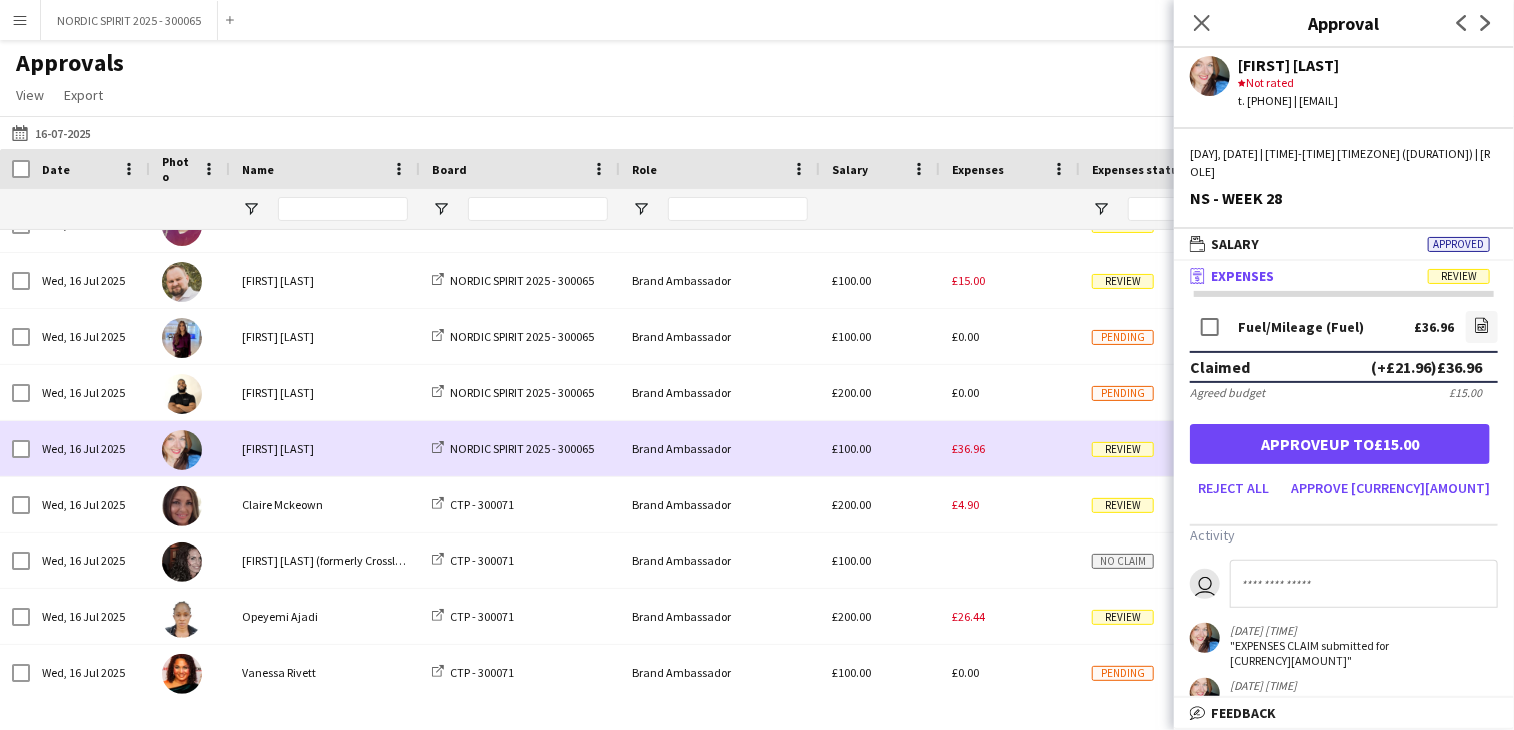 click on "£36.96" at bounding box center [1010, 448] 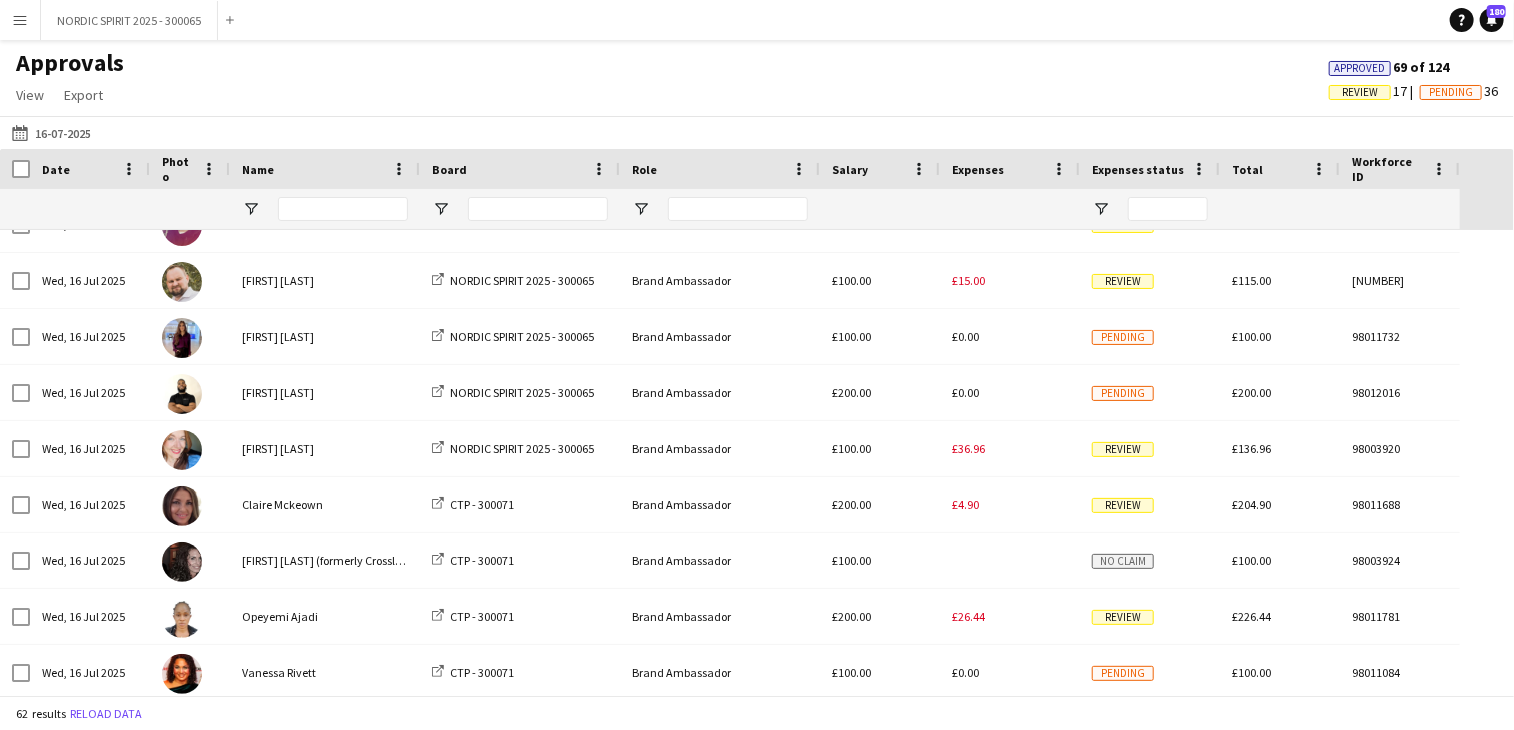 scroll, scrollTop: 473, scrollLeft: 0, axis: vertical 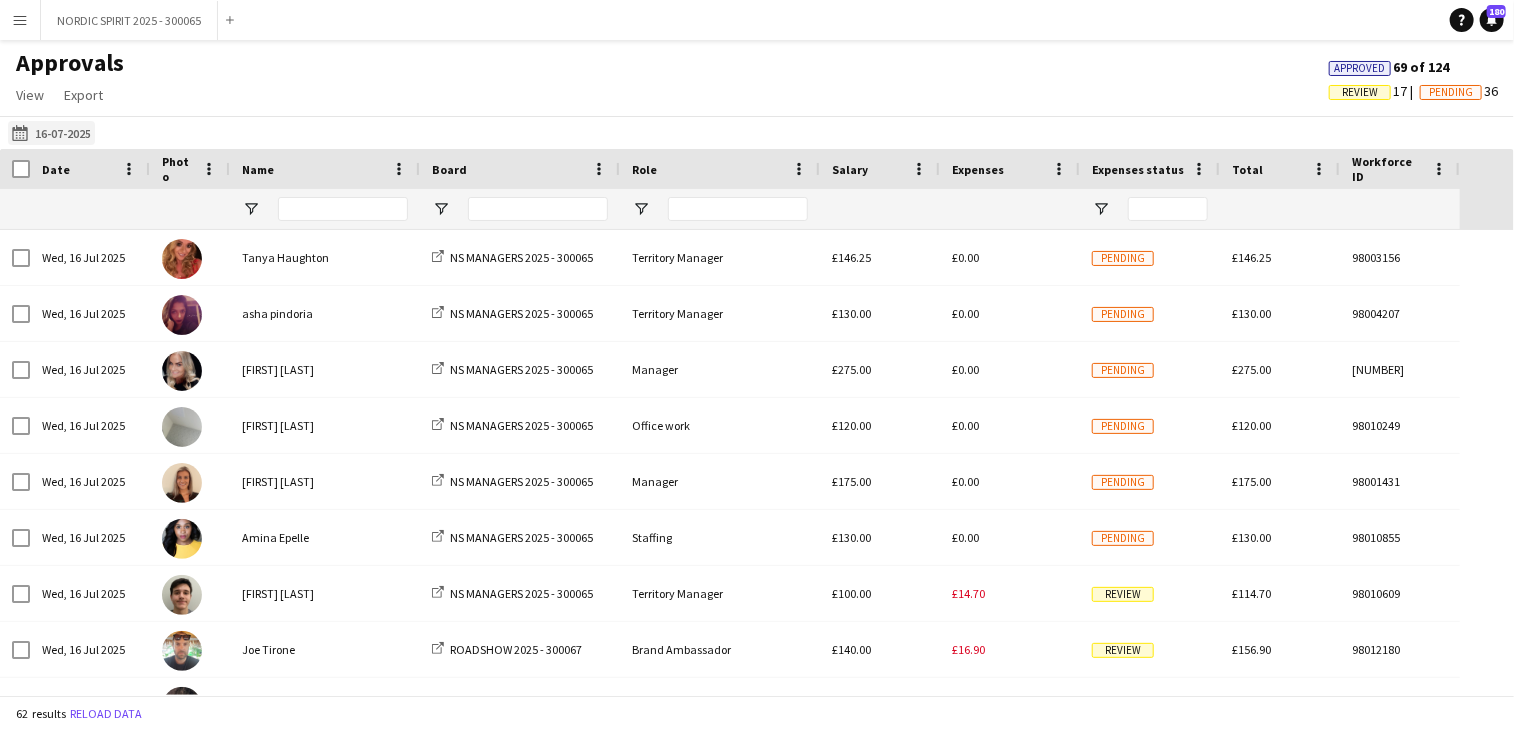 click on "[DATE]
[DATE]" 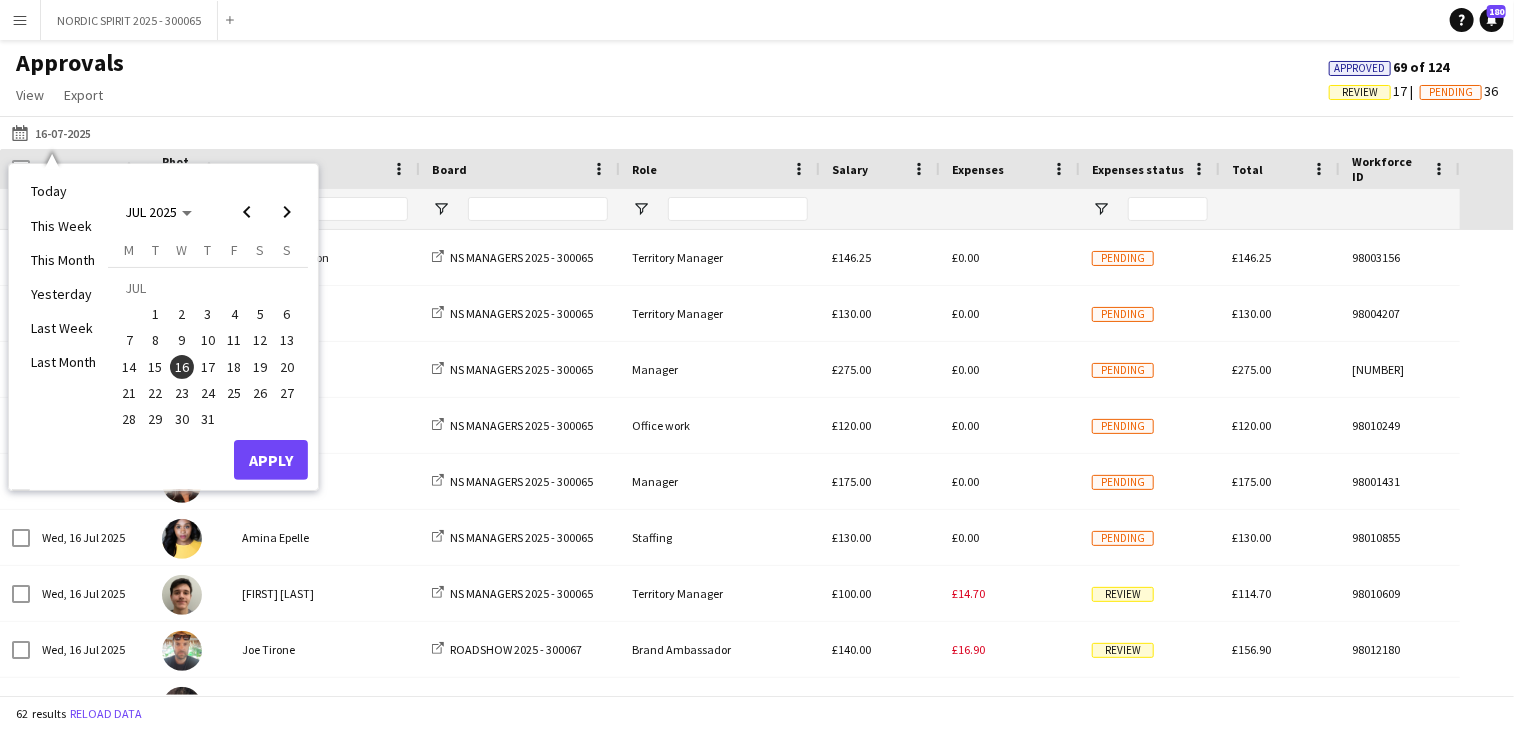 click on "17" at bounding box center (208, 367) 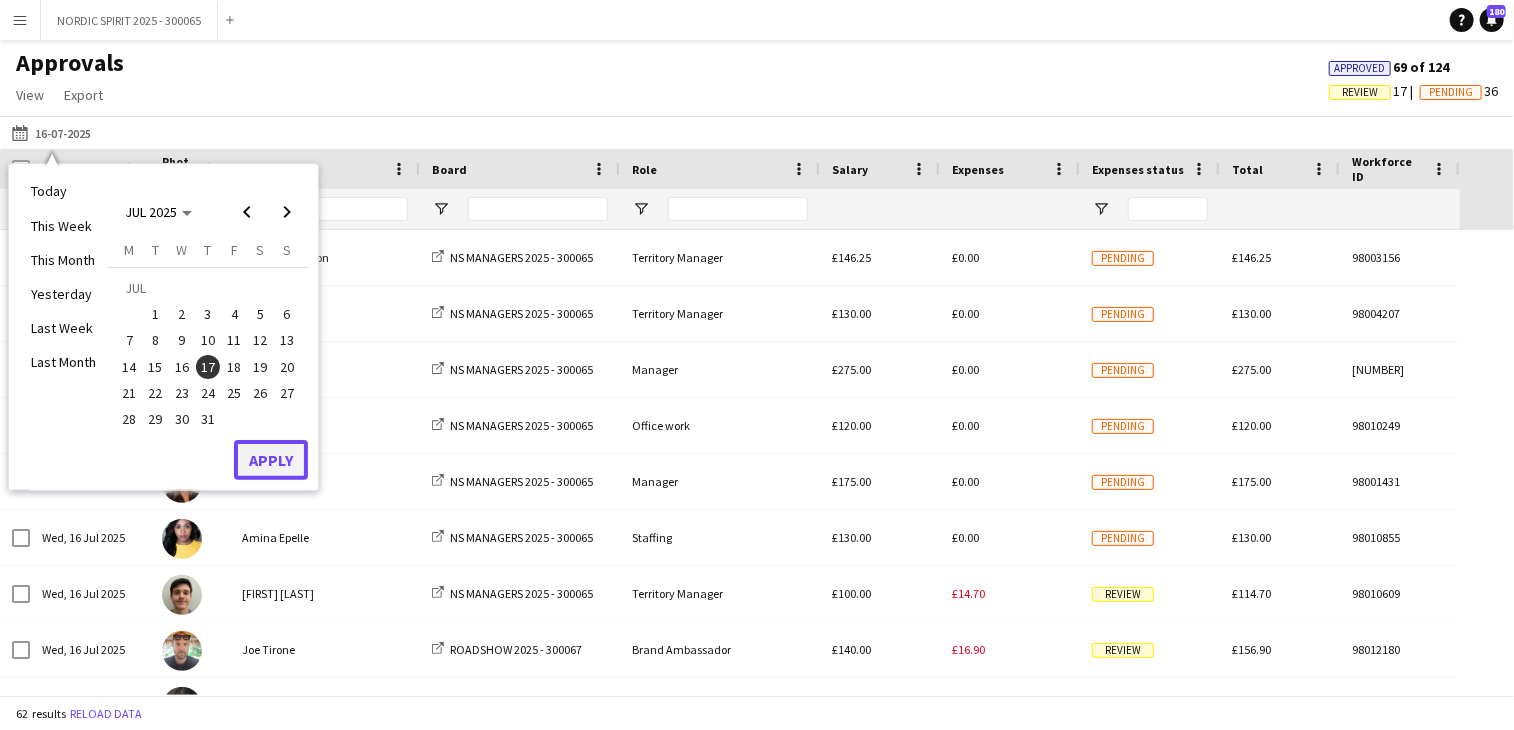 click on "Apply" at bounding box center [271, 460] 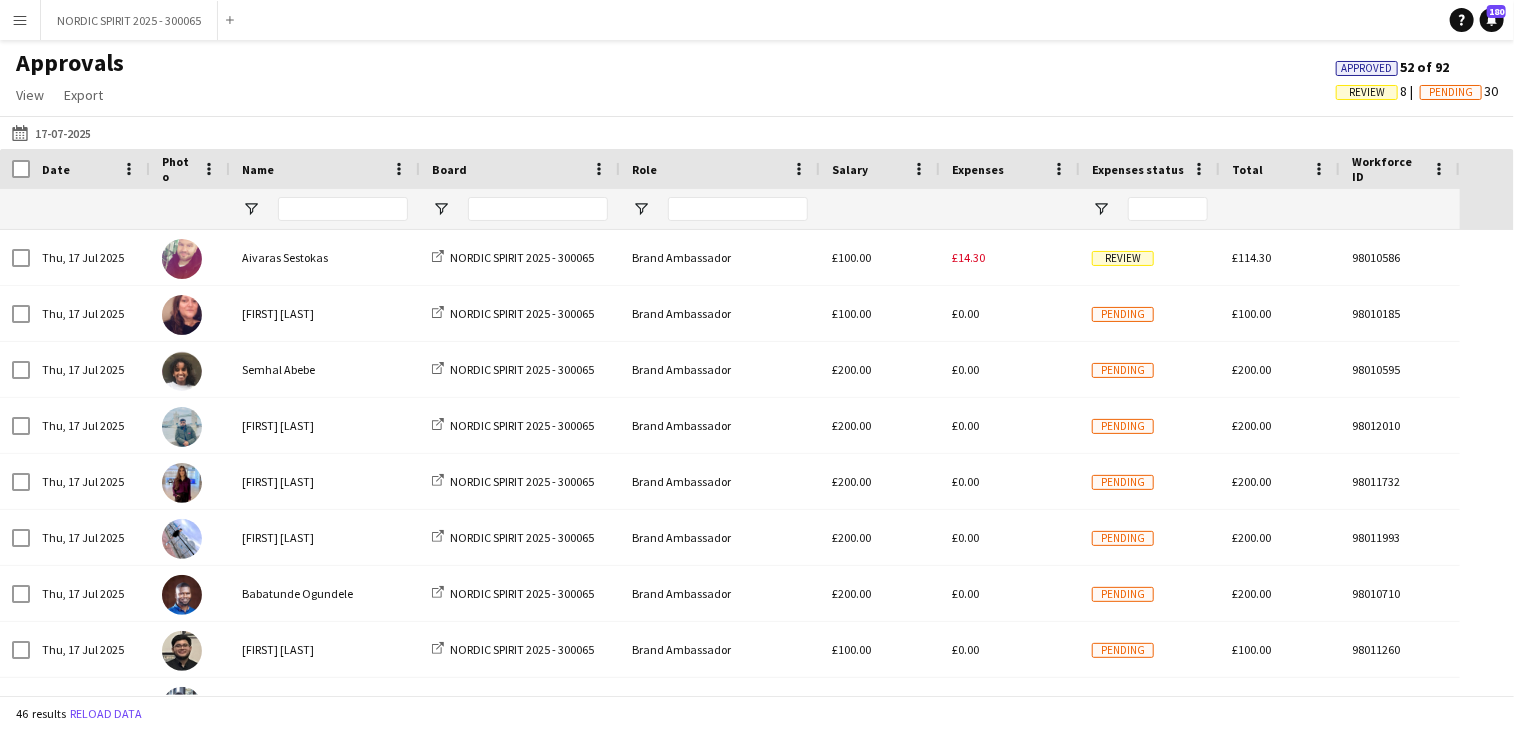 scroll, scrollTop: 61, scrollLeft: 0, axis: vertical 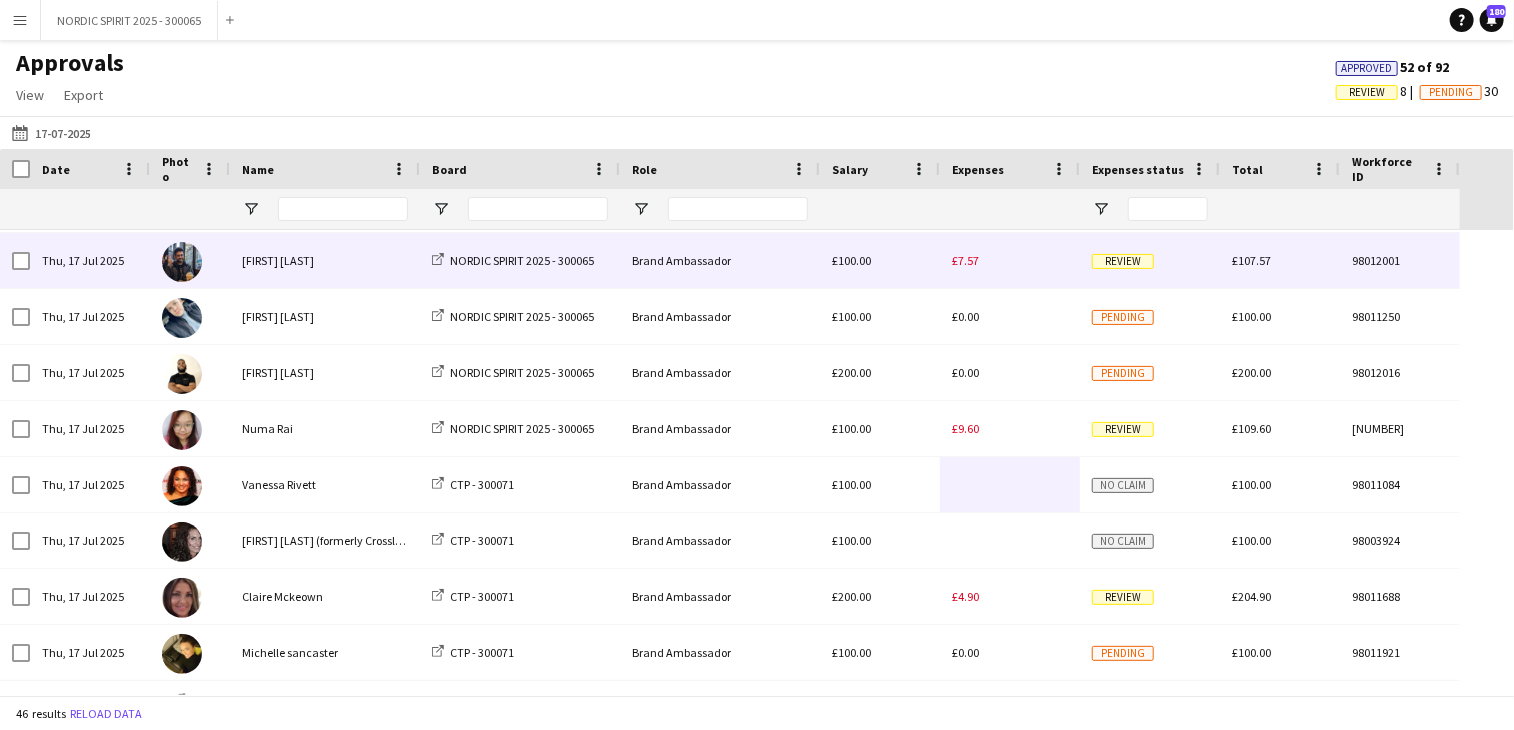 click on "£7.57" at bounding box center [965, 260] 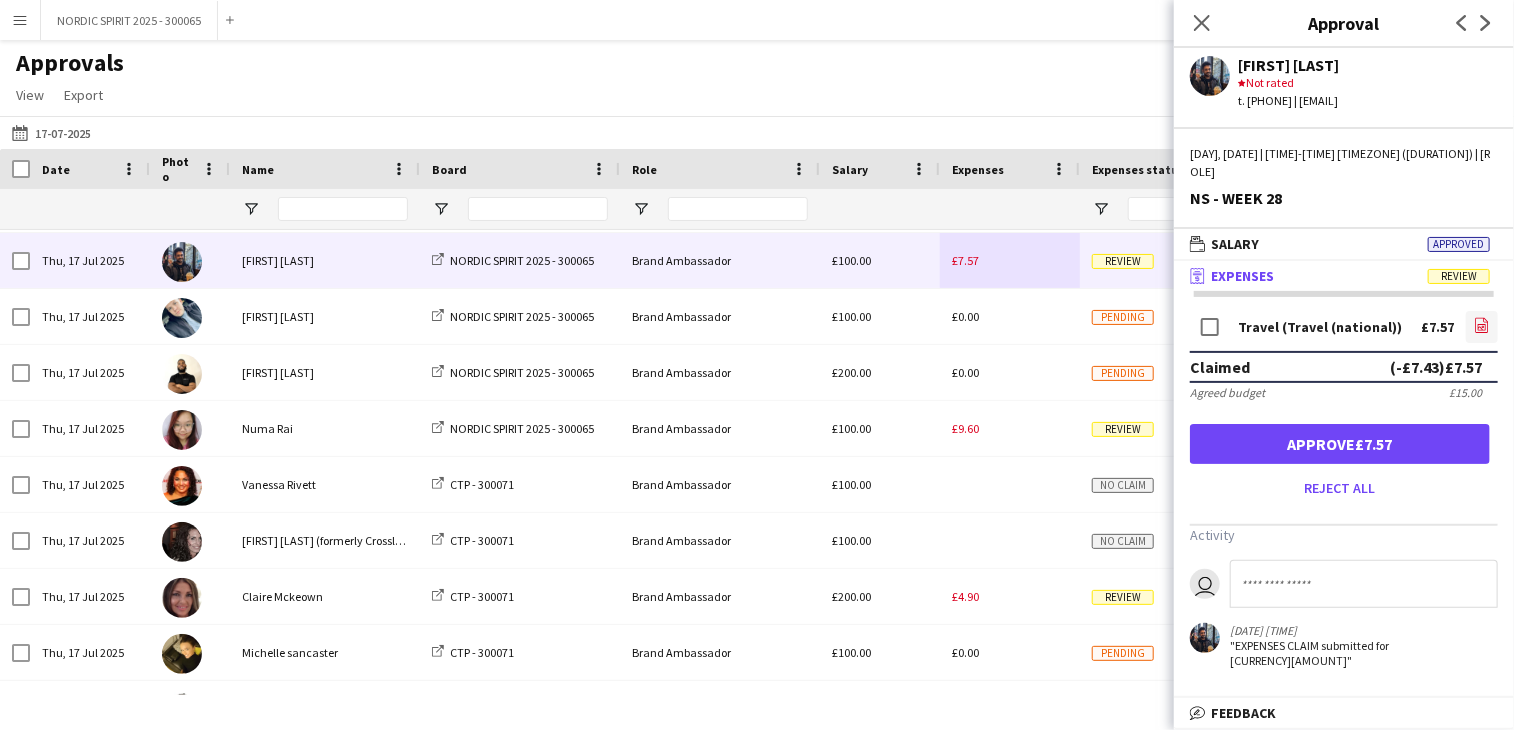 click 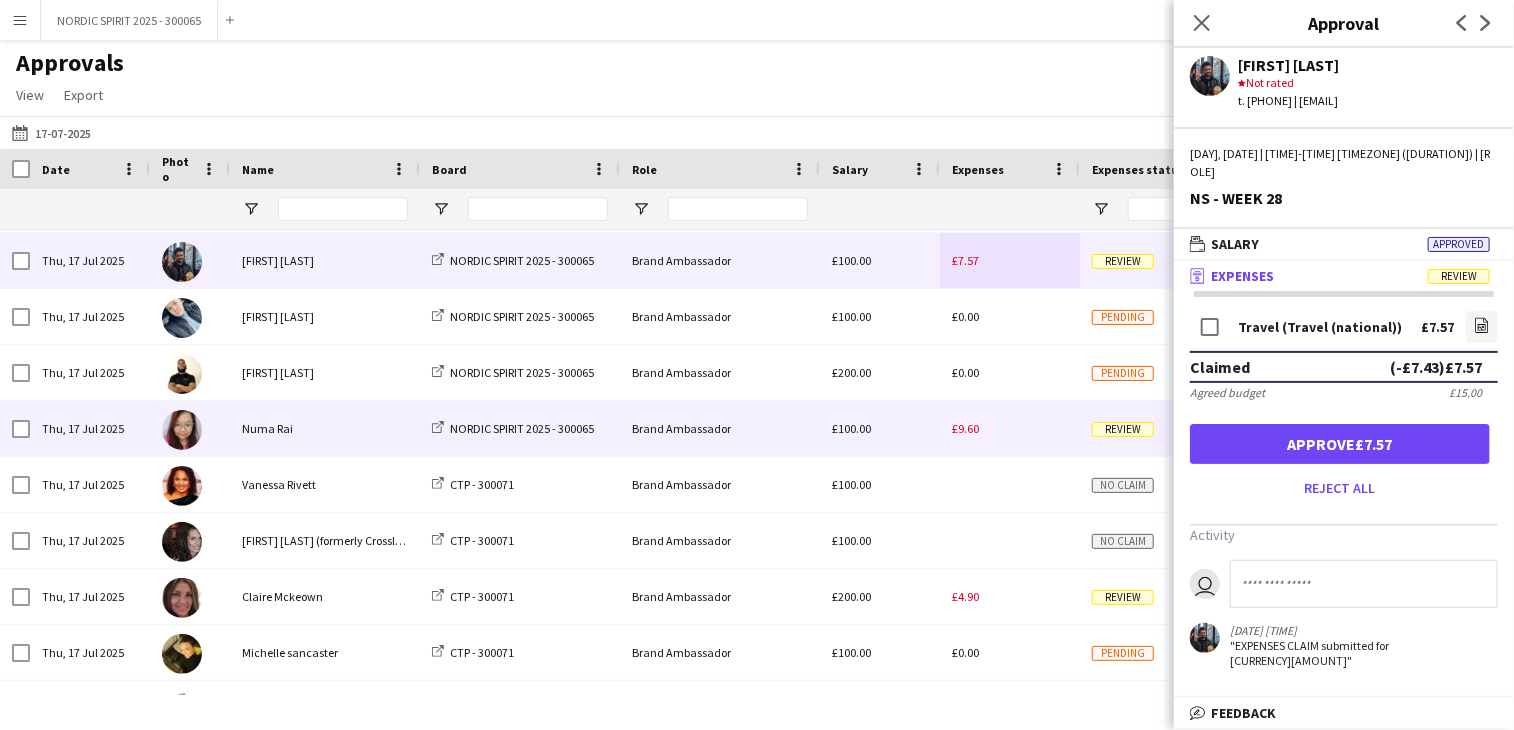 click on "£9.60" at bounding box center (1010, 428) 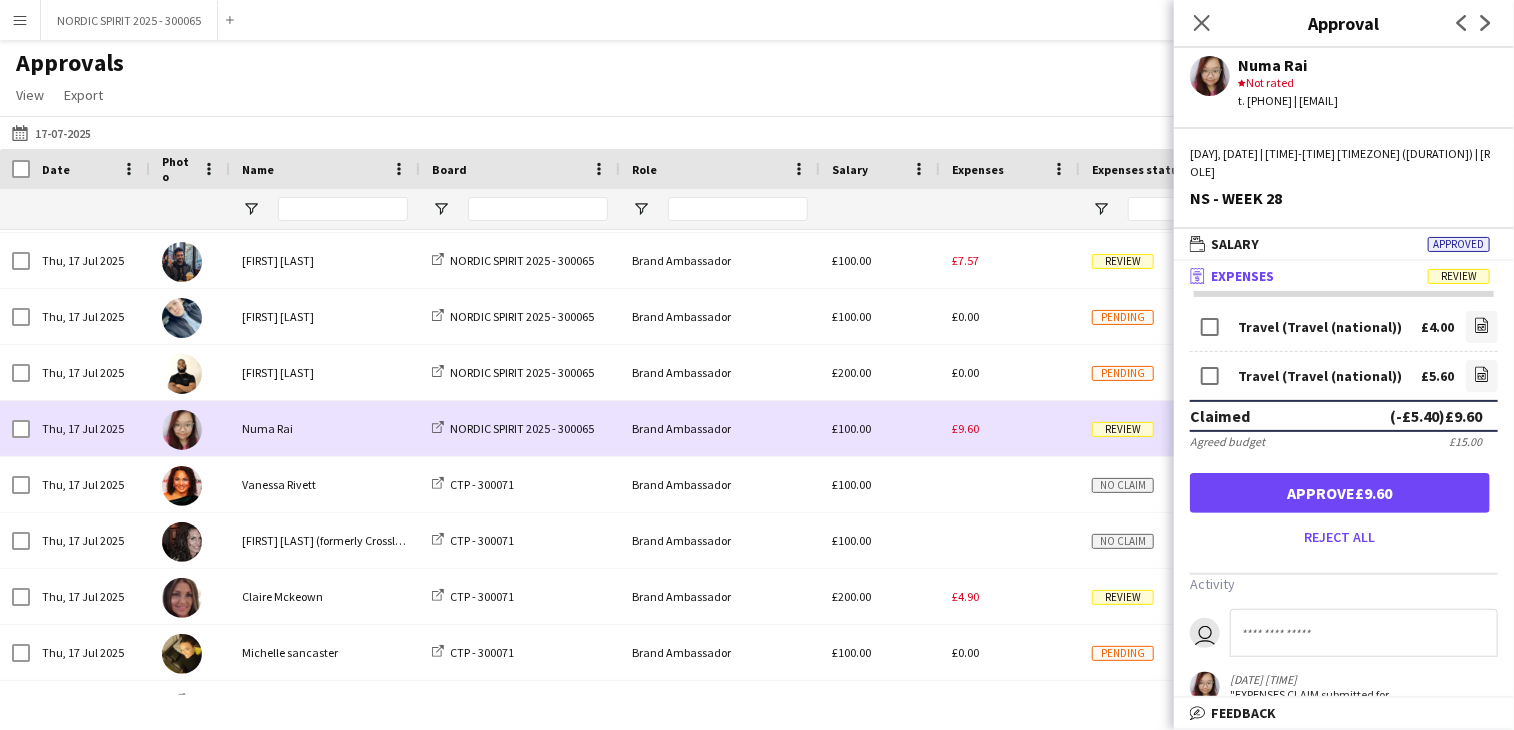 click on "£9.60" at bounding box center (1010, 428) 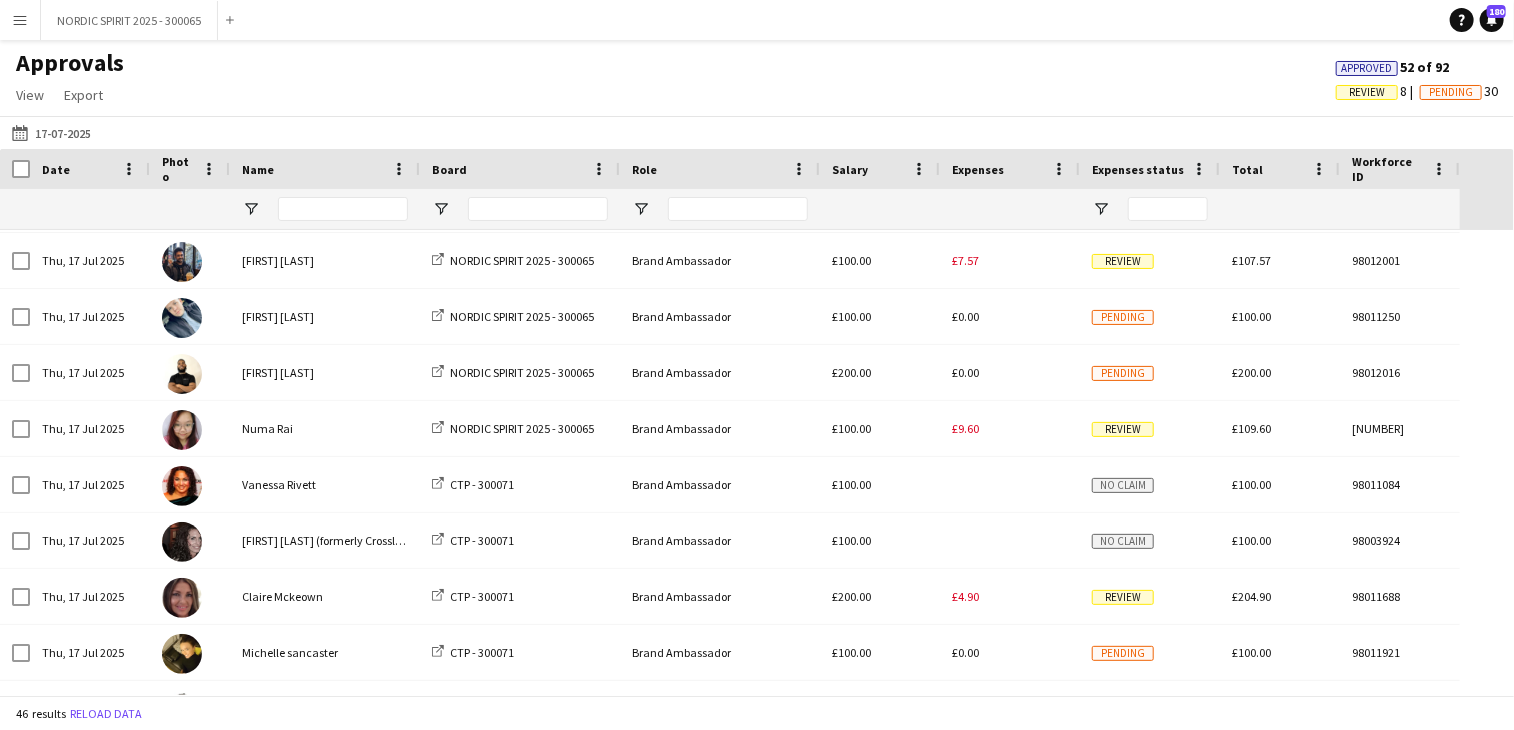 scroll, scrollTop: 435, scrollLeft: 0, axis: vertical 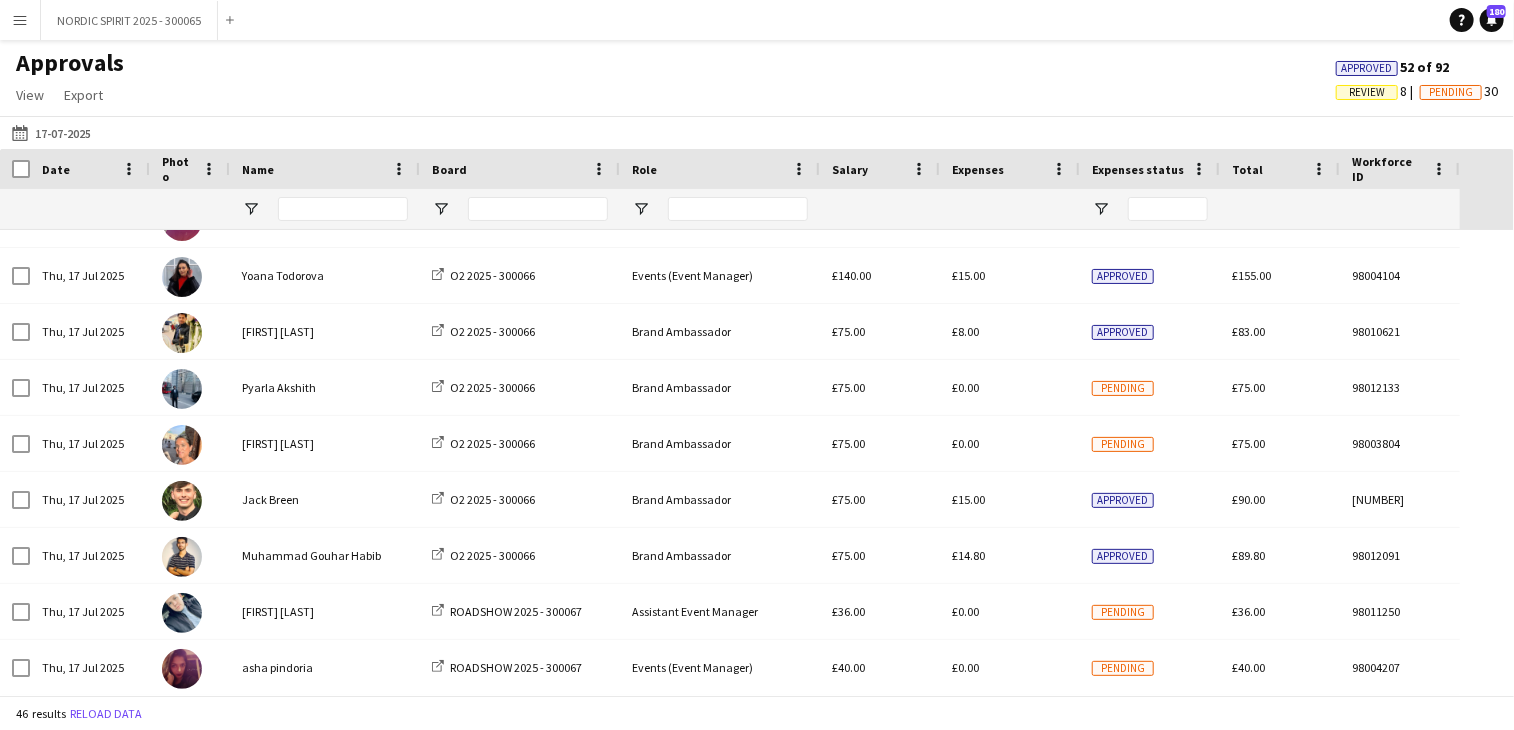 click on "[DATE]
[DATE]" 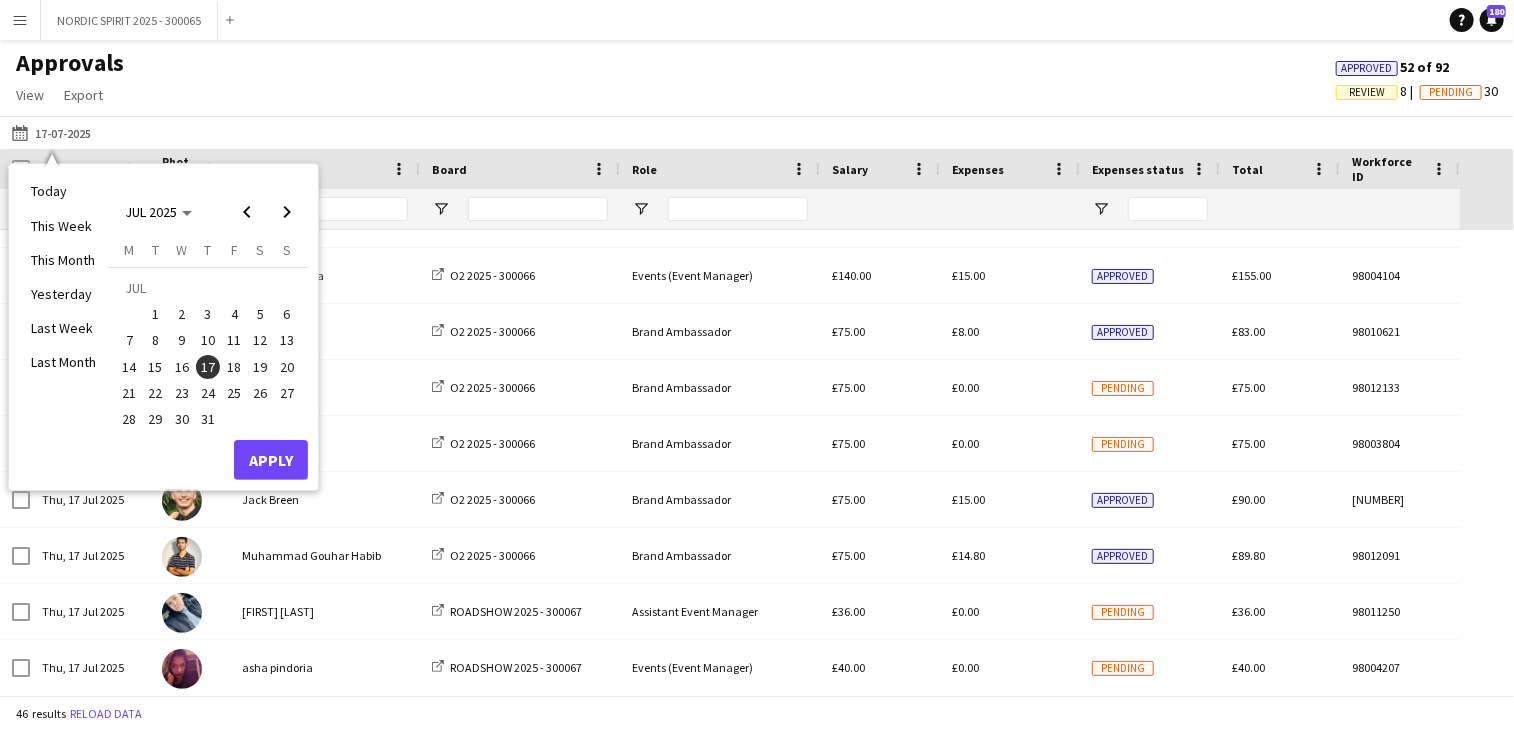 click on "18" at bounding box center [234, 367] 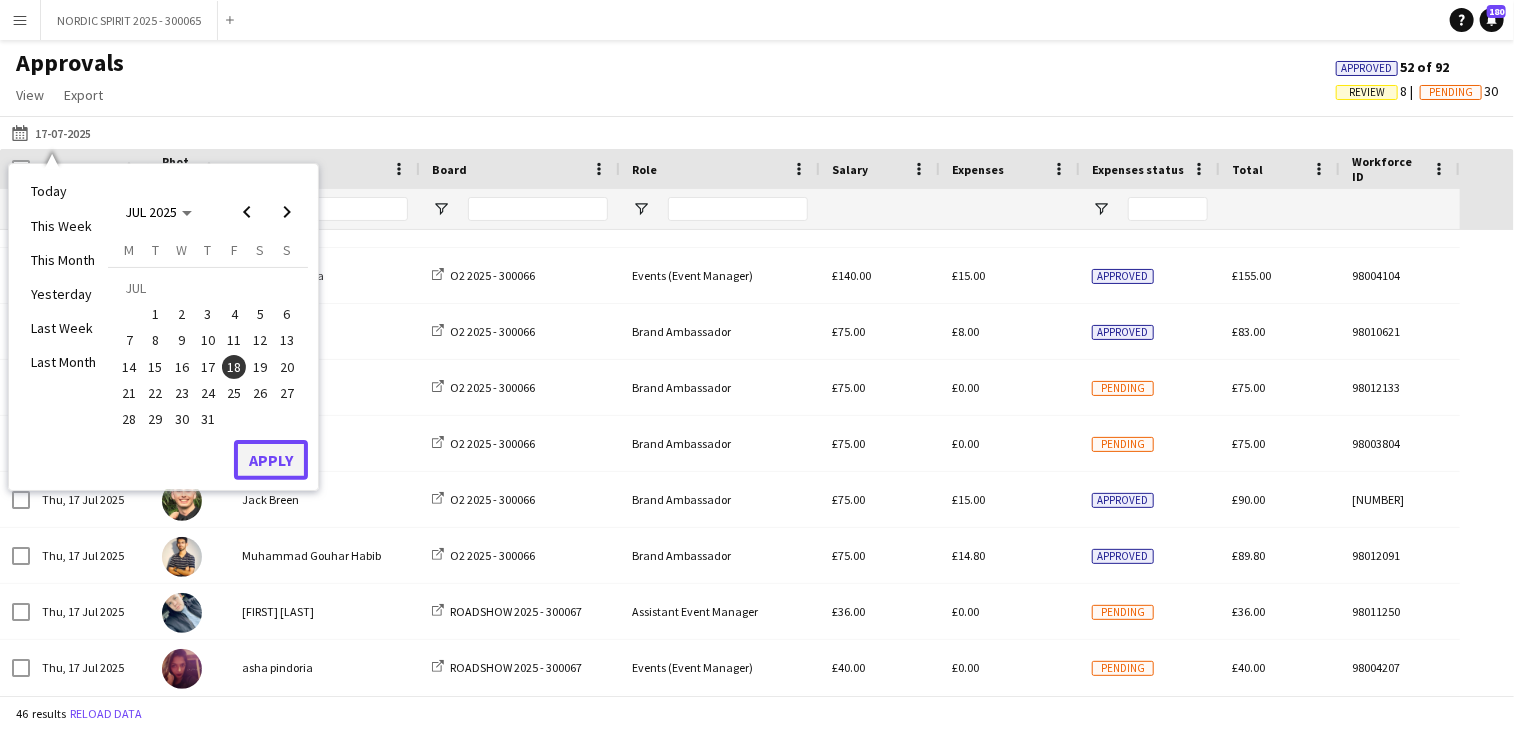 click on "Apply" at bounding box center [271, 460] 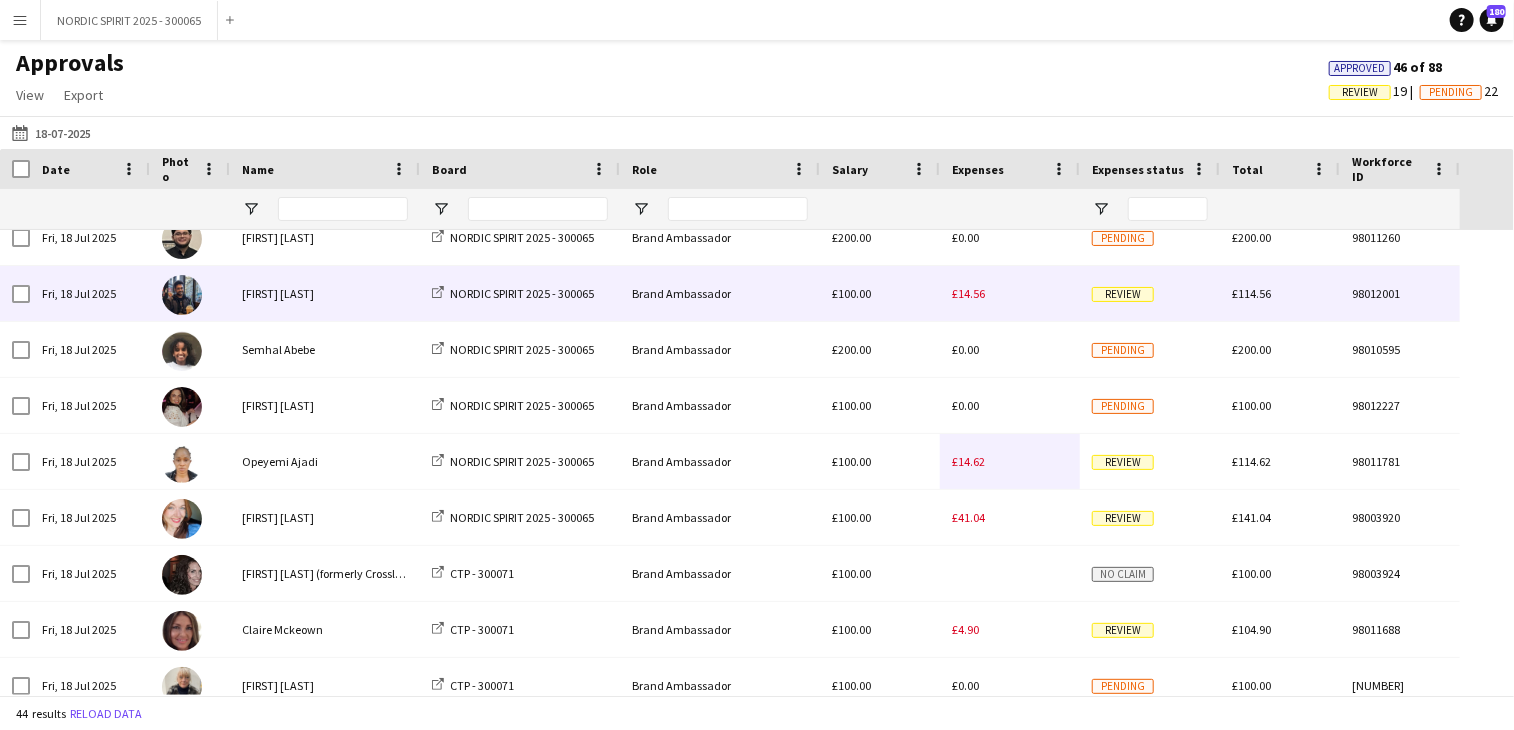 click on "£14.56" at bounding box center (968, 293) 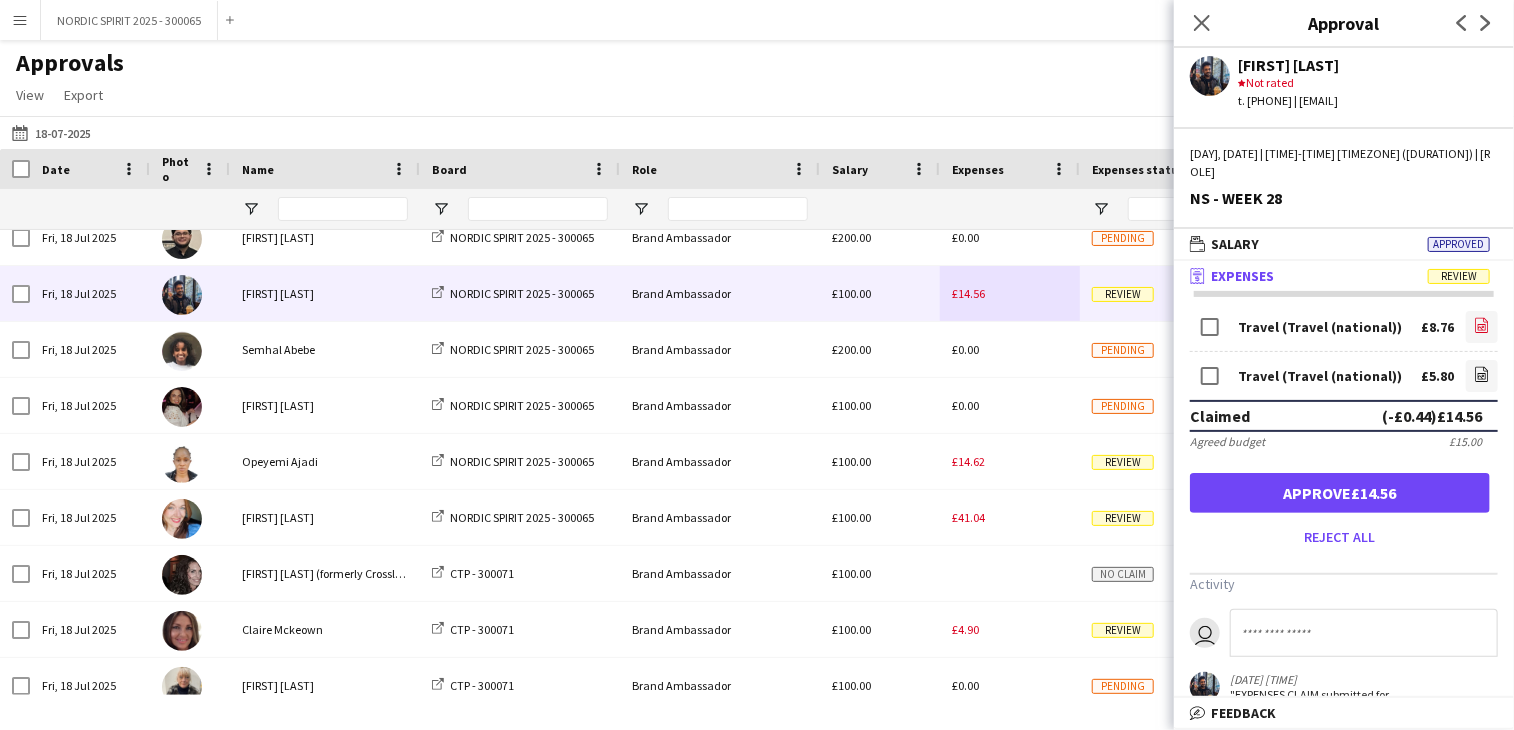click on "file-image" 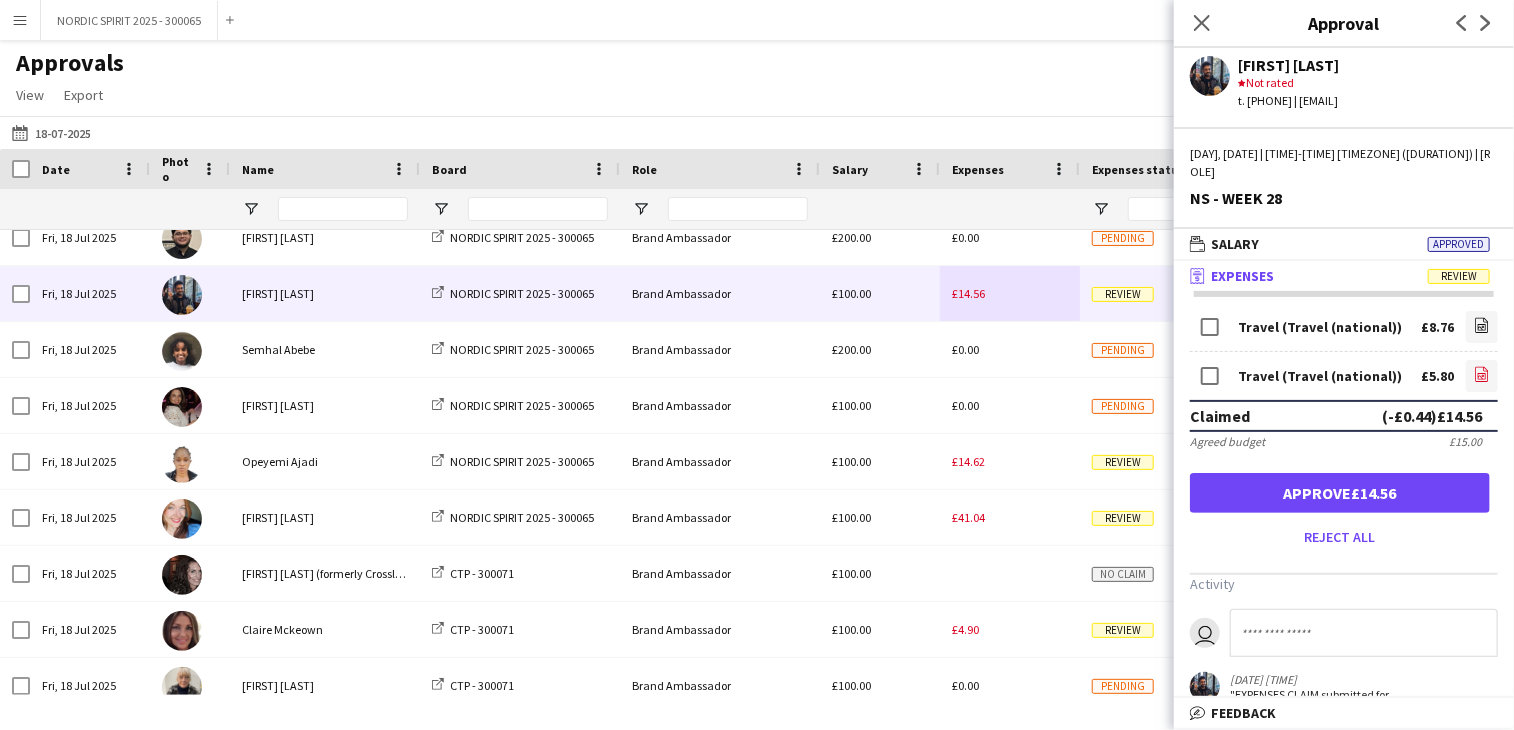 click on "file-image" 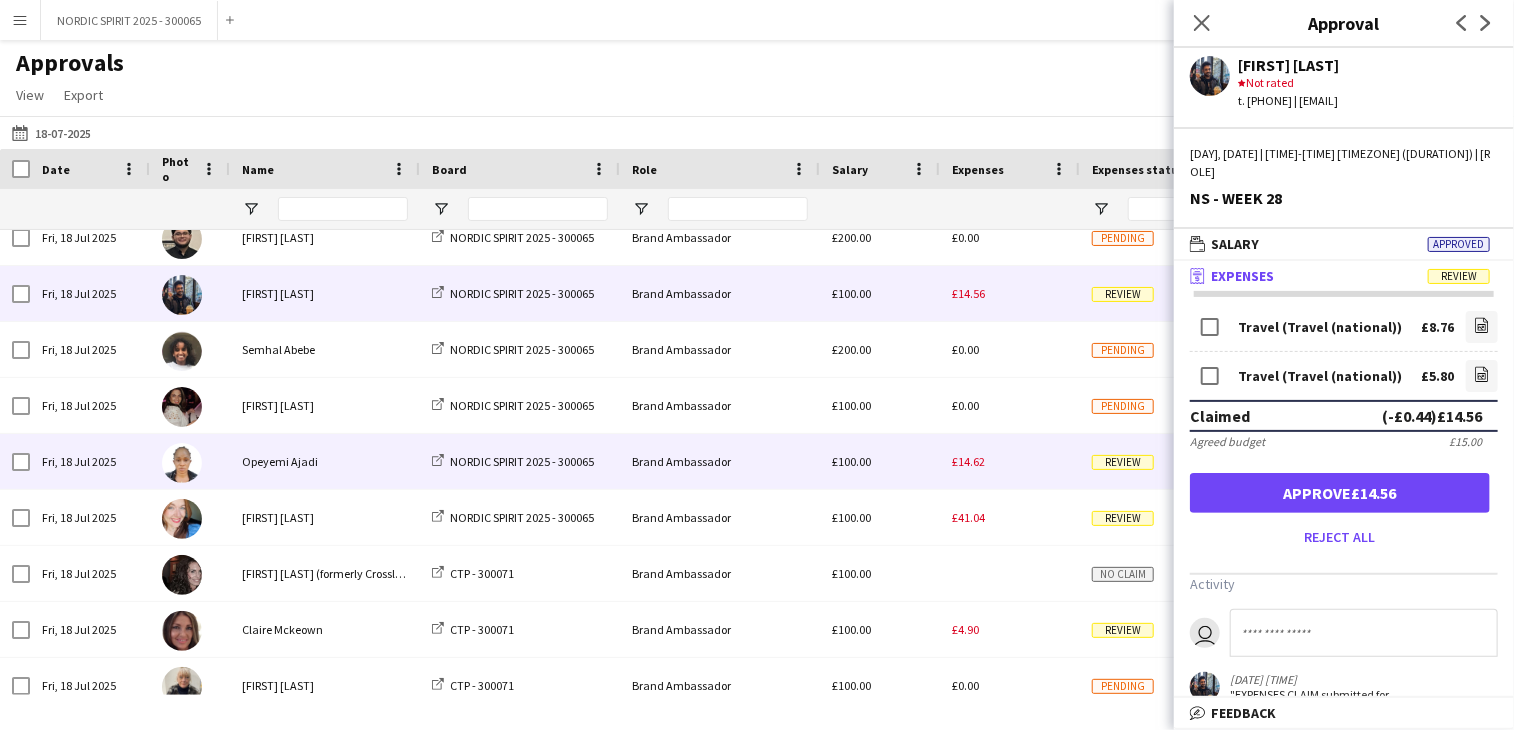 click on "£14.62" at bounding box center (968, 461) 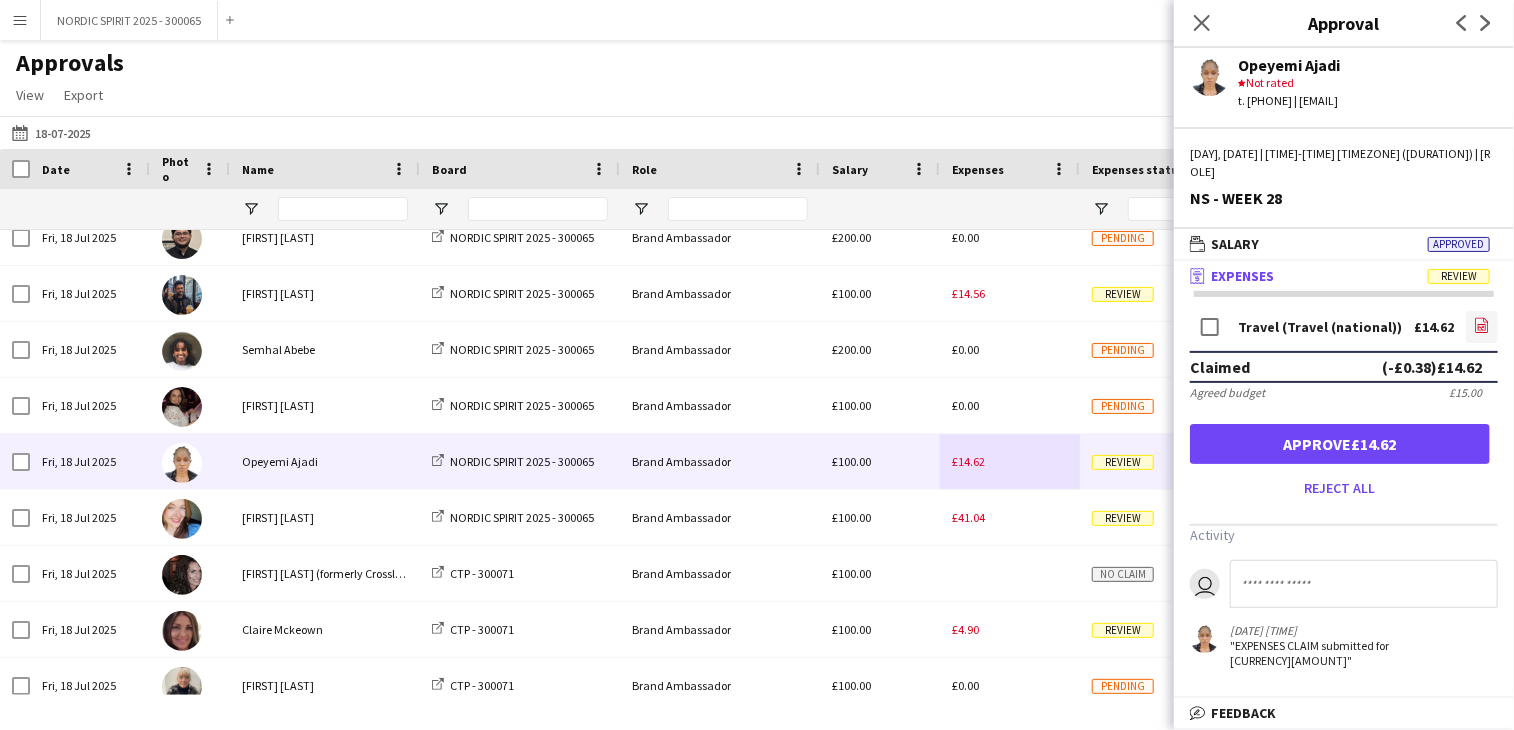 click 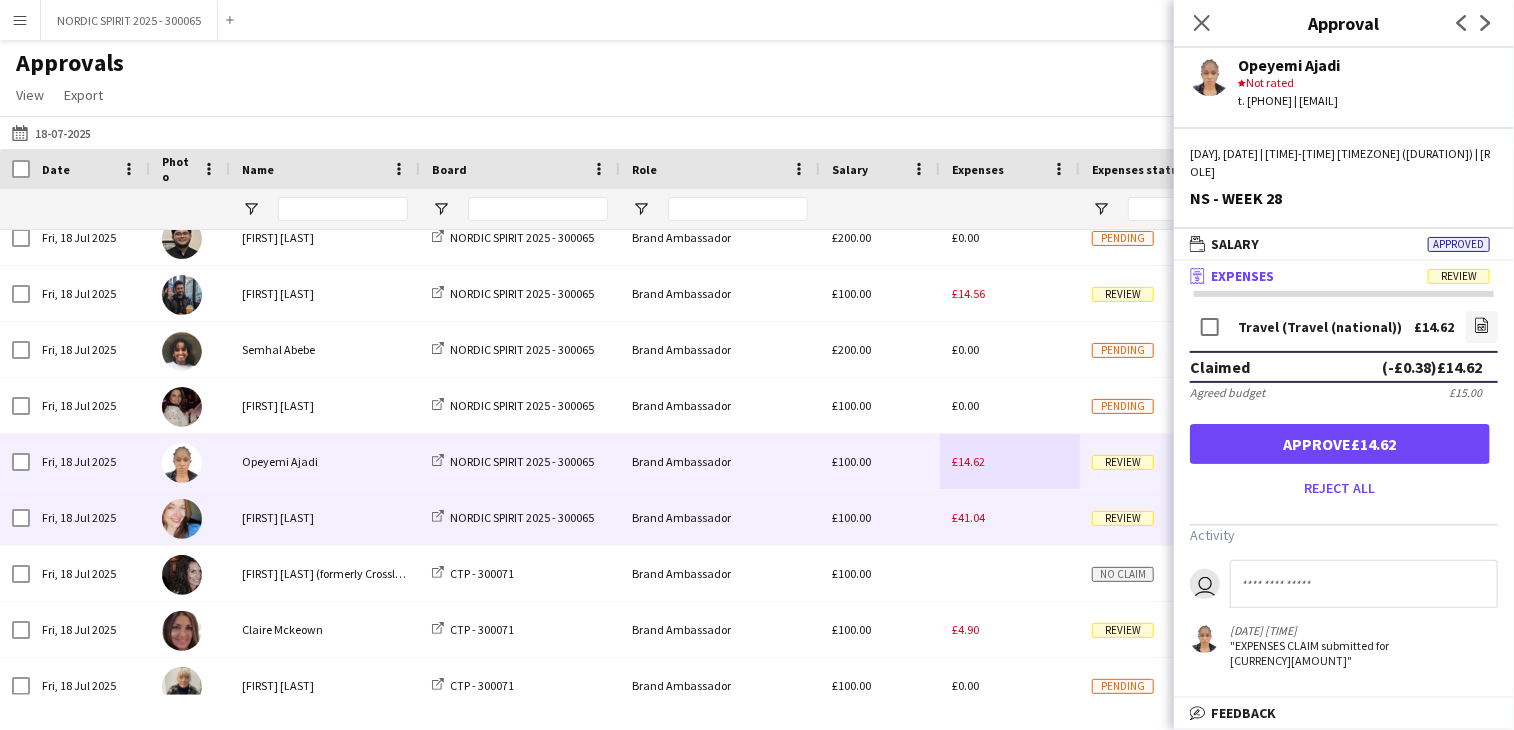 click on "£41.04" at bounding box center [968, 517] 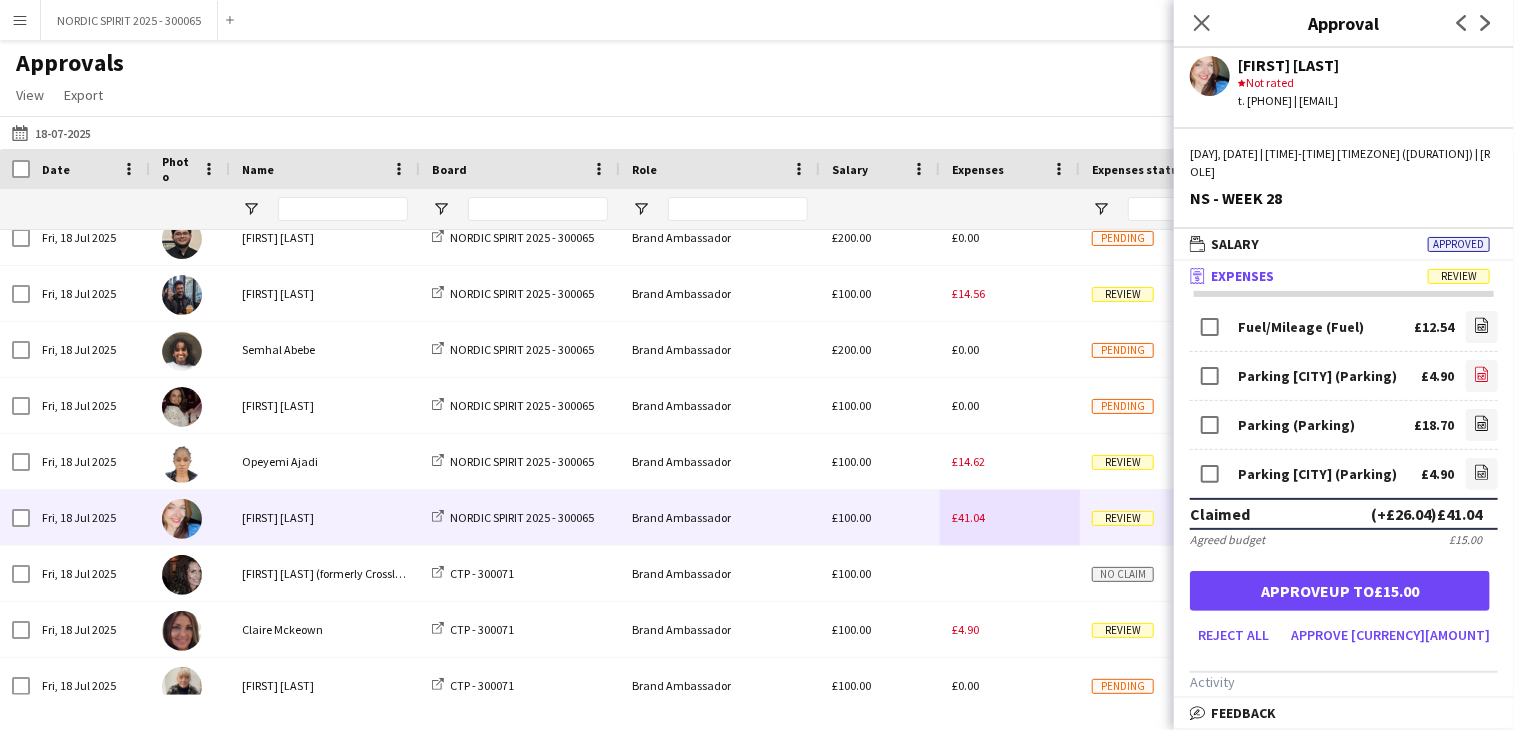 click 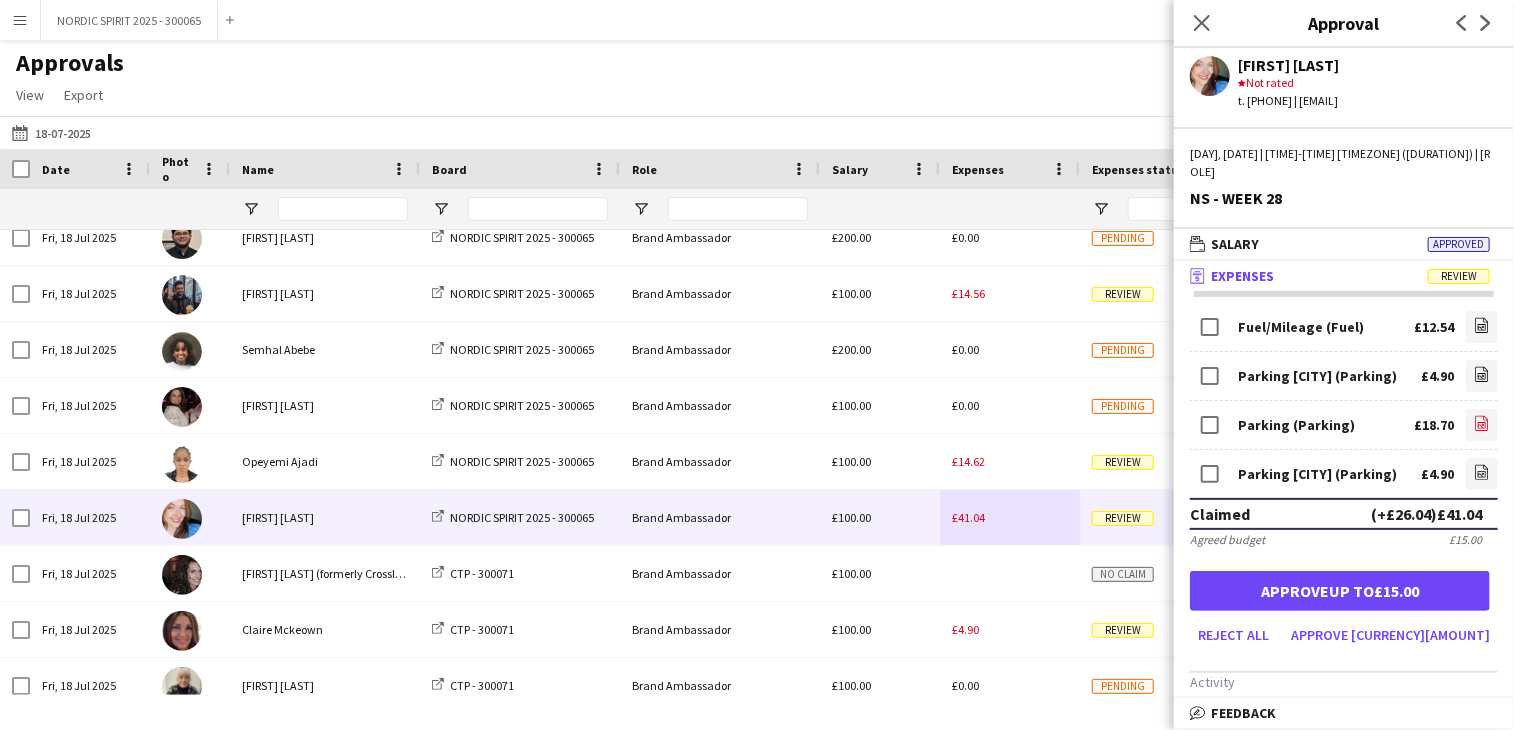 click 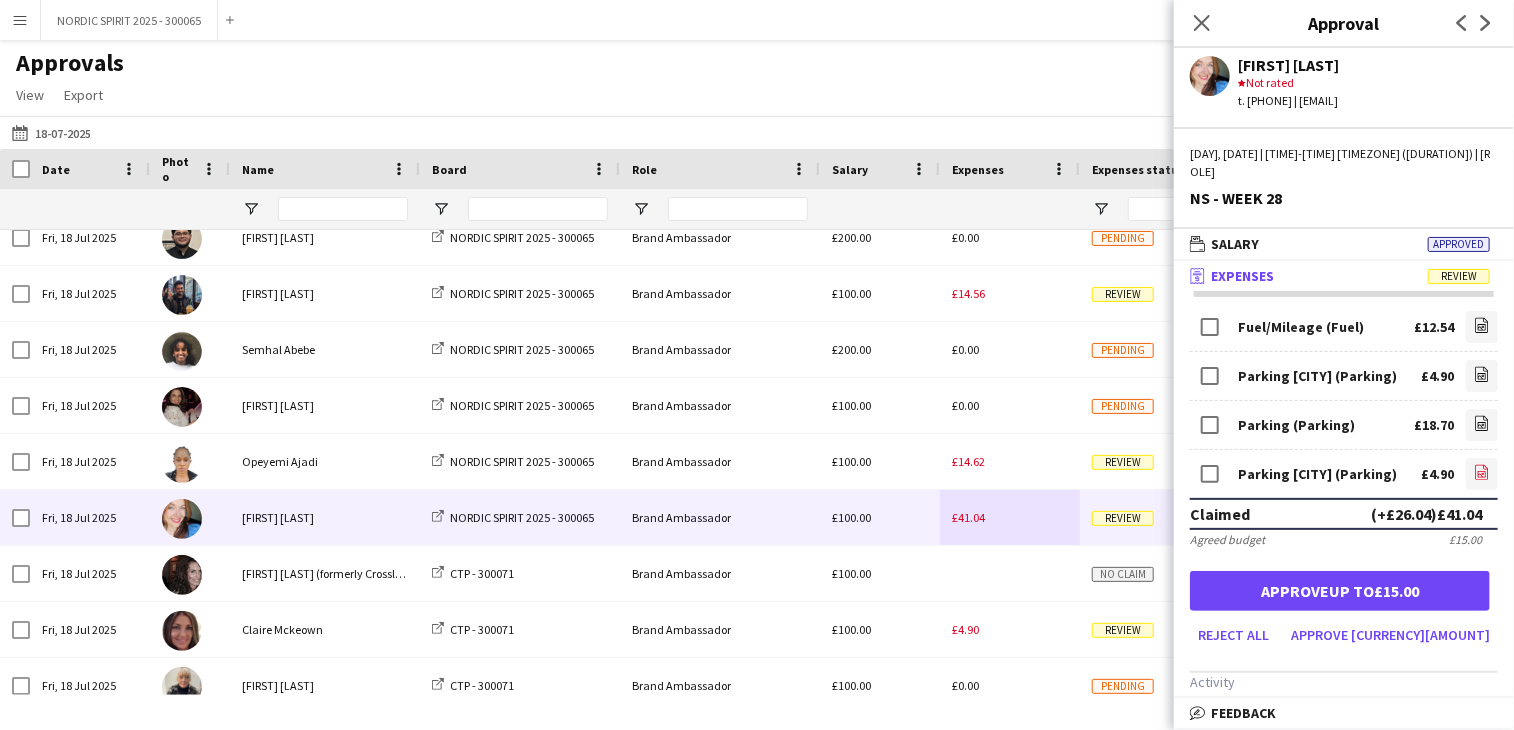 click on "file-image" 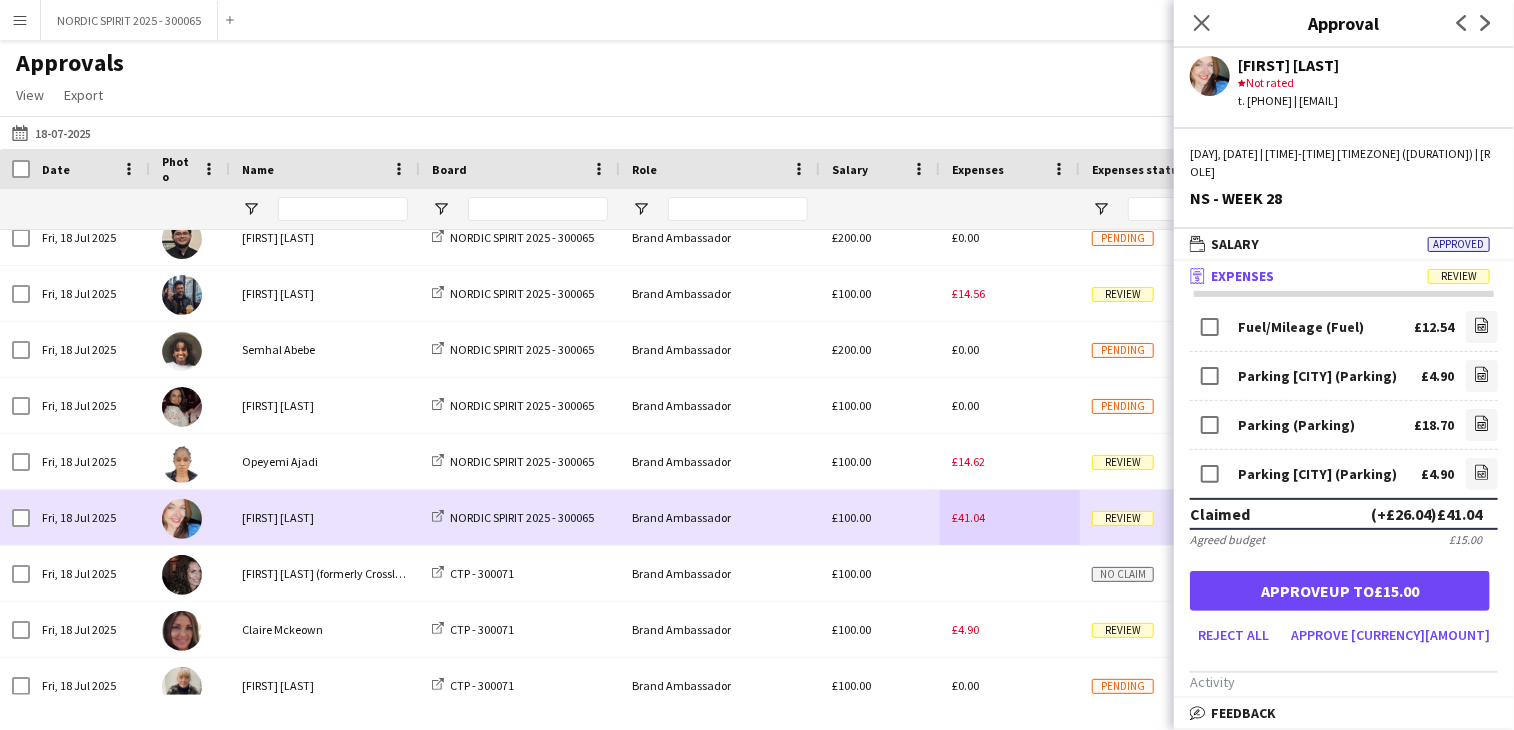 click on "£41.04" at bounding box center [1010, 517] 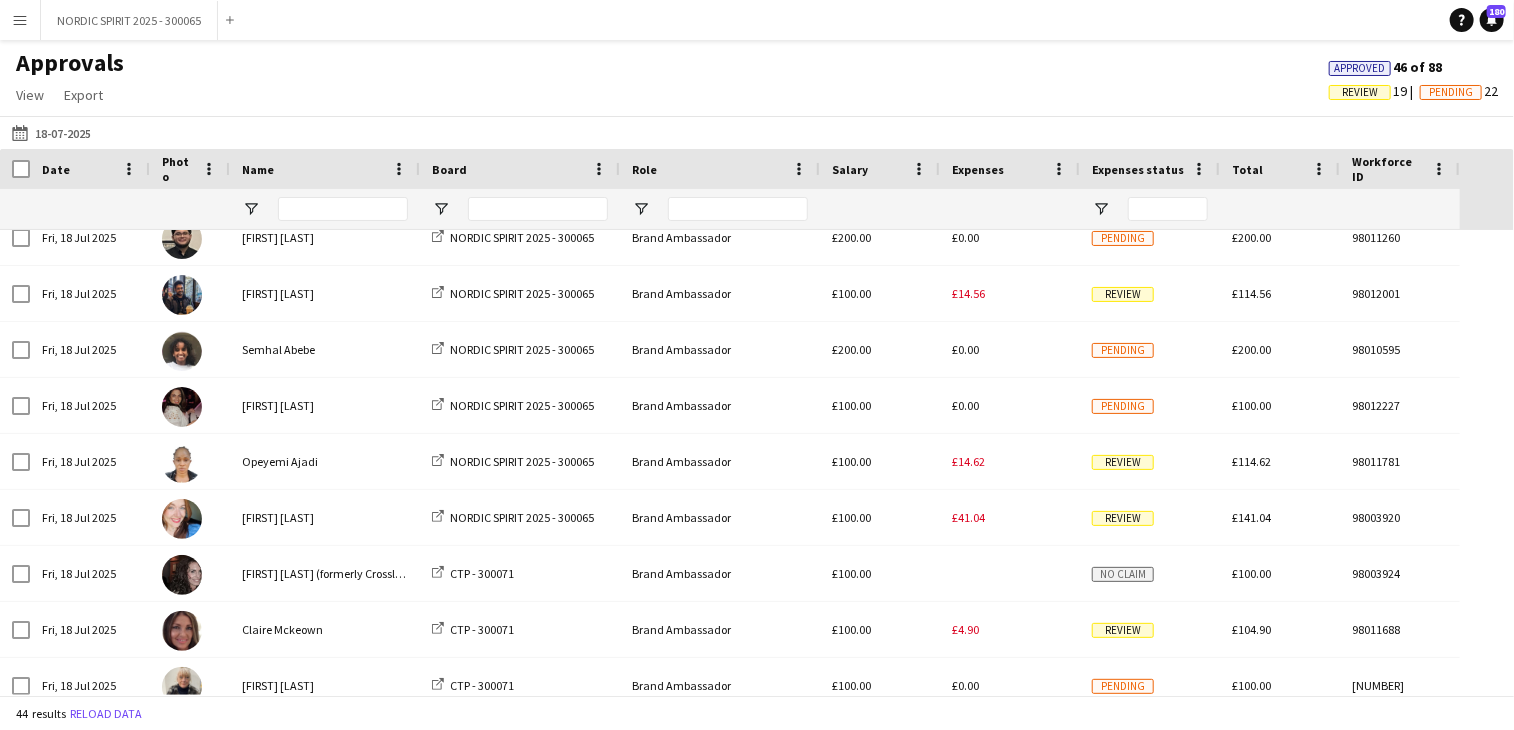 scroll, scrollTop: 406, scrollLeft: 0, axis: vertical 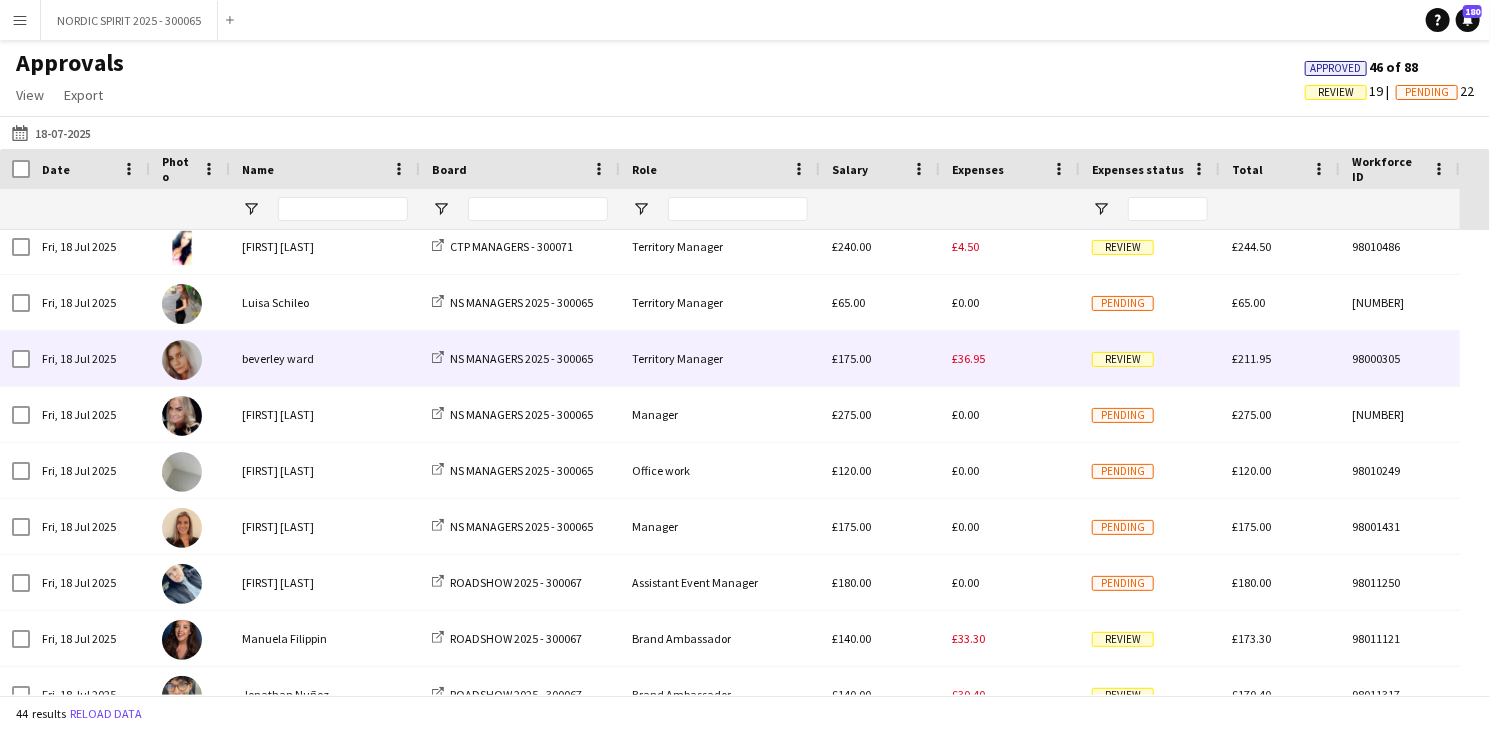 click on "£36.95" at bounding box center (968, 358) 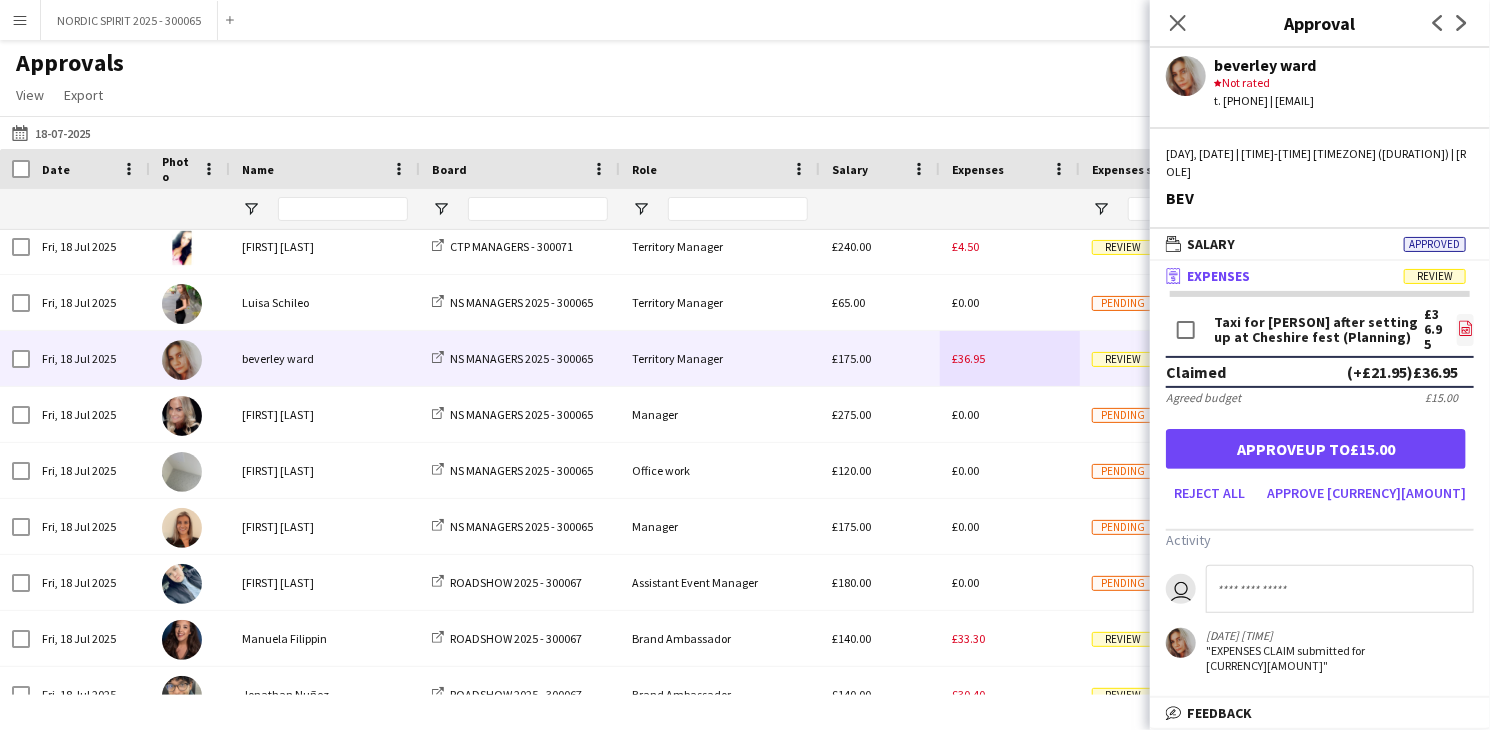 click on "file-image" 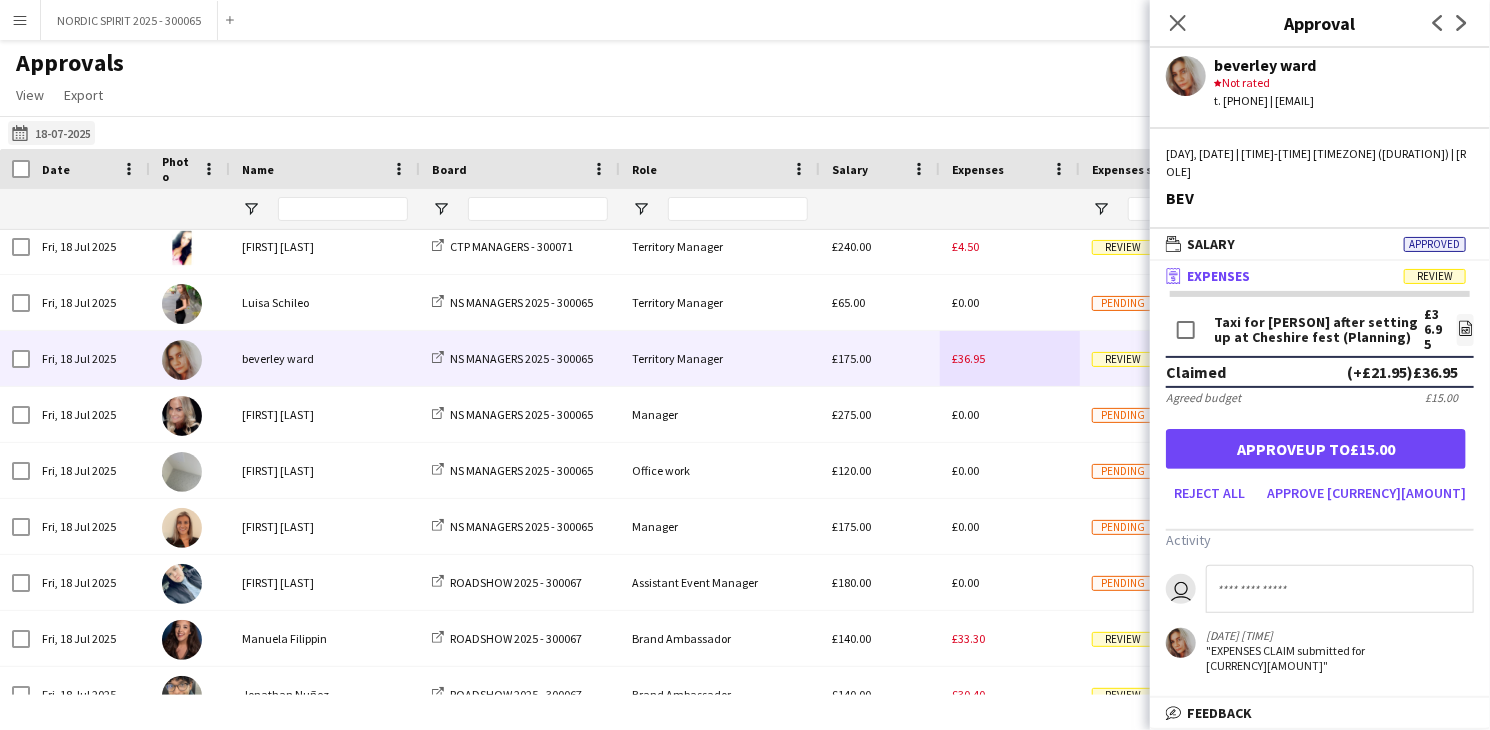 click on "[DATE]
[DATE]" 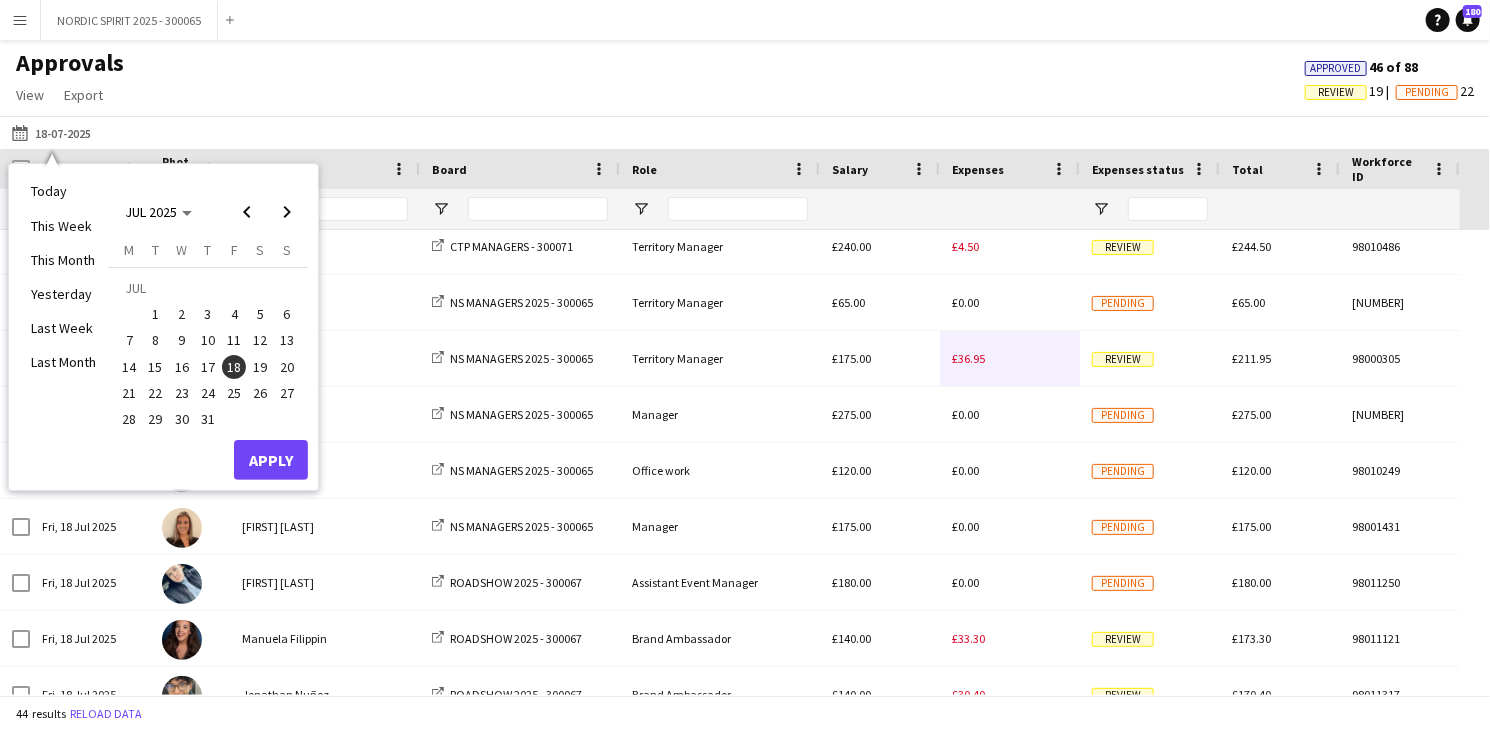 click on "19" at bounding box center (261, 367) 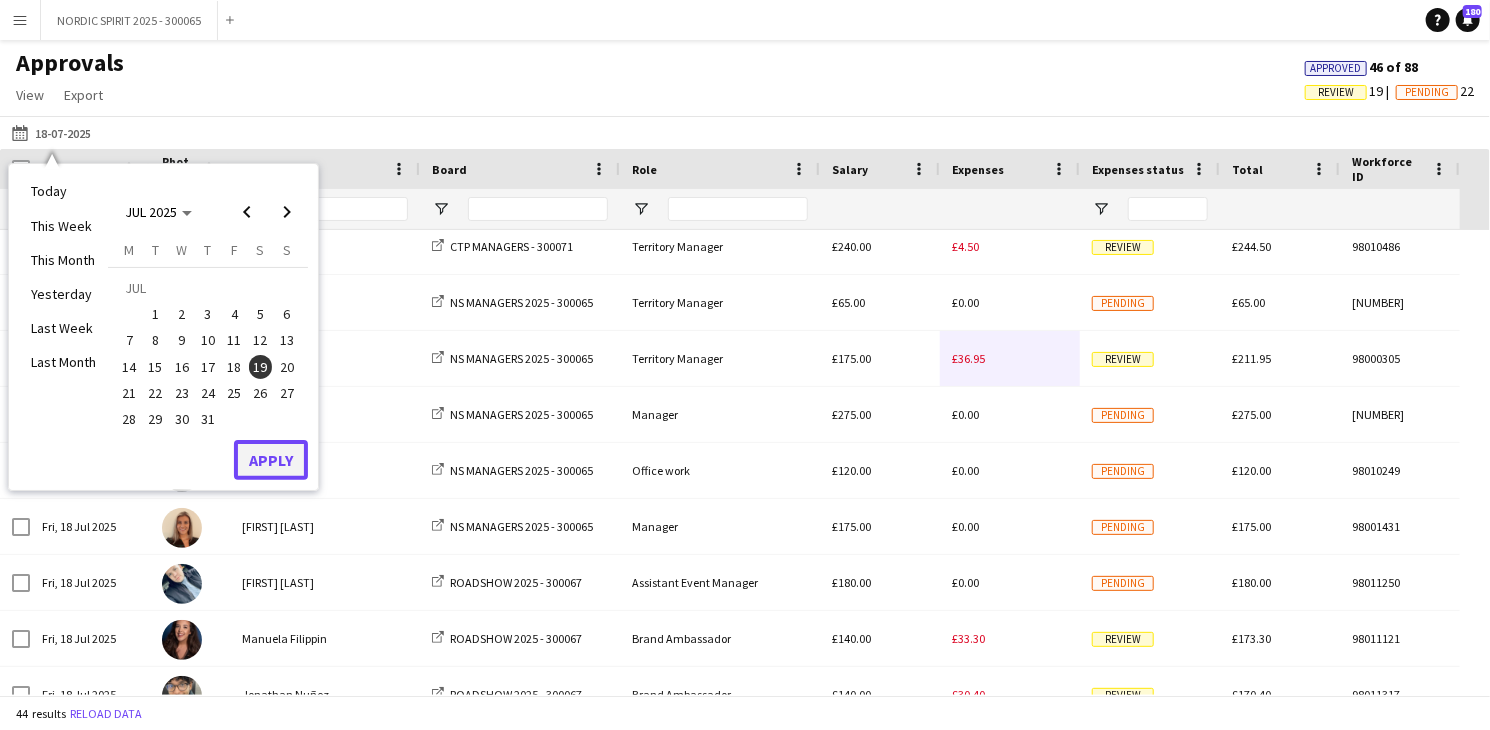 click on "Apply" at bounding box center (271, 460) 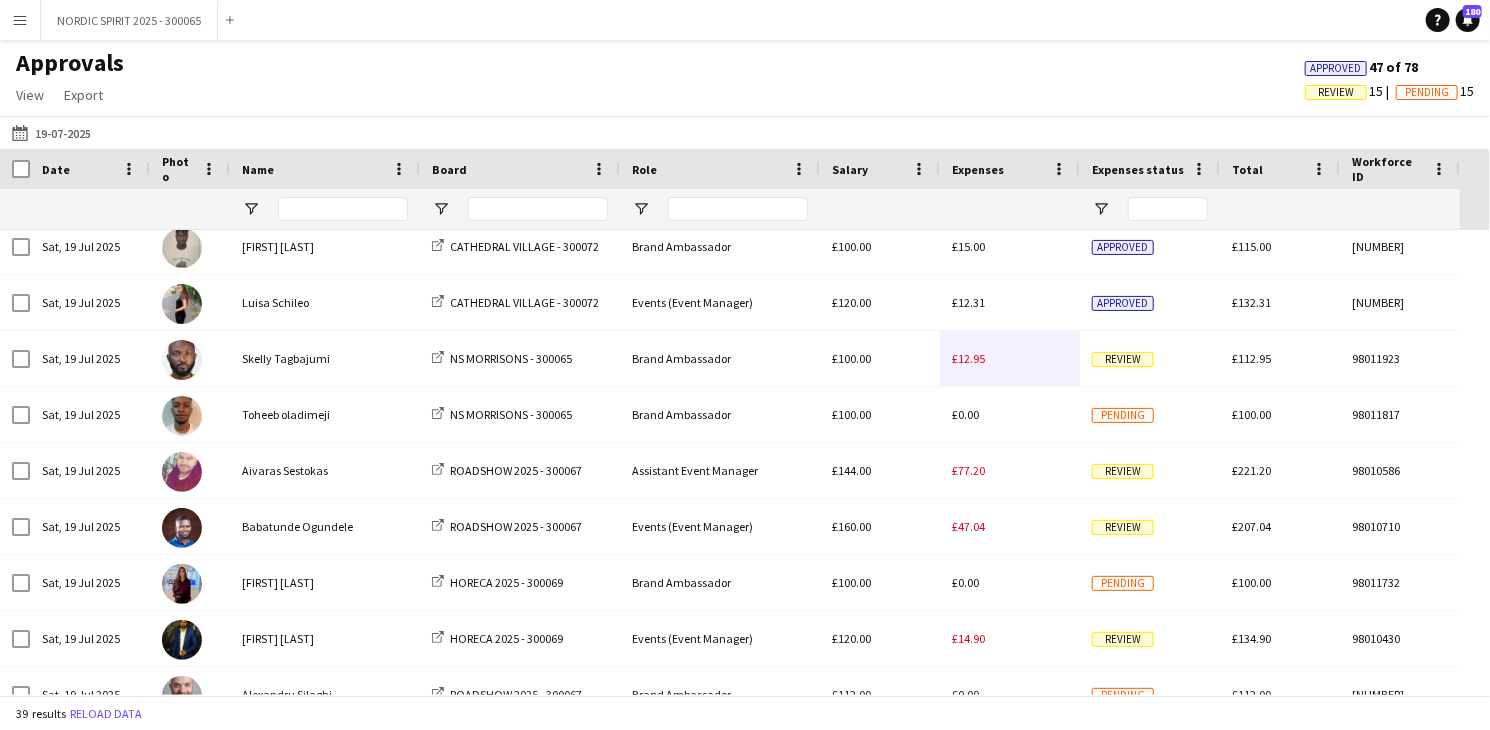 scroll, scrollTop: 192, scrollLeft: 0, axis: vertical 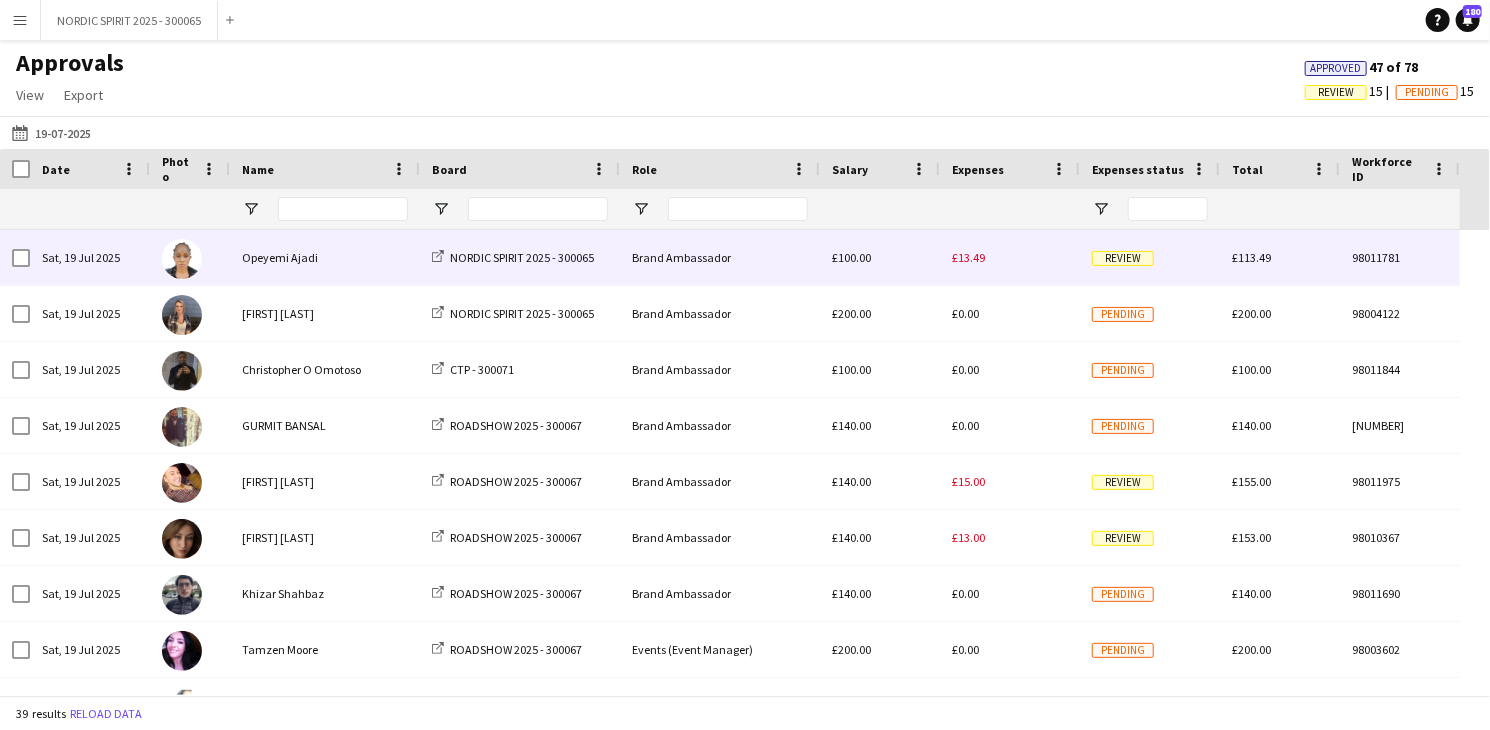 click on "£13.49" at bounding box center [968, 257] 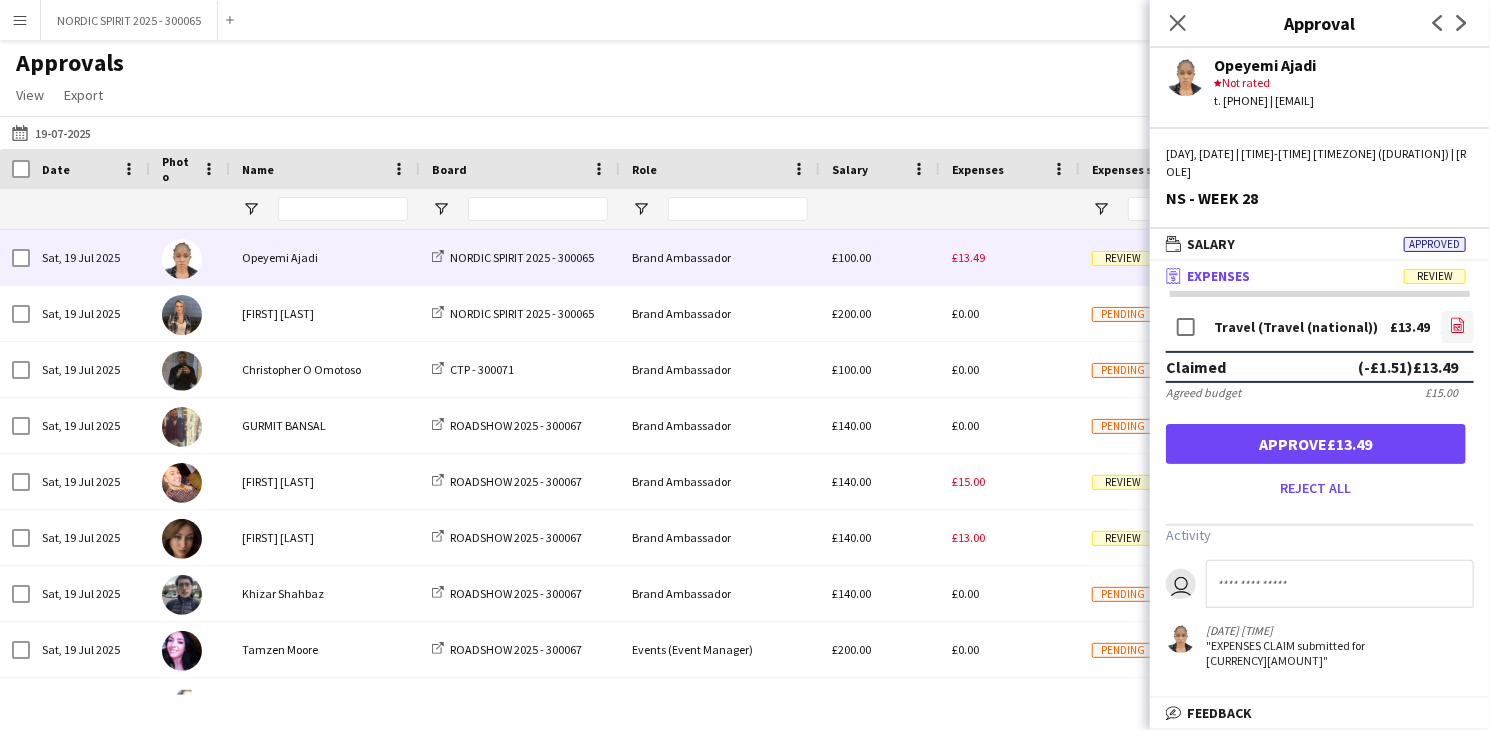 click on "file-image" 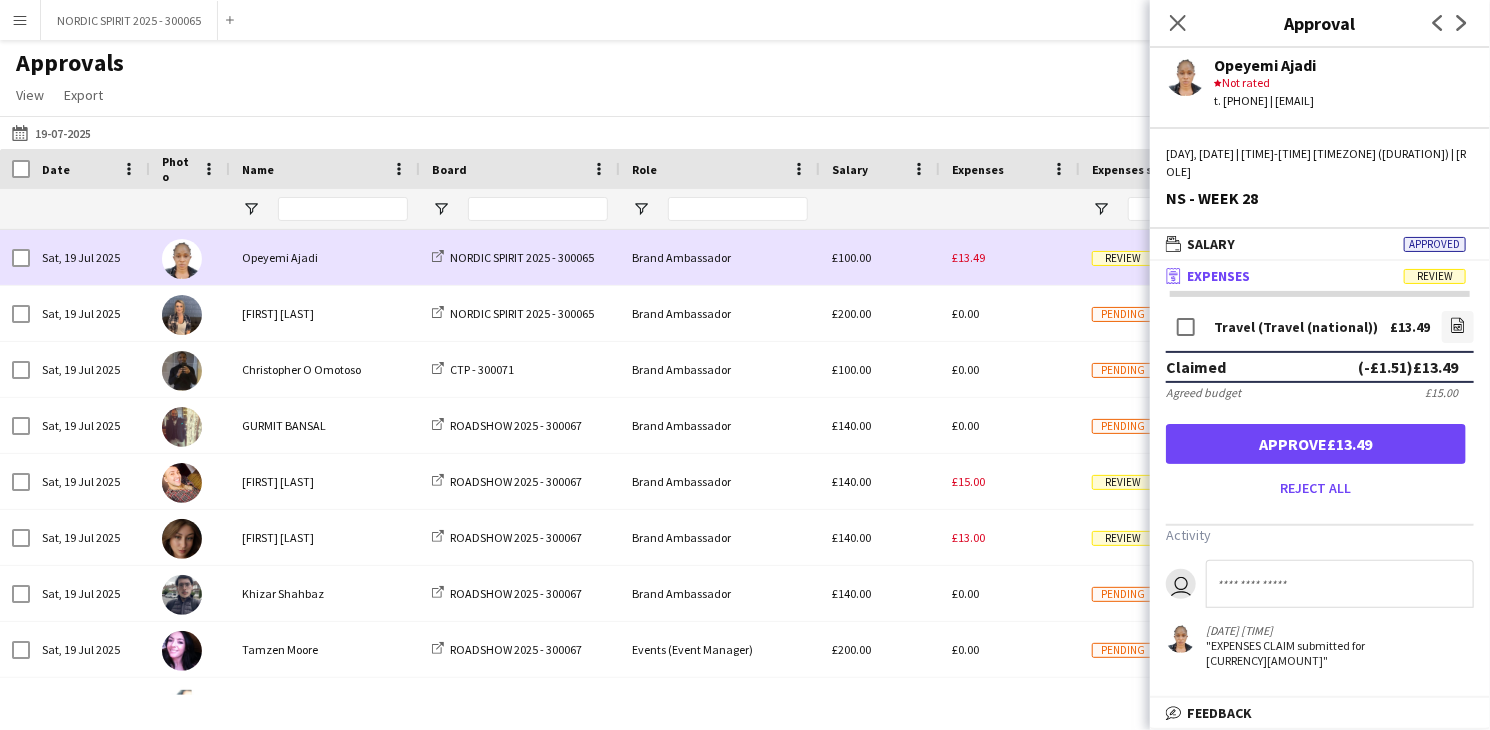 click on "£13.49" at bounding box center [1010, 257] 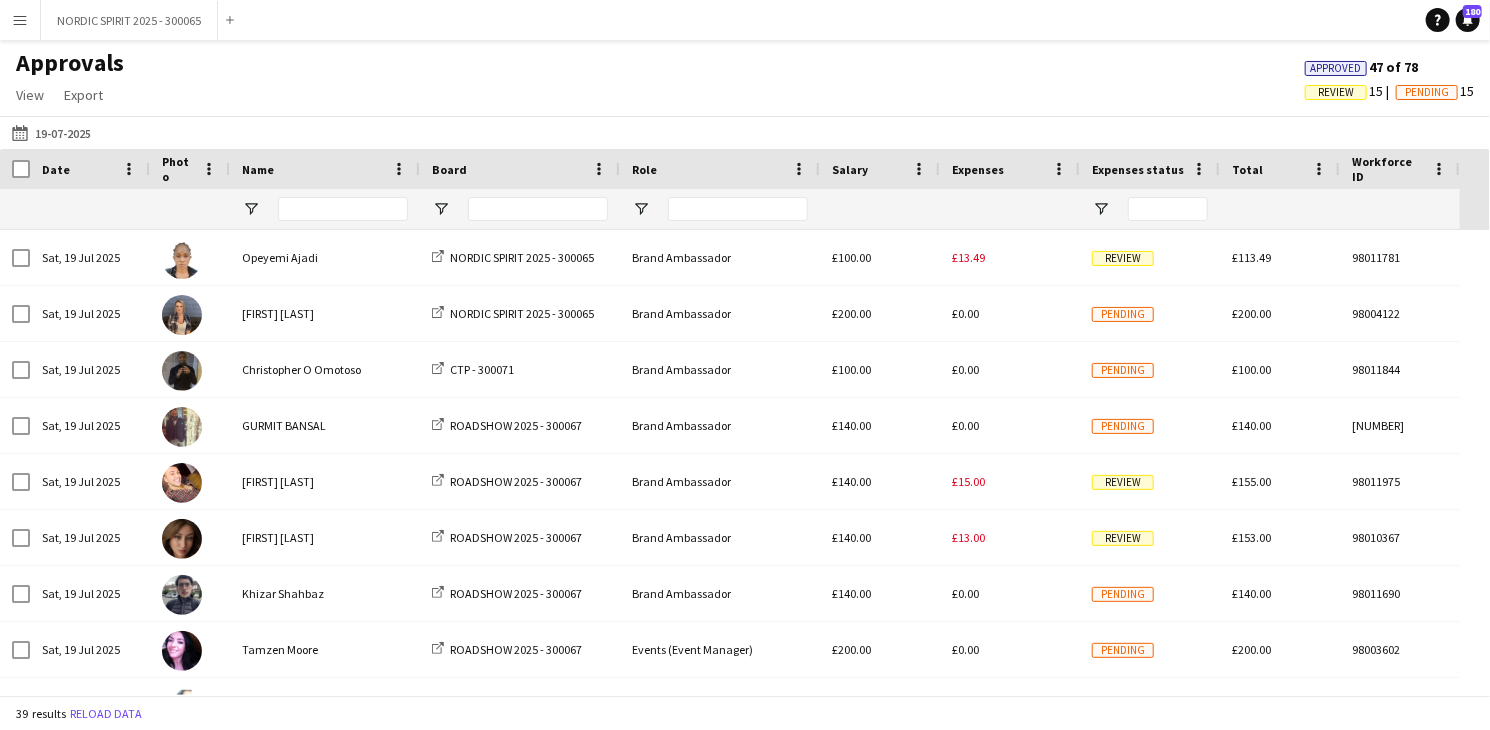 scroll, scrollTop: 64, scrollLeft: 0, axis: vertical 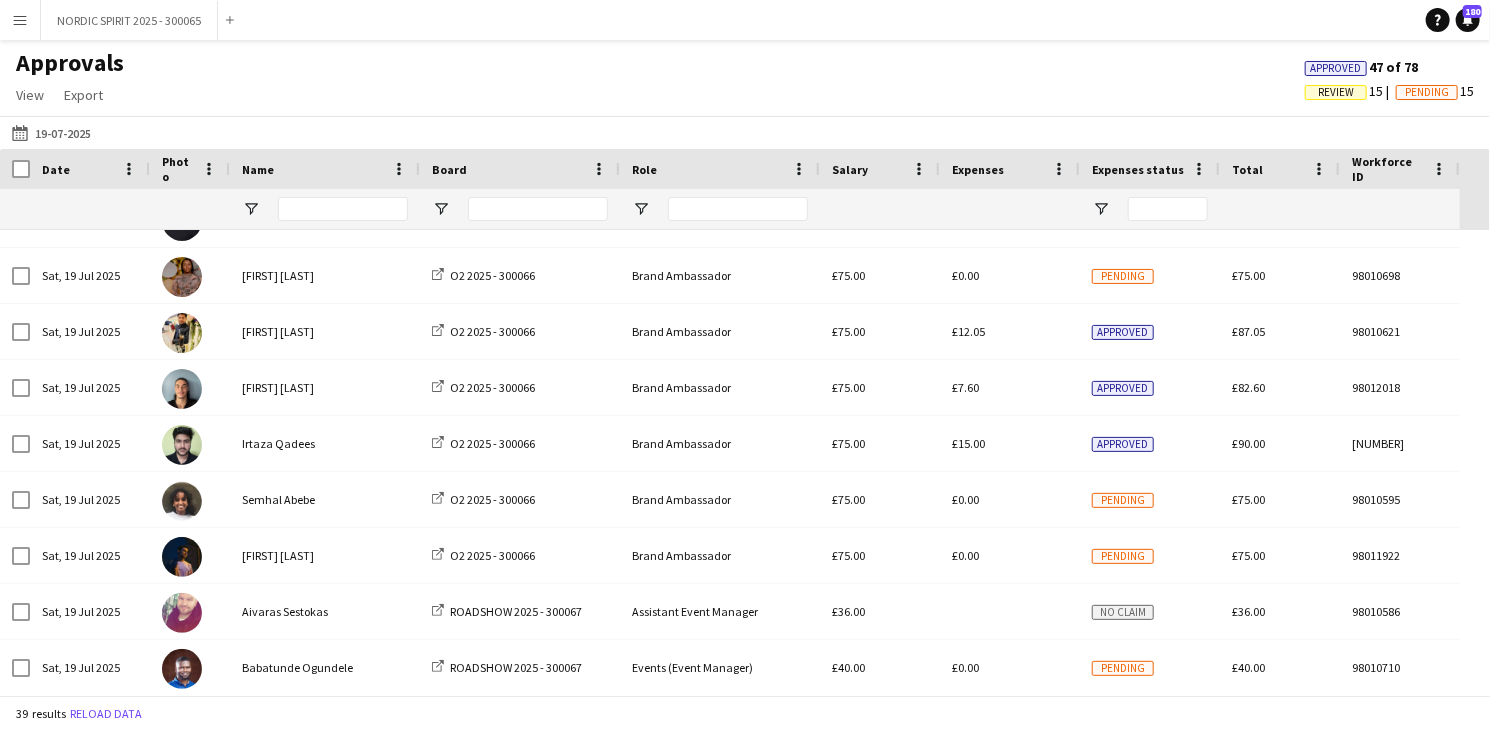 click on "Menu" at bounding box center [20, 20] 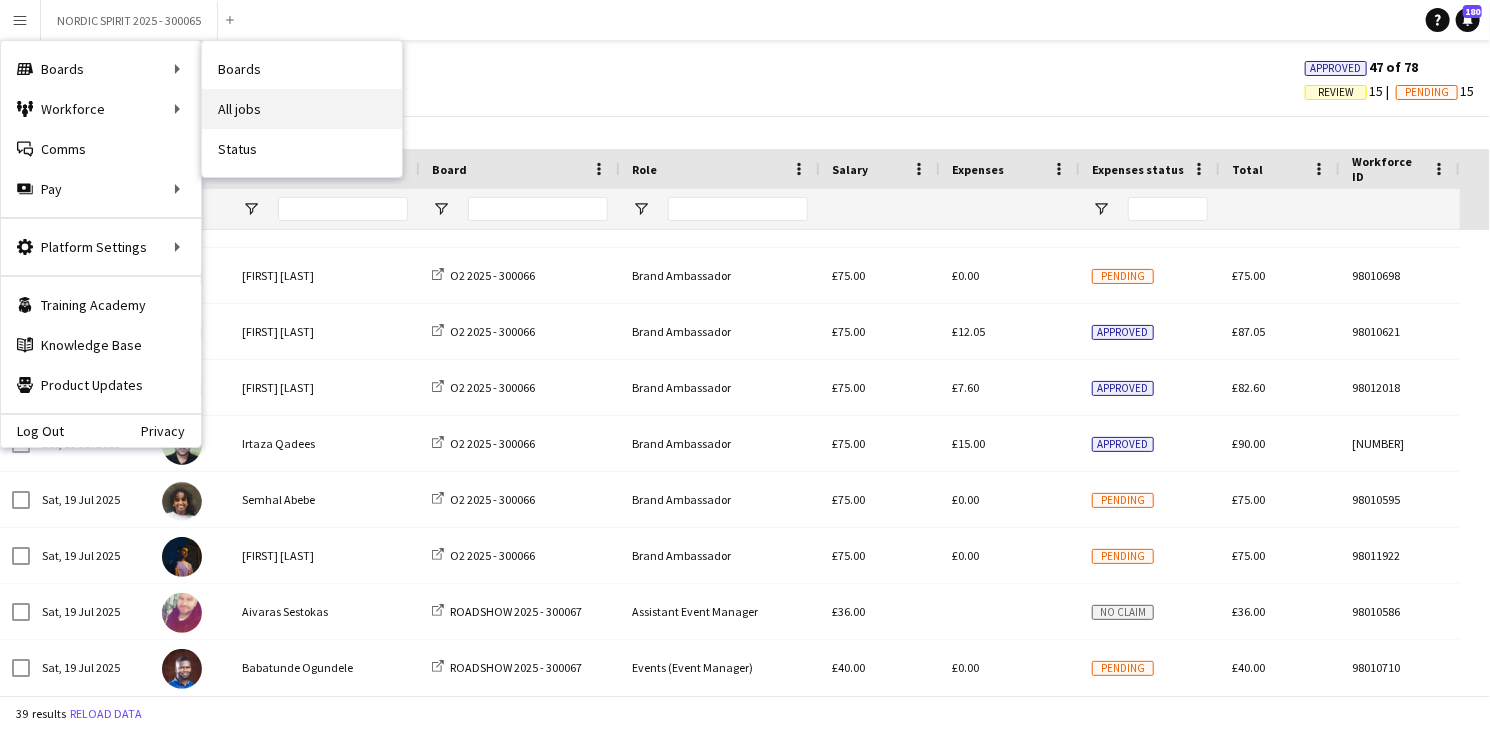 click on "All jobs" at bounding box center (302, 109) 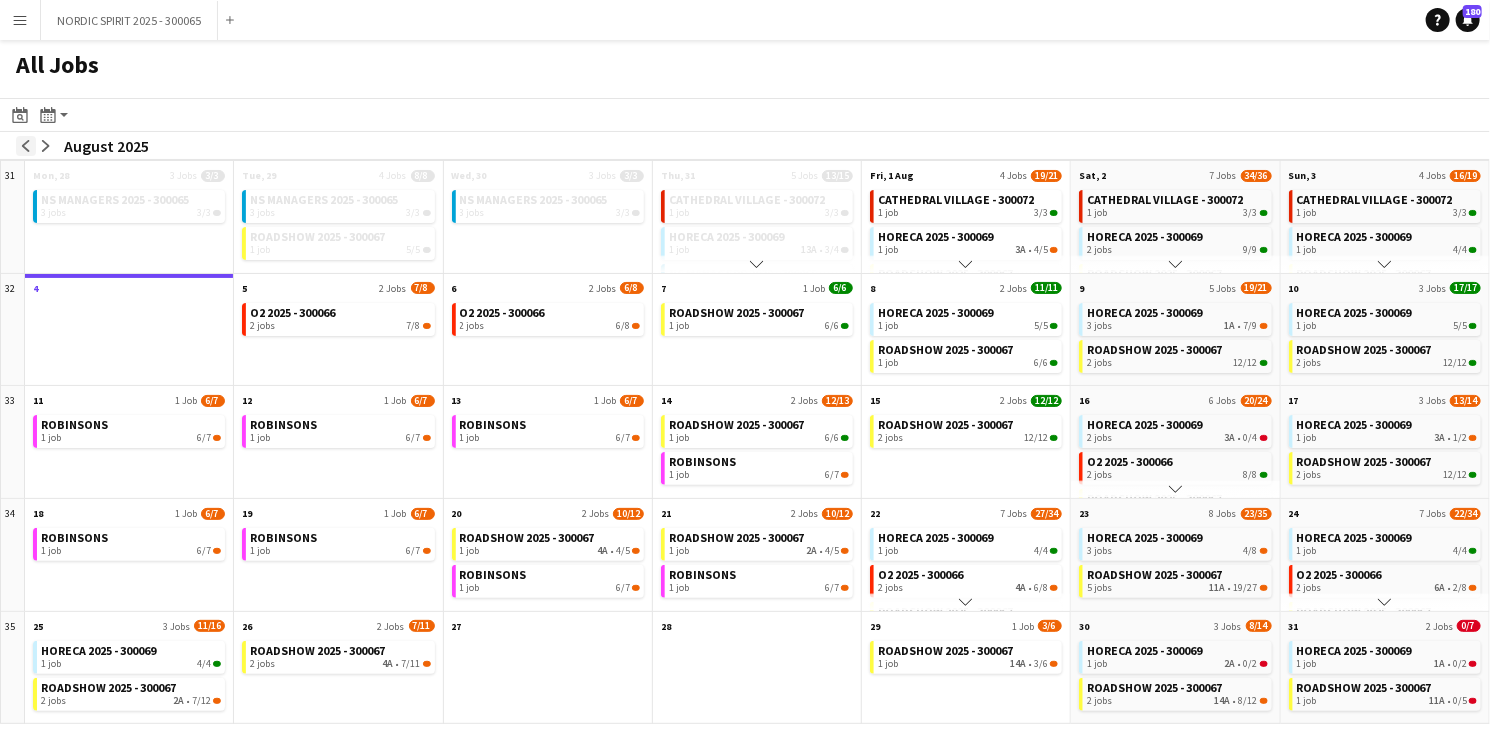 click on "arrow-left" 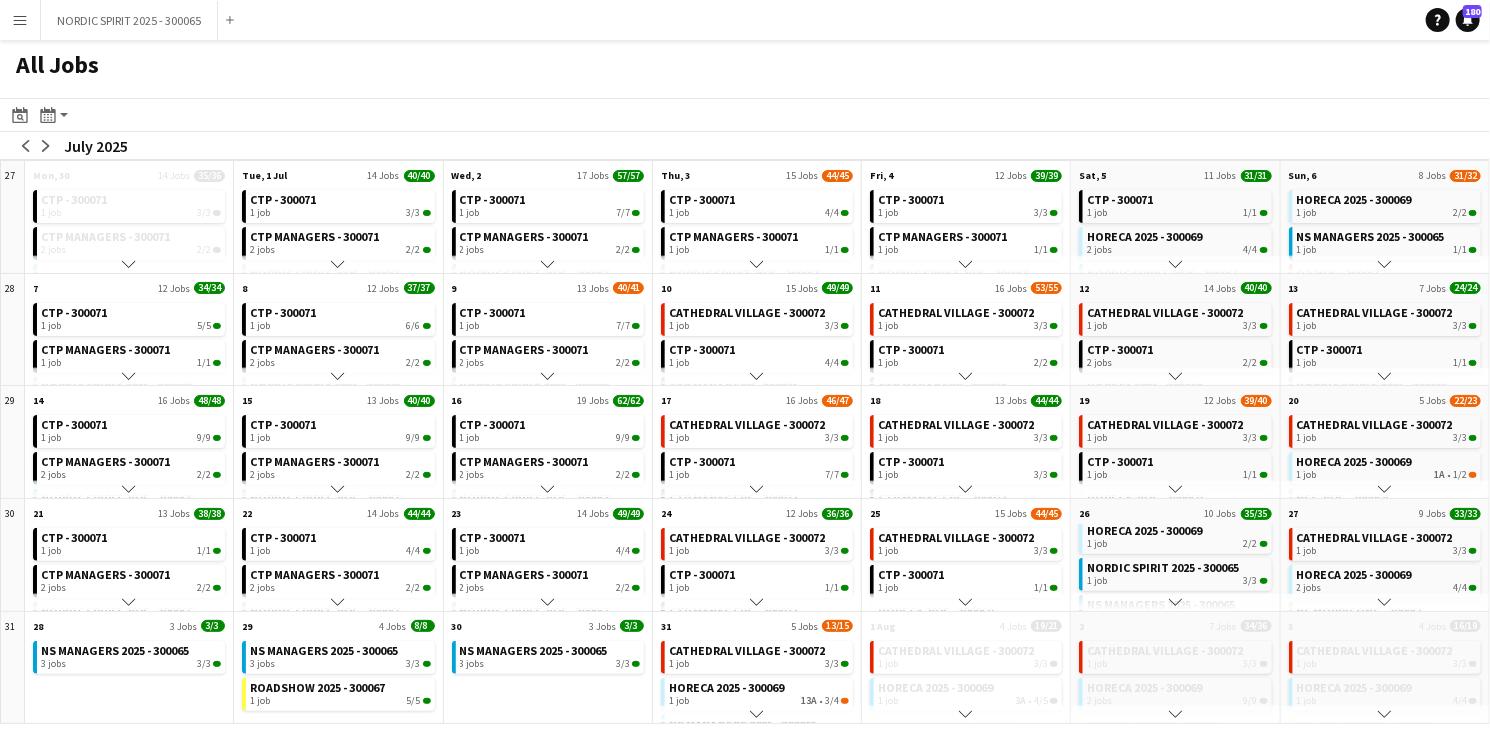 scroll, scrollTop: 0, scrollLeft: 0, axis: both 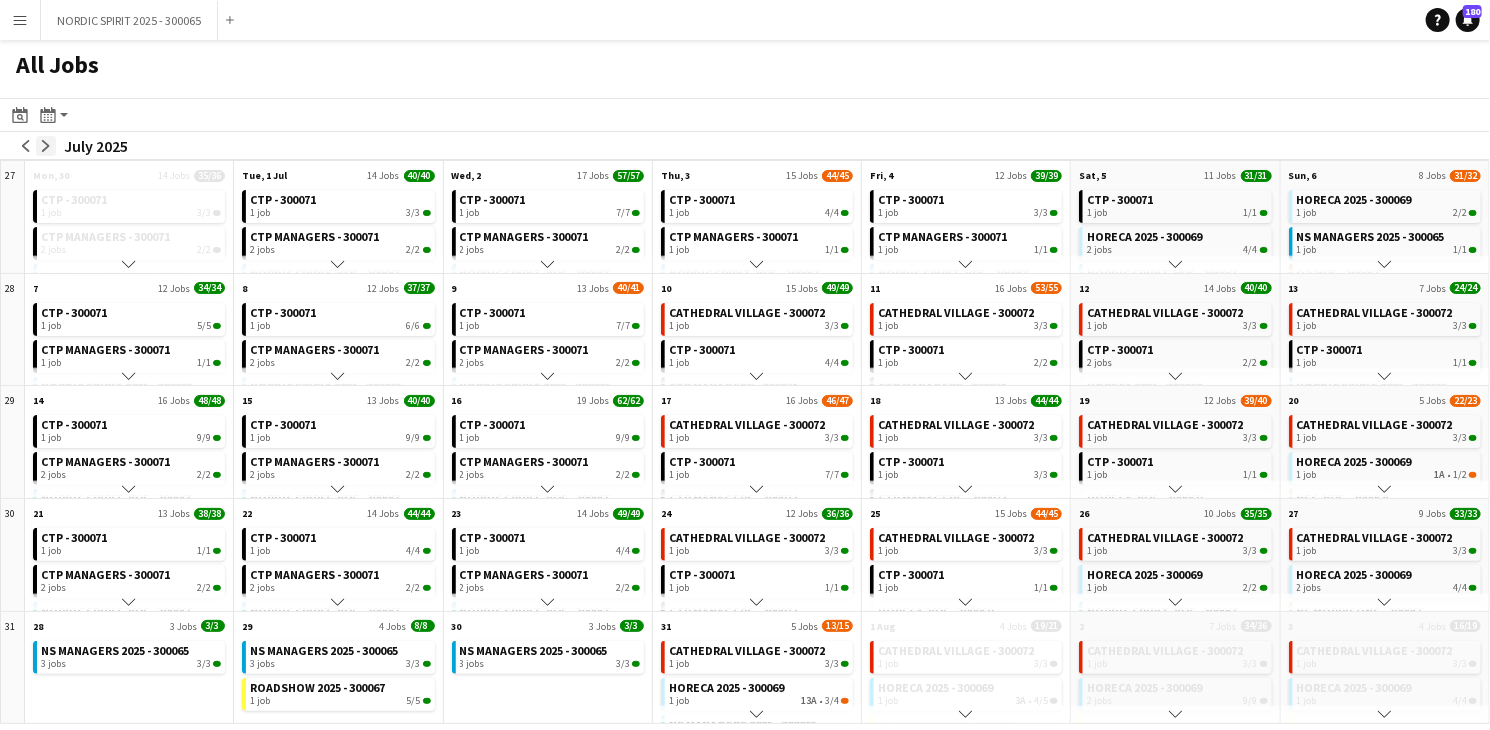 click on "arrow-right" 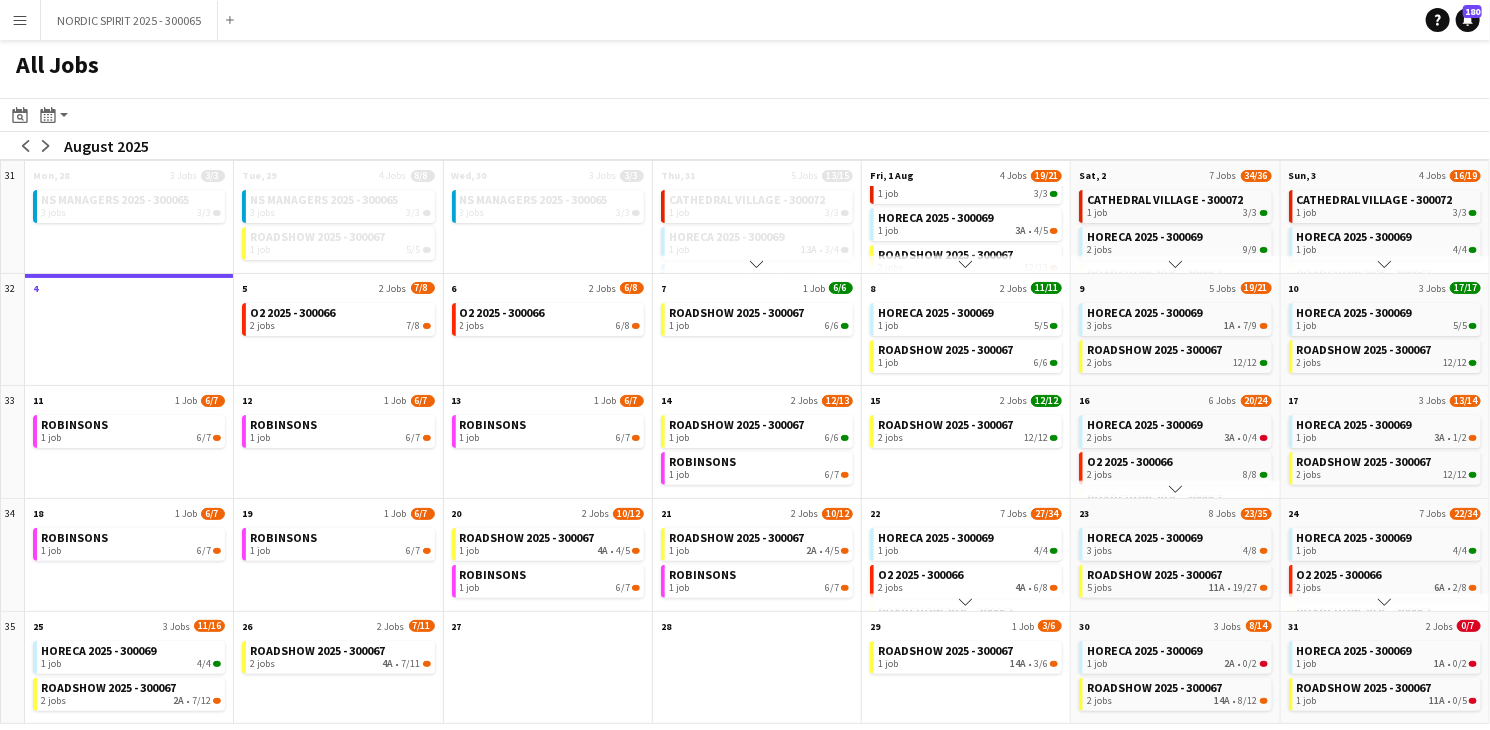 scroll, scrollTop: 0, scrollLeft: 0, axis: both 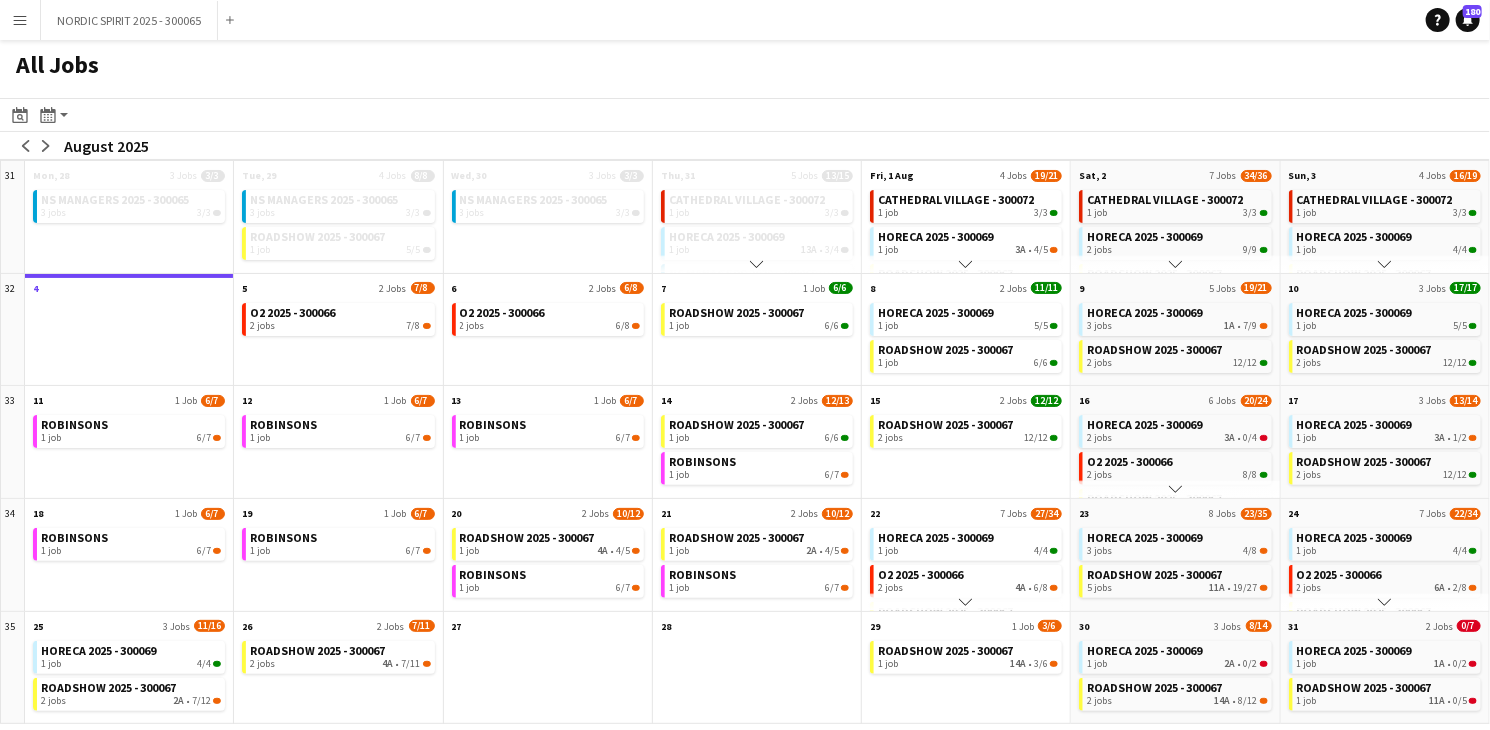 click on "Menu" at bounding box center (20, 20) 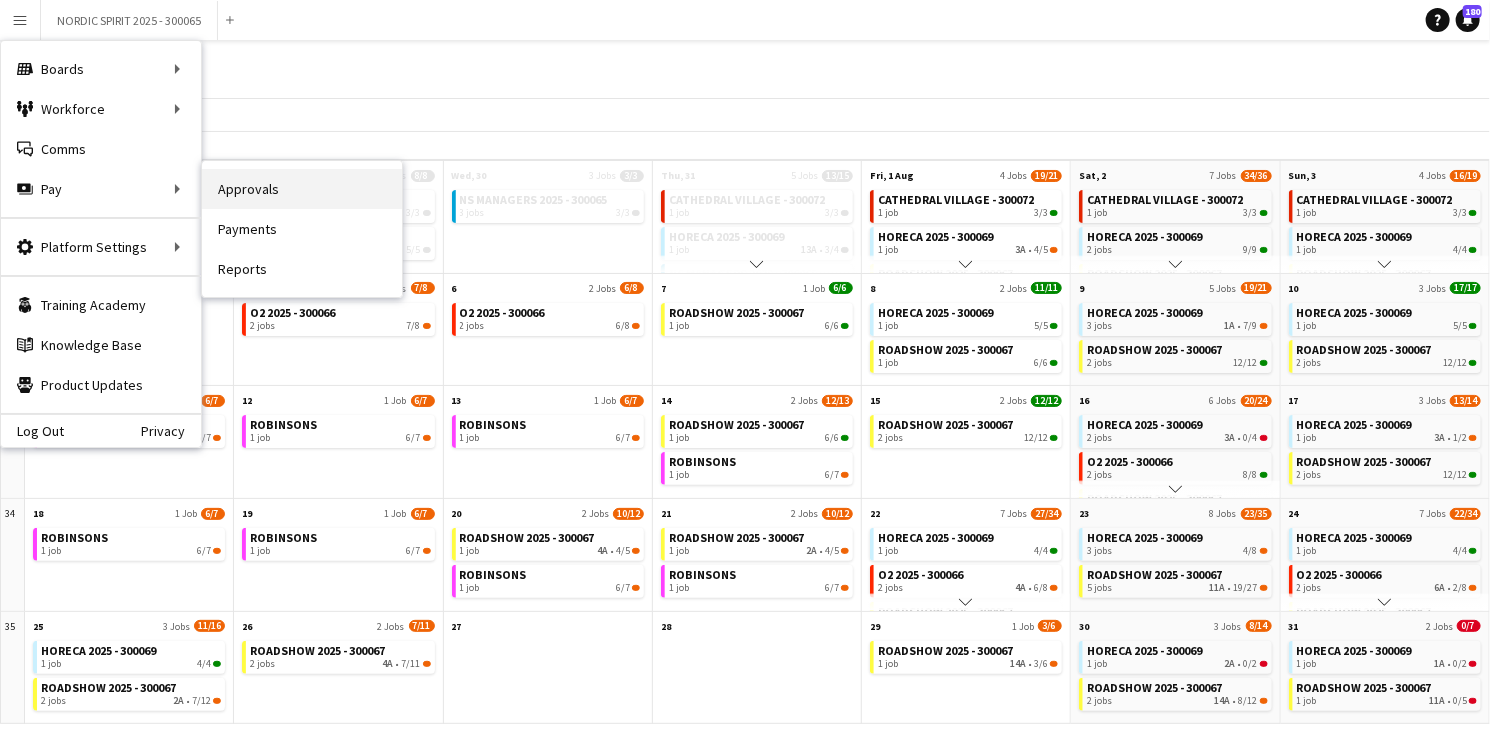click on "Approvals" at bounding box center [302, 189] 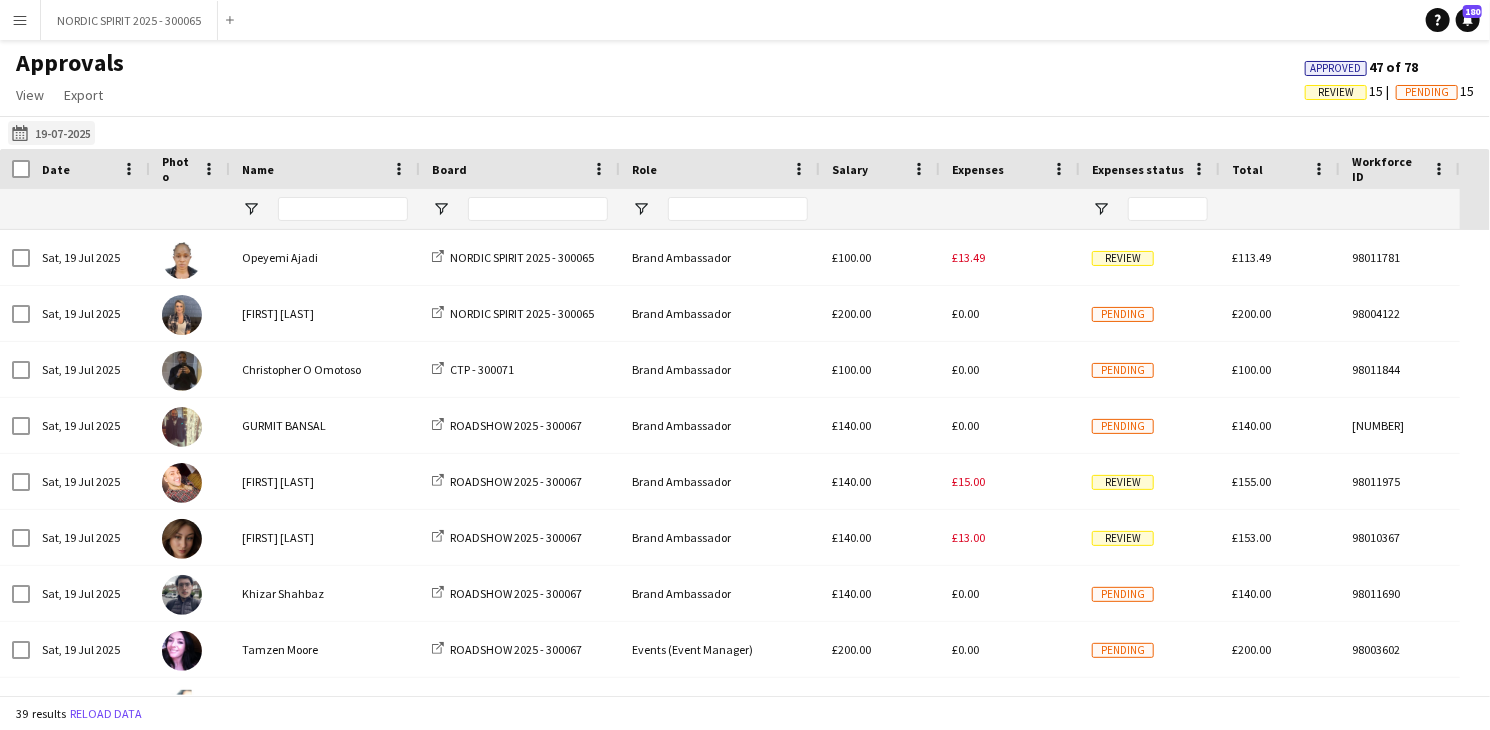 click on "[DATE]
[DATE]" 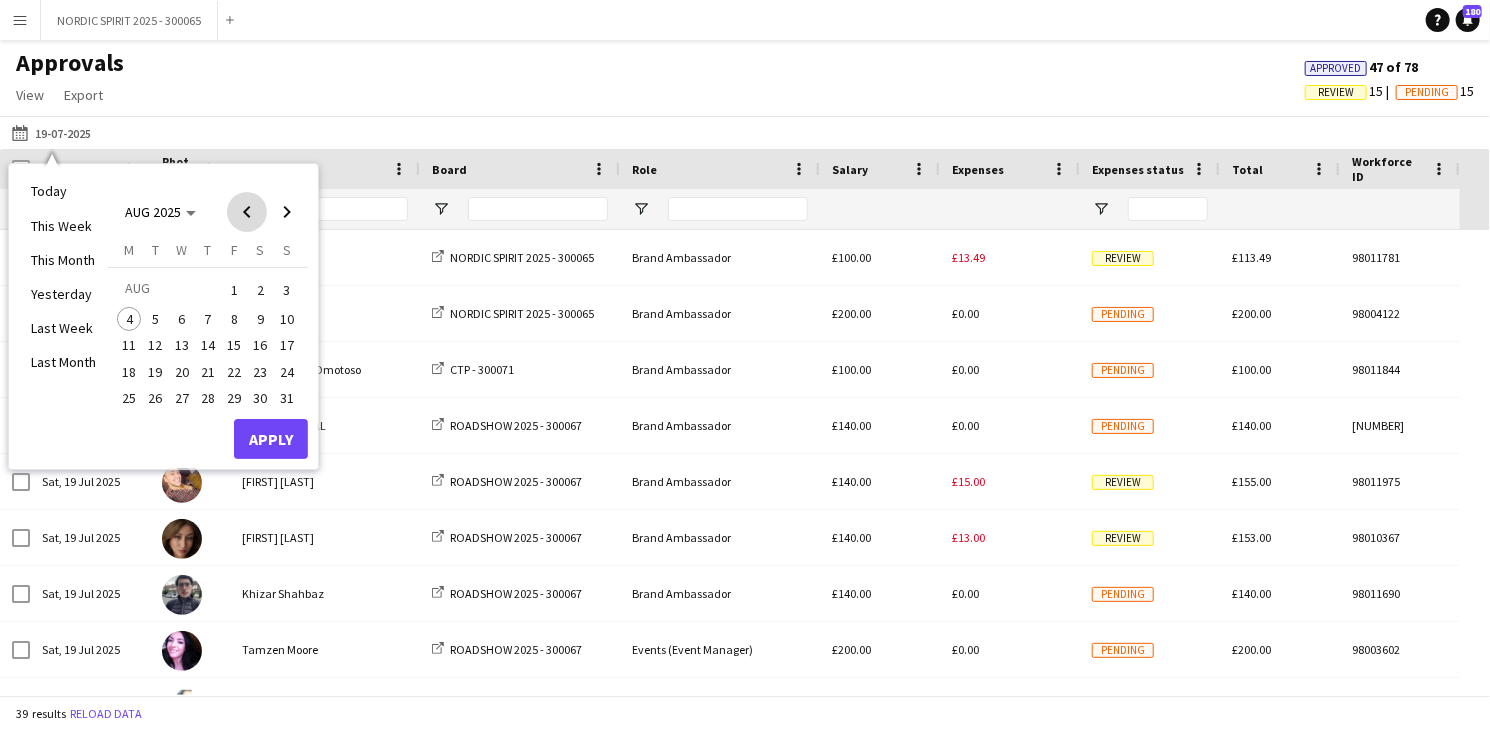 click at bounding box center [247, 212] 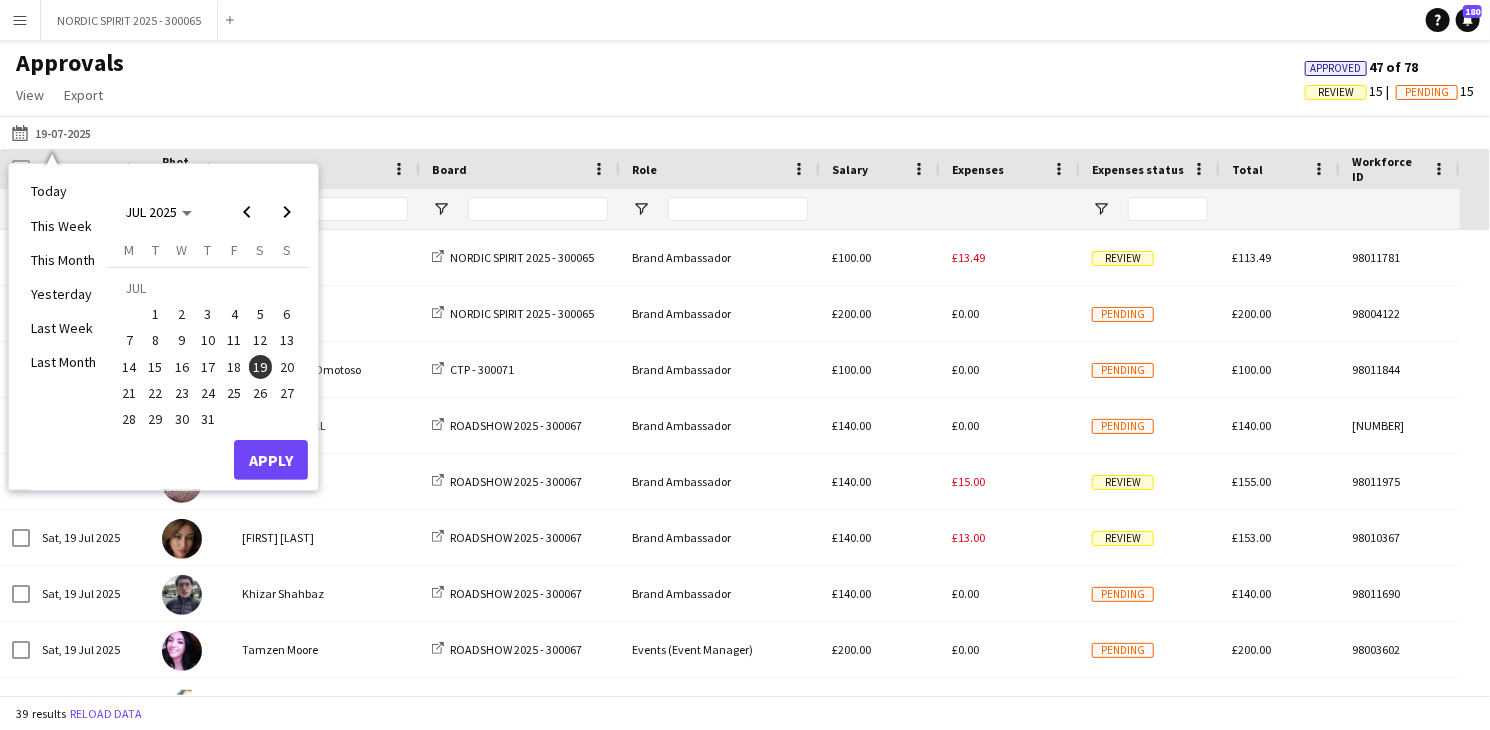 click on "21" at bounding box center [129, 393] 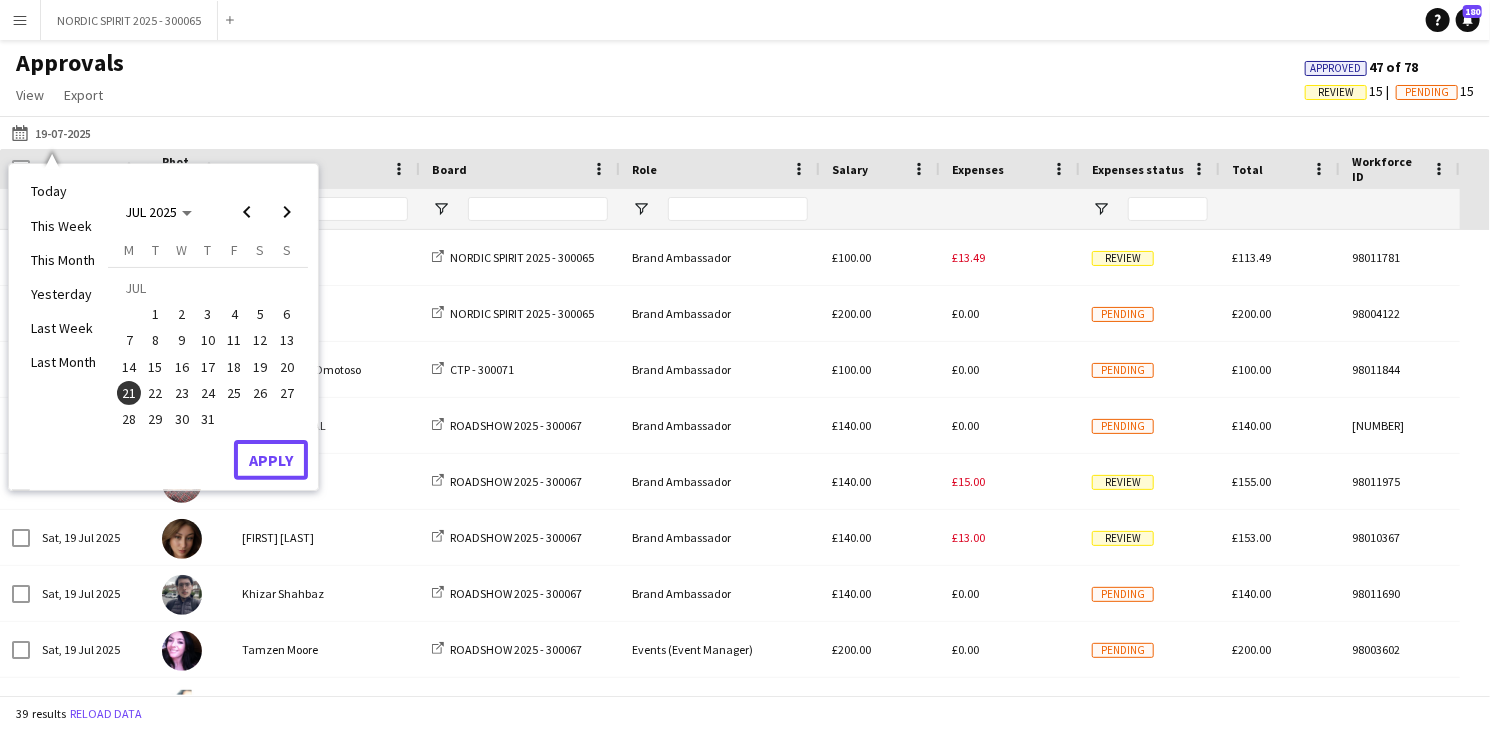 click on "Apply" at bounding box center [271, 460] 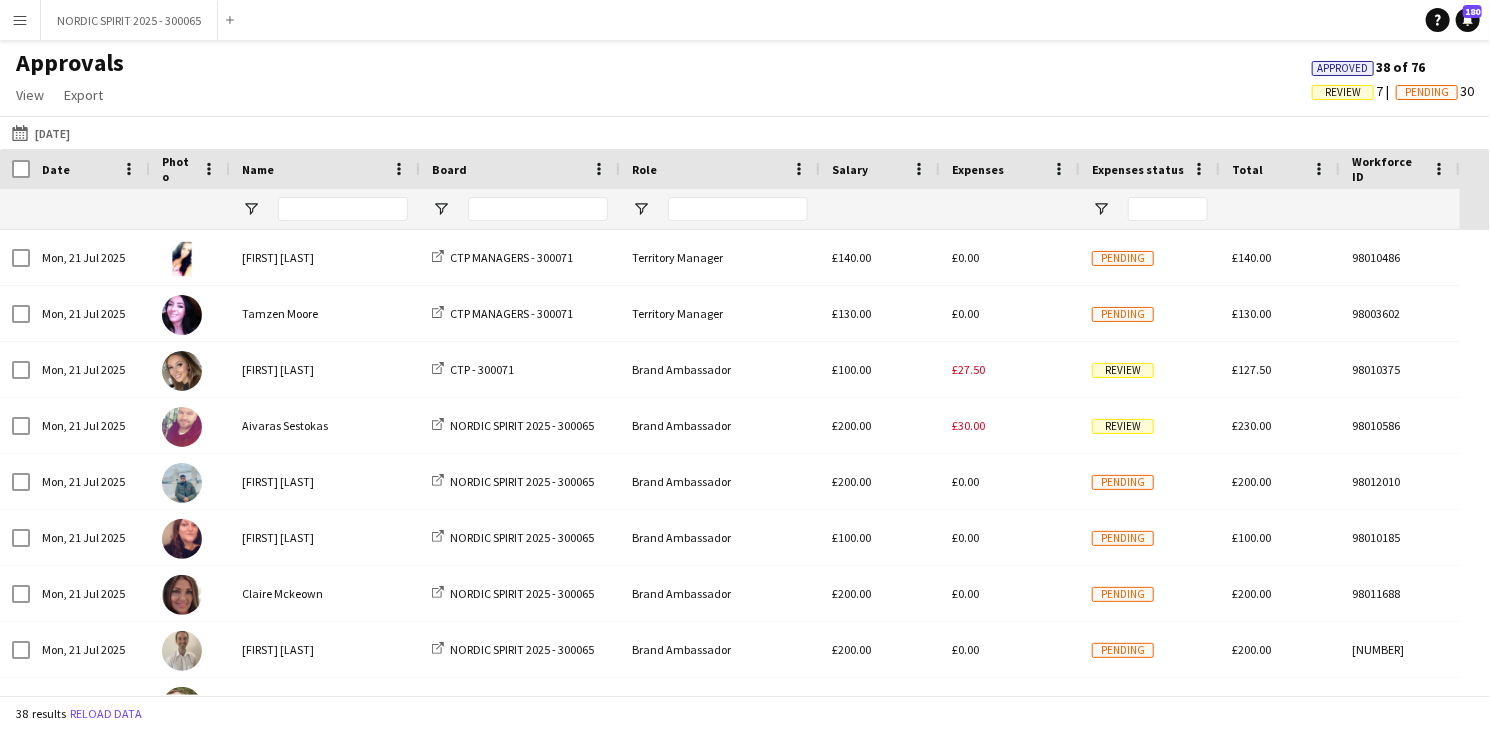 scroll, scrollTop: 106, scrollLeft: 0, axis: vertical 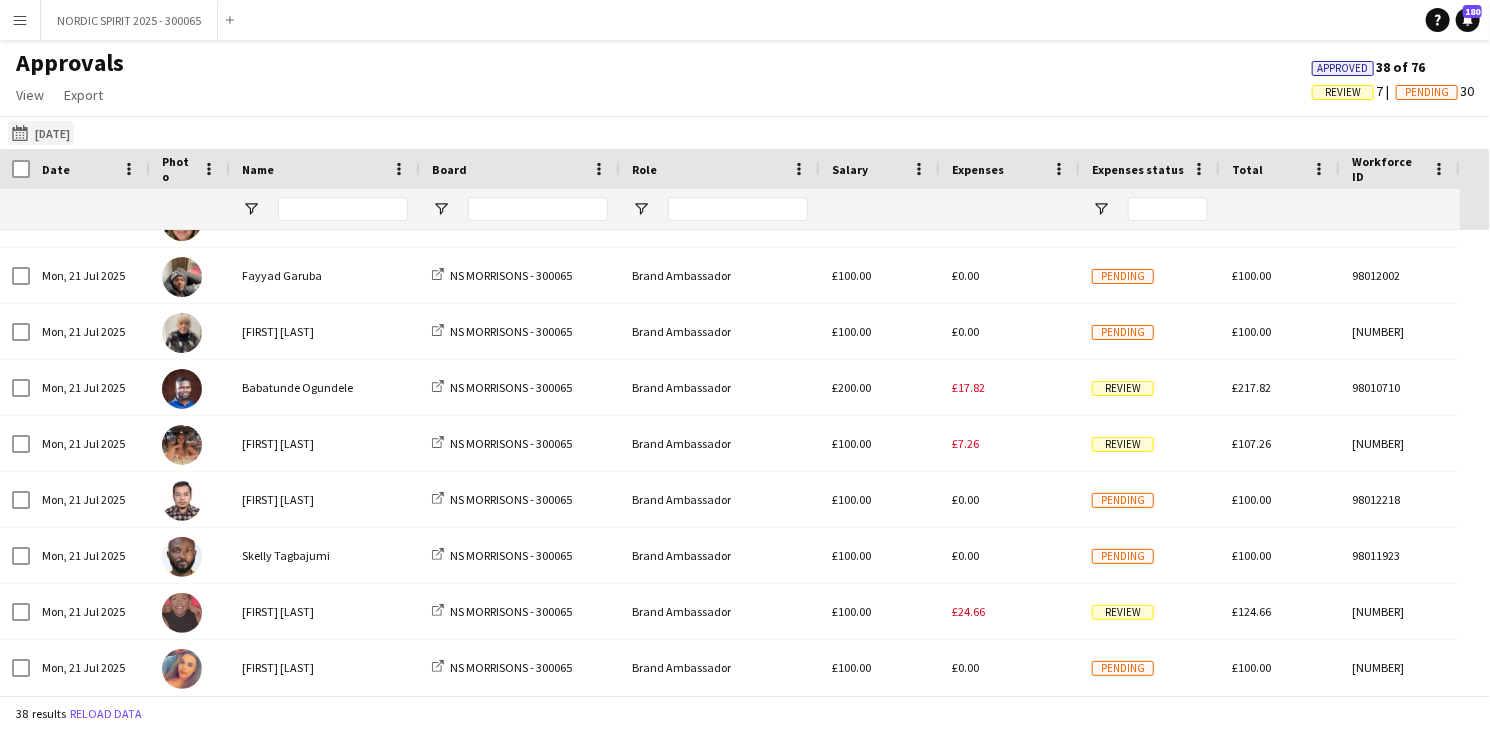 click on "[DATE]
[DATE]" 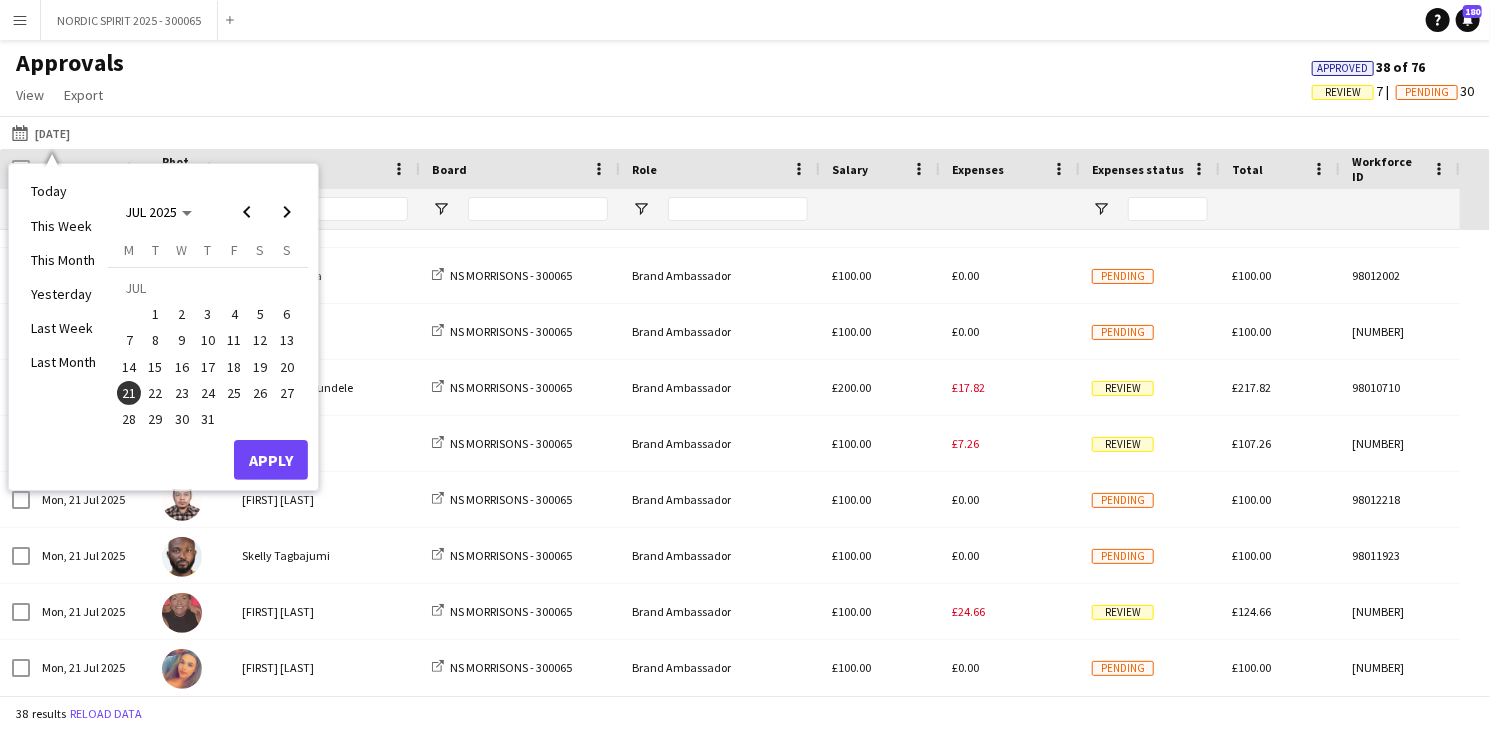 click on "22" at bounding box center [156, 393] 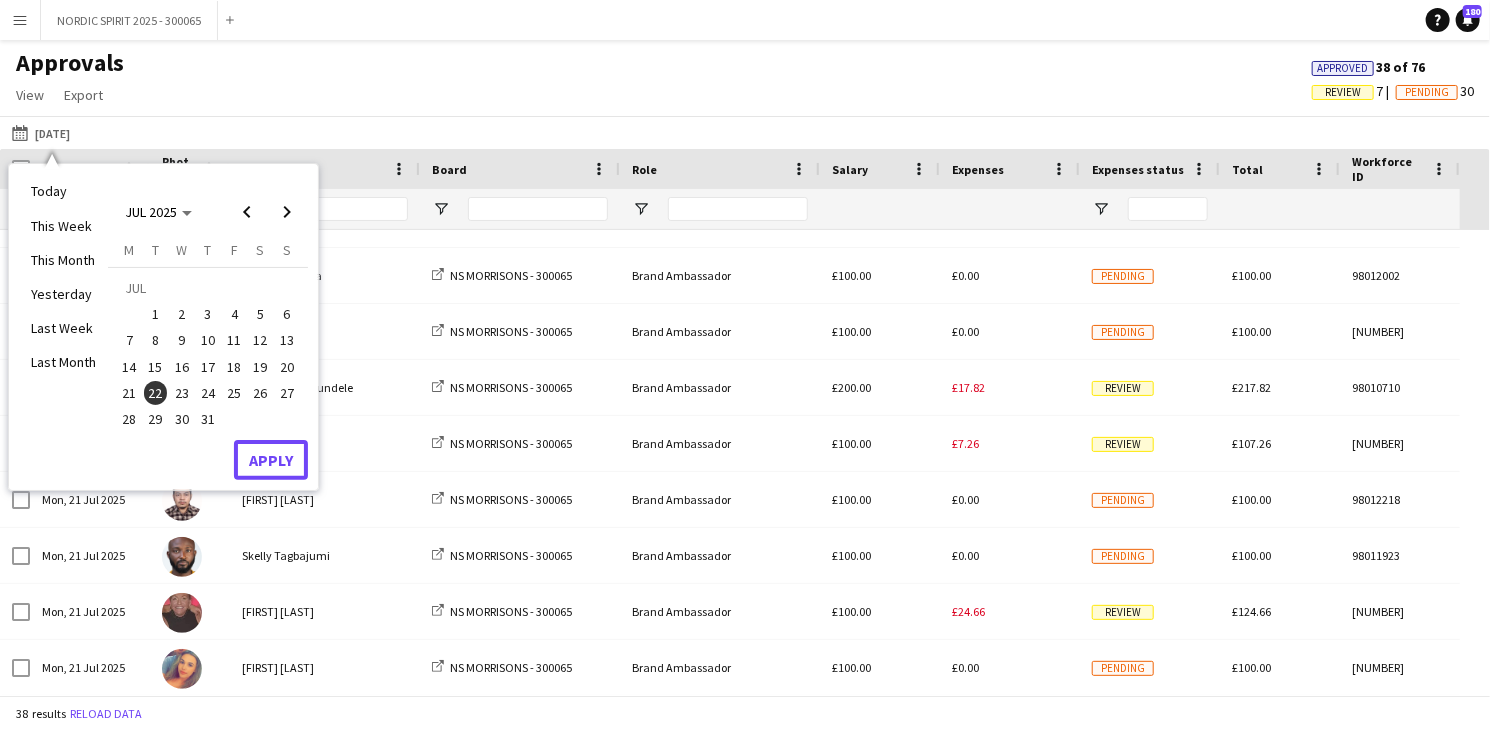 click on "Apply" at bounding box center [271, 460] 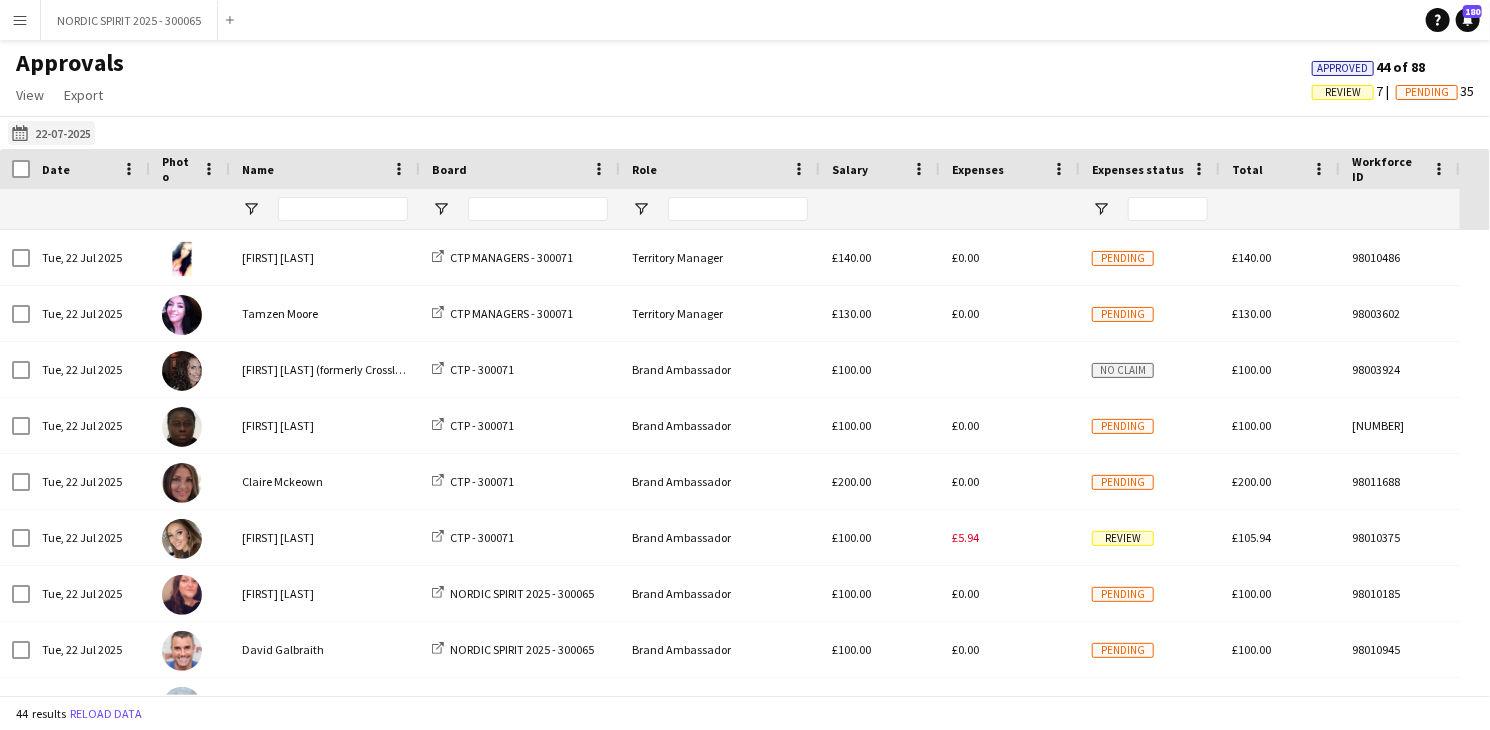 click on "[DATE]
[DATE]" 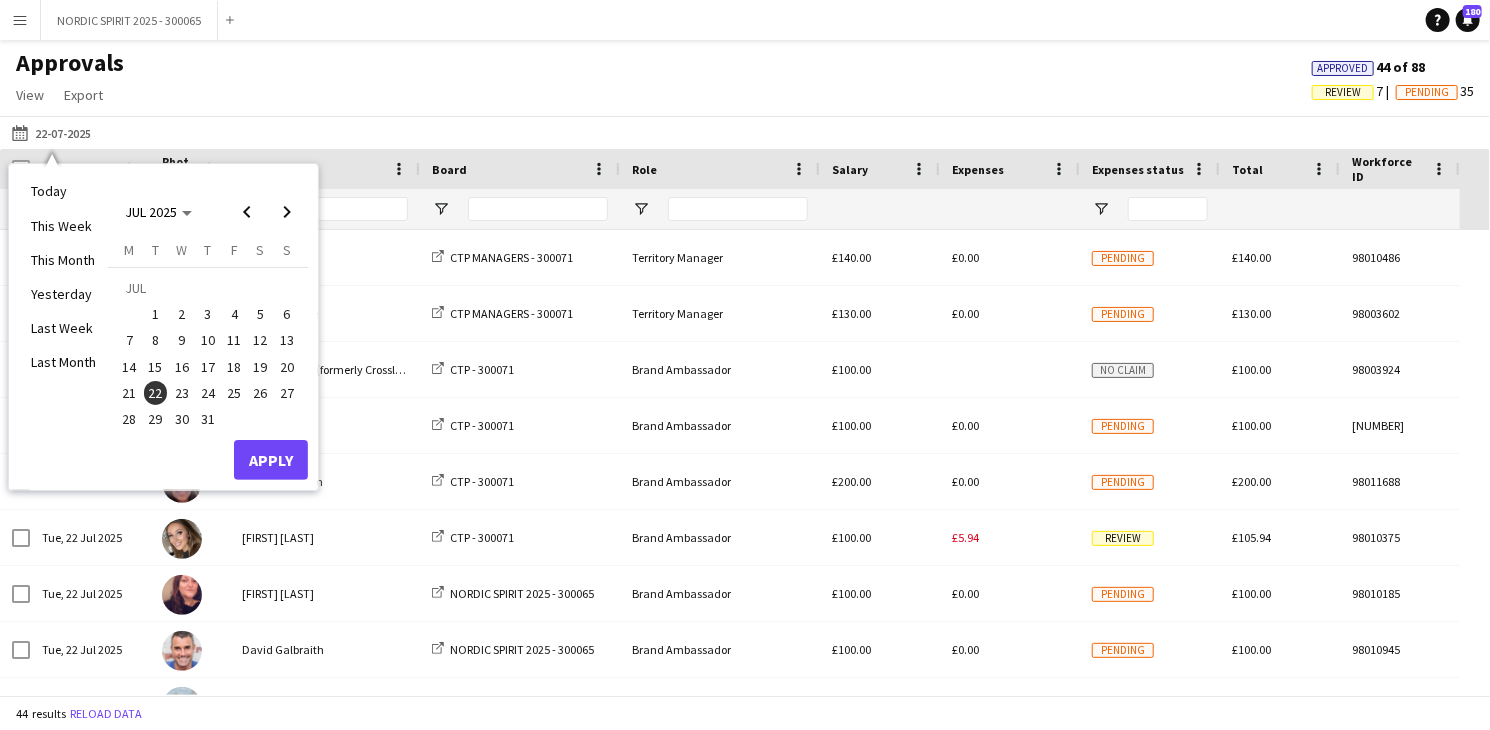 click on "23" at bounding box center (182, 393) 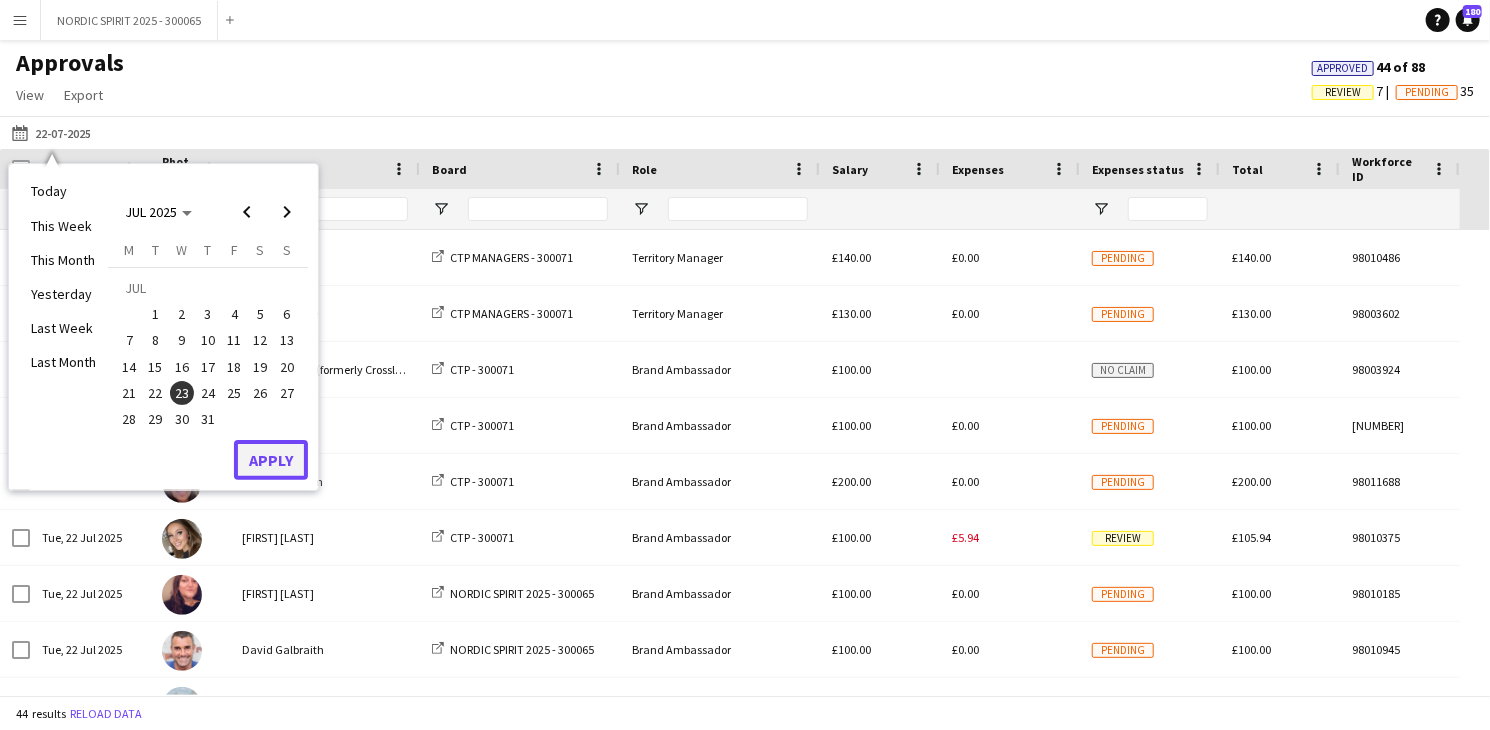 click on "Apply" at bounding box center (271, 460) 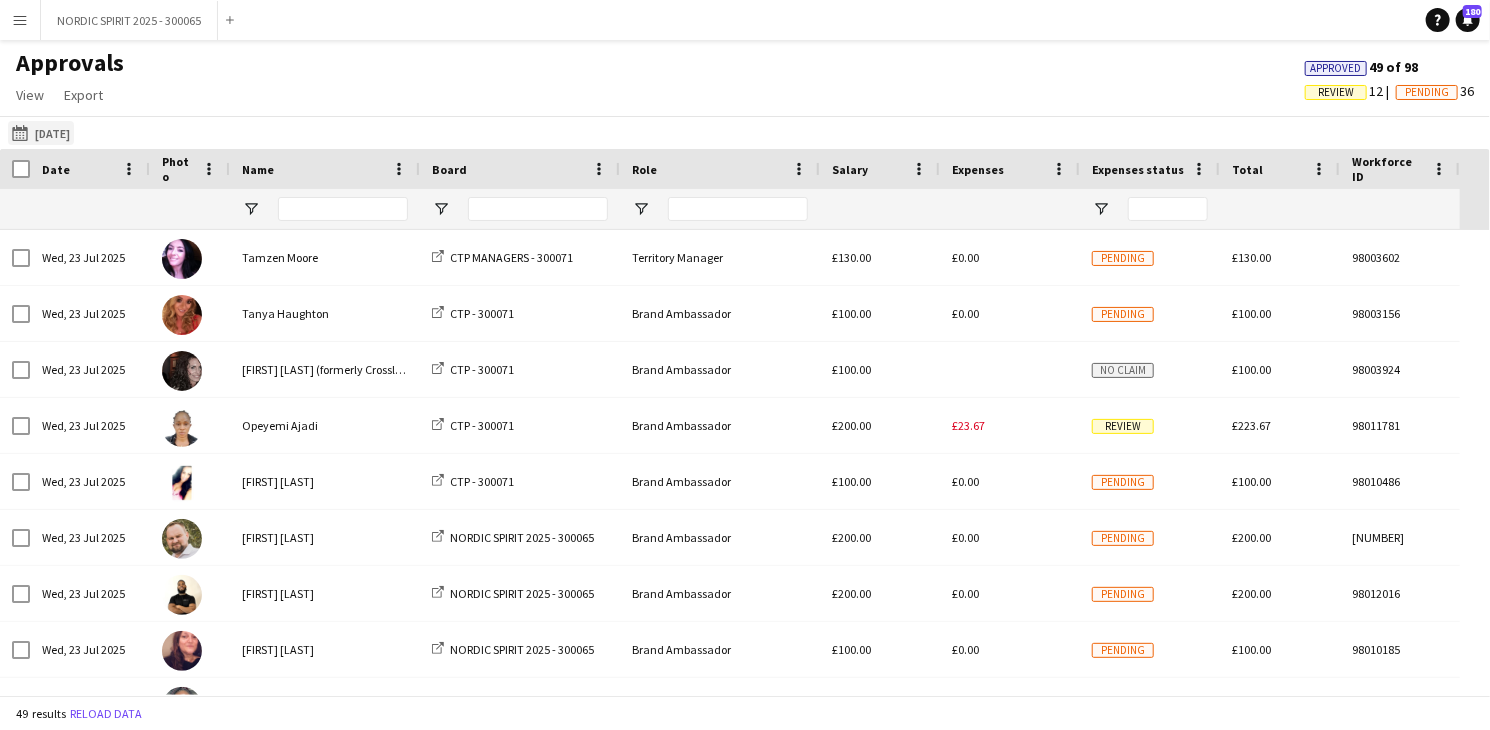 click on "[DATE]
[DATE]" 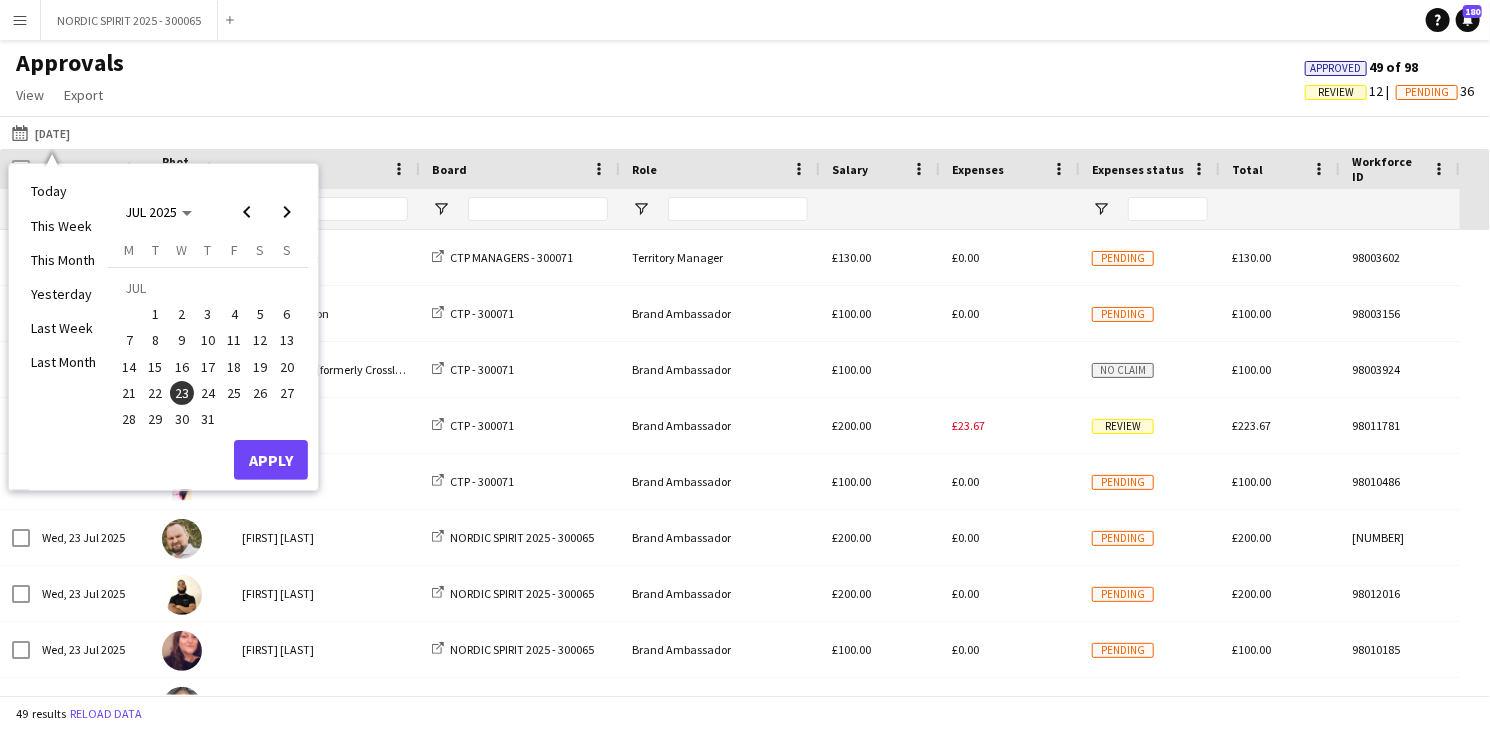 drag, startPoint x: 211, startPoint y: 387, endPoint x: 246, endPoint y: 428, distance: 53.90733 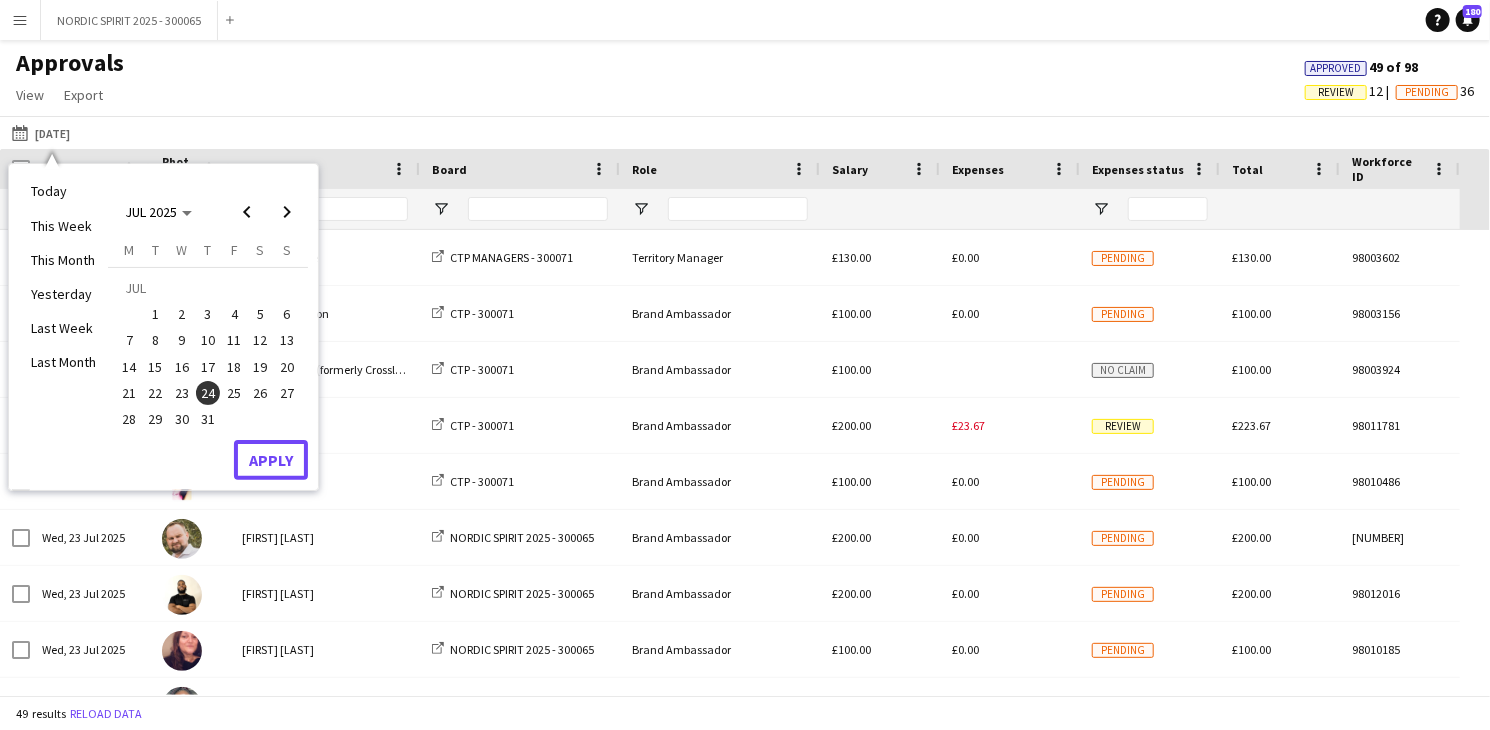 click on "Apply" at bounding box center [271, 460] 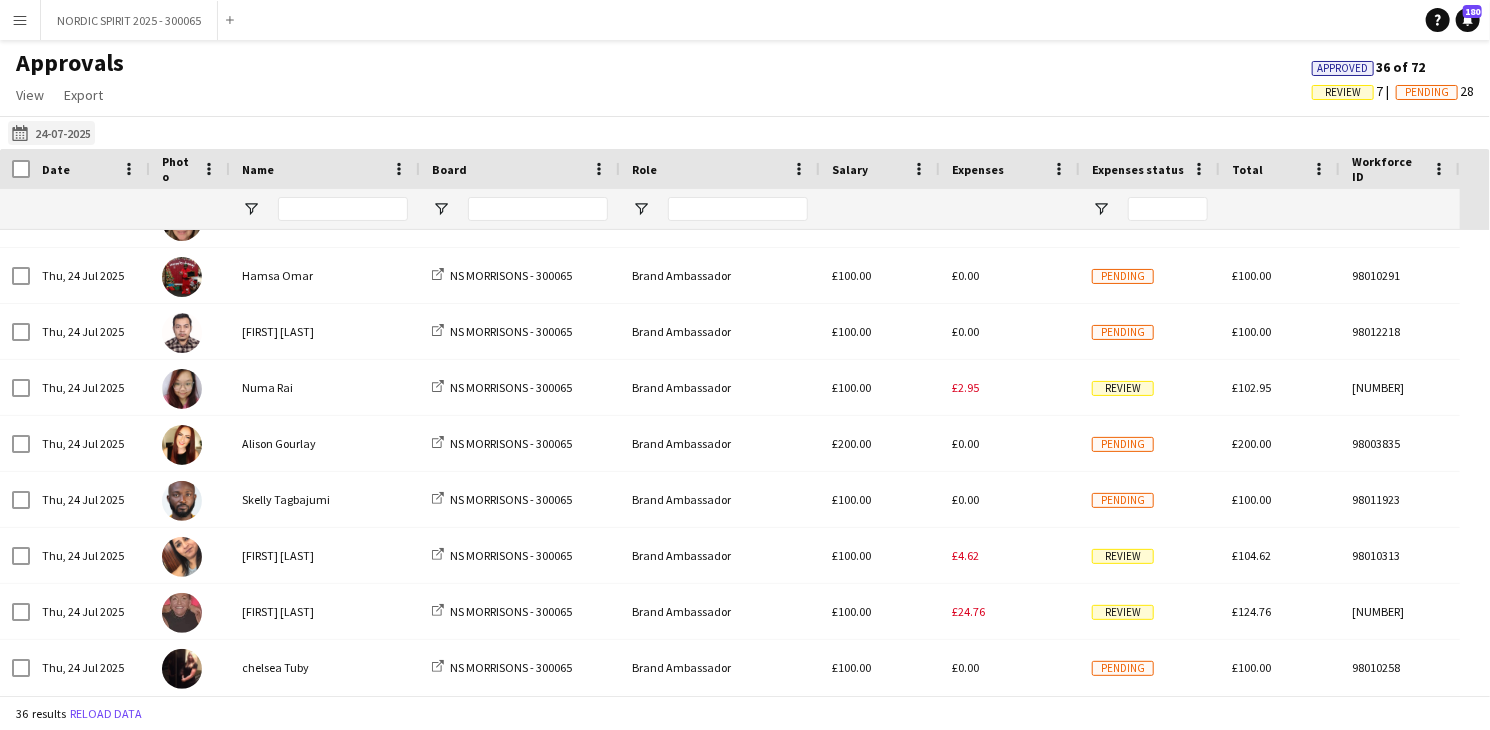 click on "[DATE]
[DATE]" 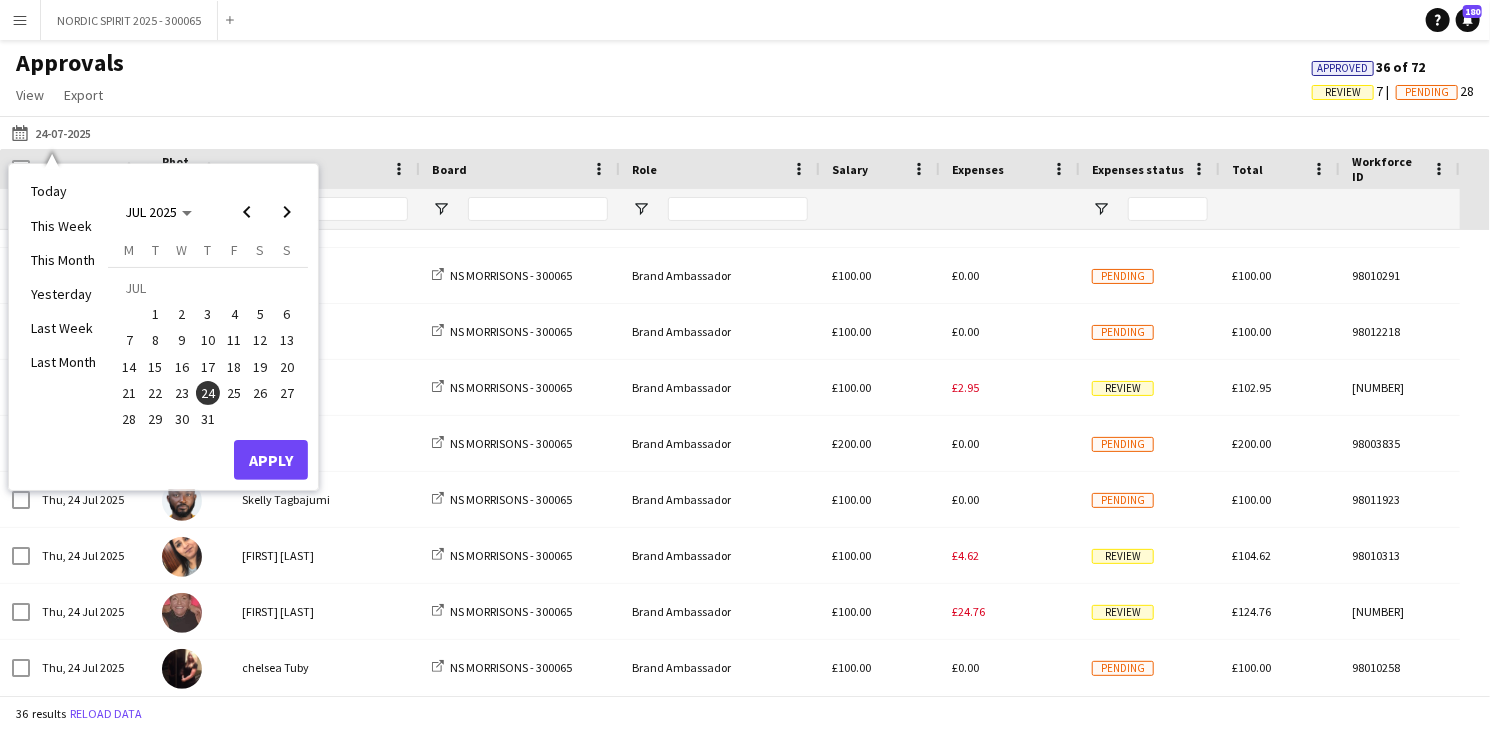 drag, startPoint x: 232, startPoint y: 389, endPoint x: 233, endPoint y: 401, distance: 12.0415945 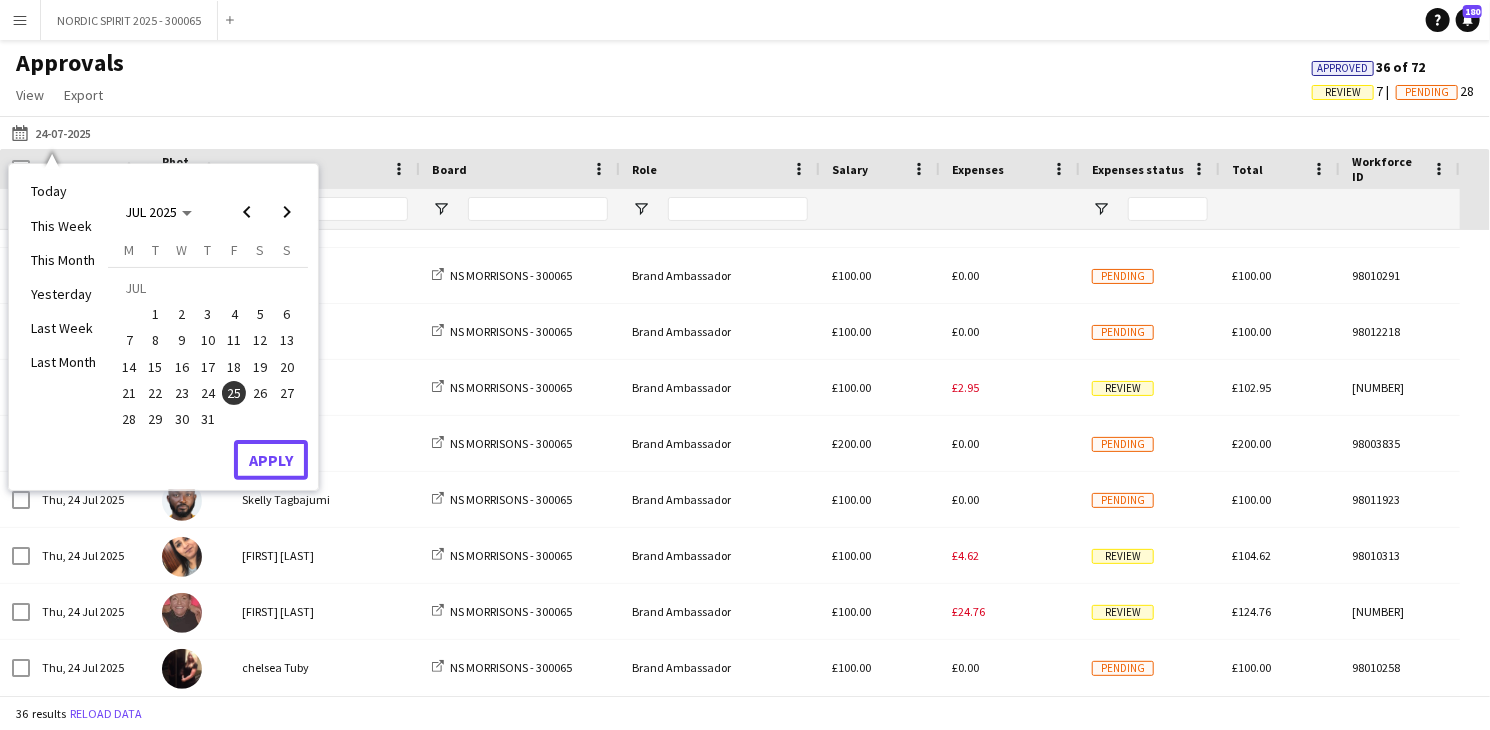 click on "Apply" at bounding box center [271, 460] 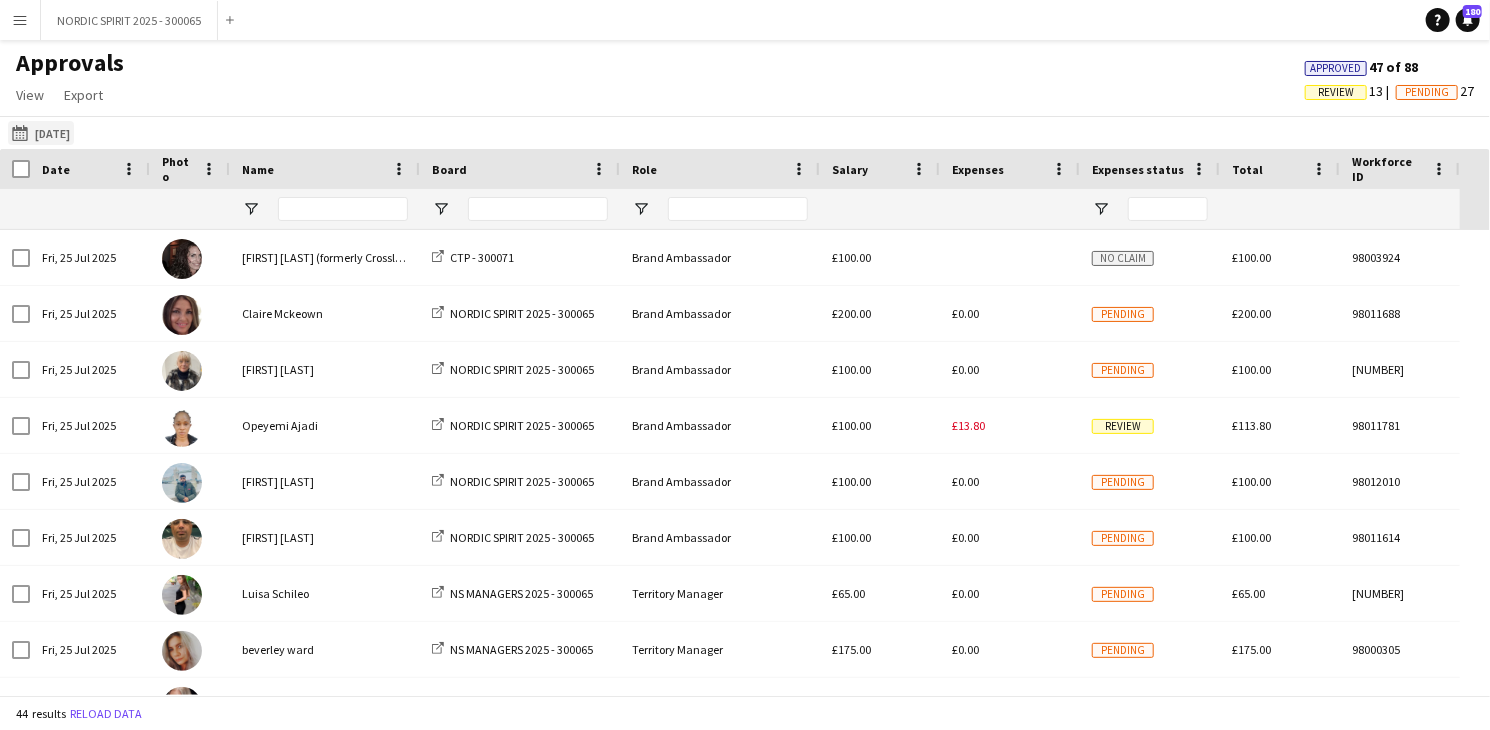 click on "[DATE]
[DATE]" 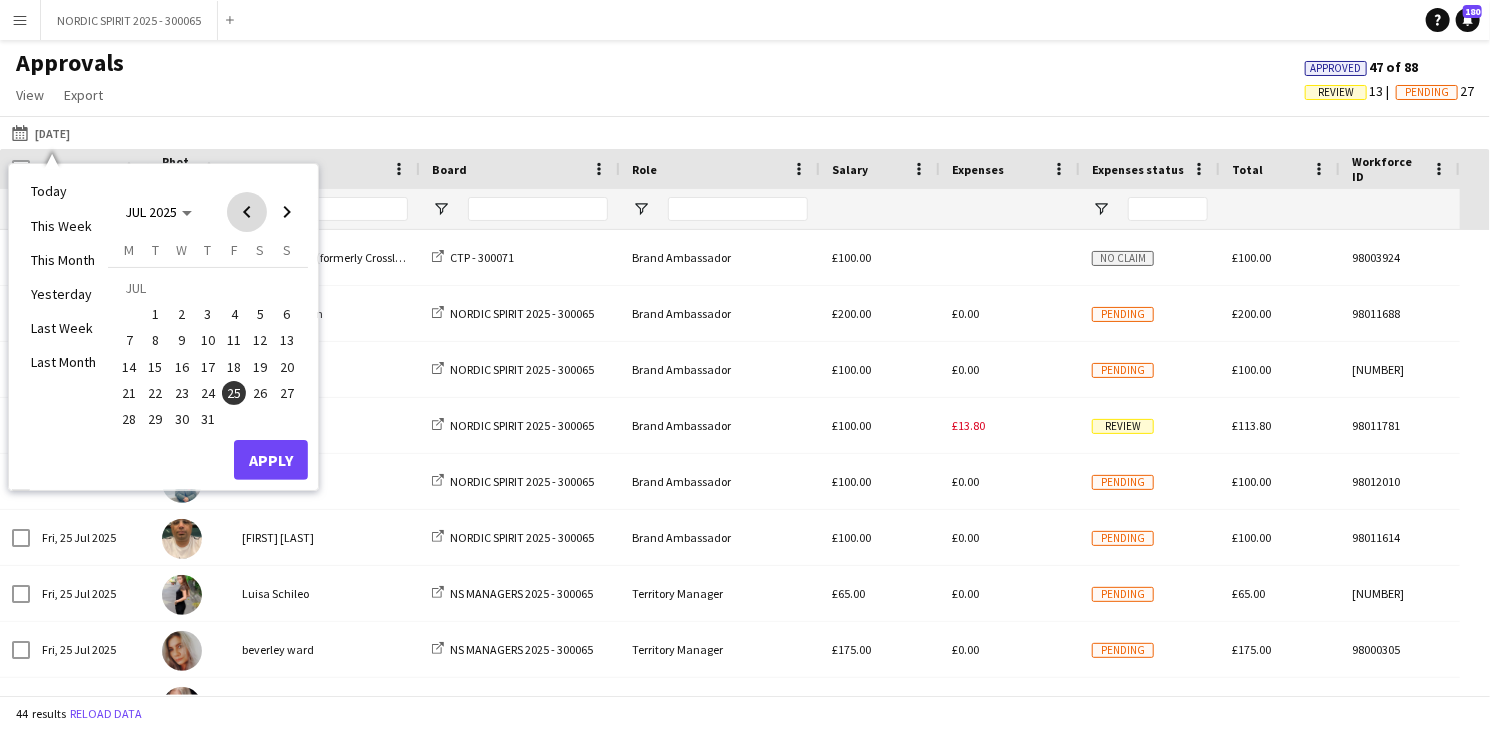 click at bounding box center (247, 212) 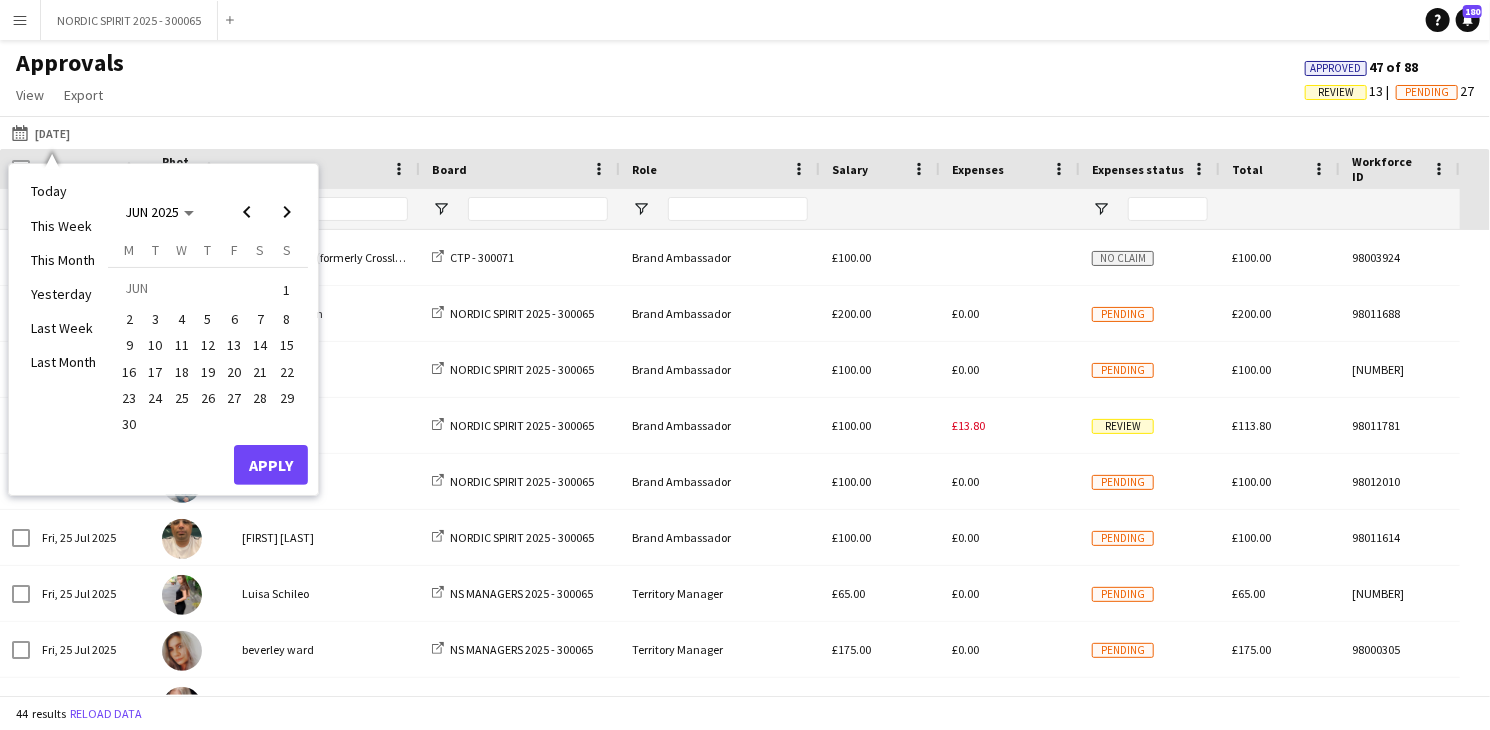 click on "30" at bounding box center [129, 424] 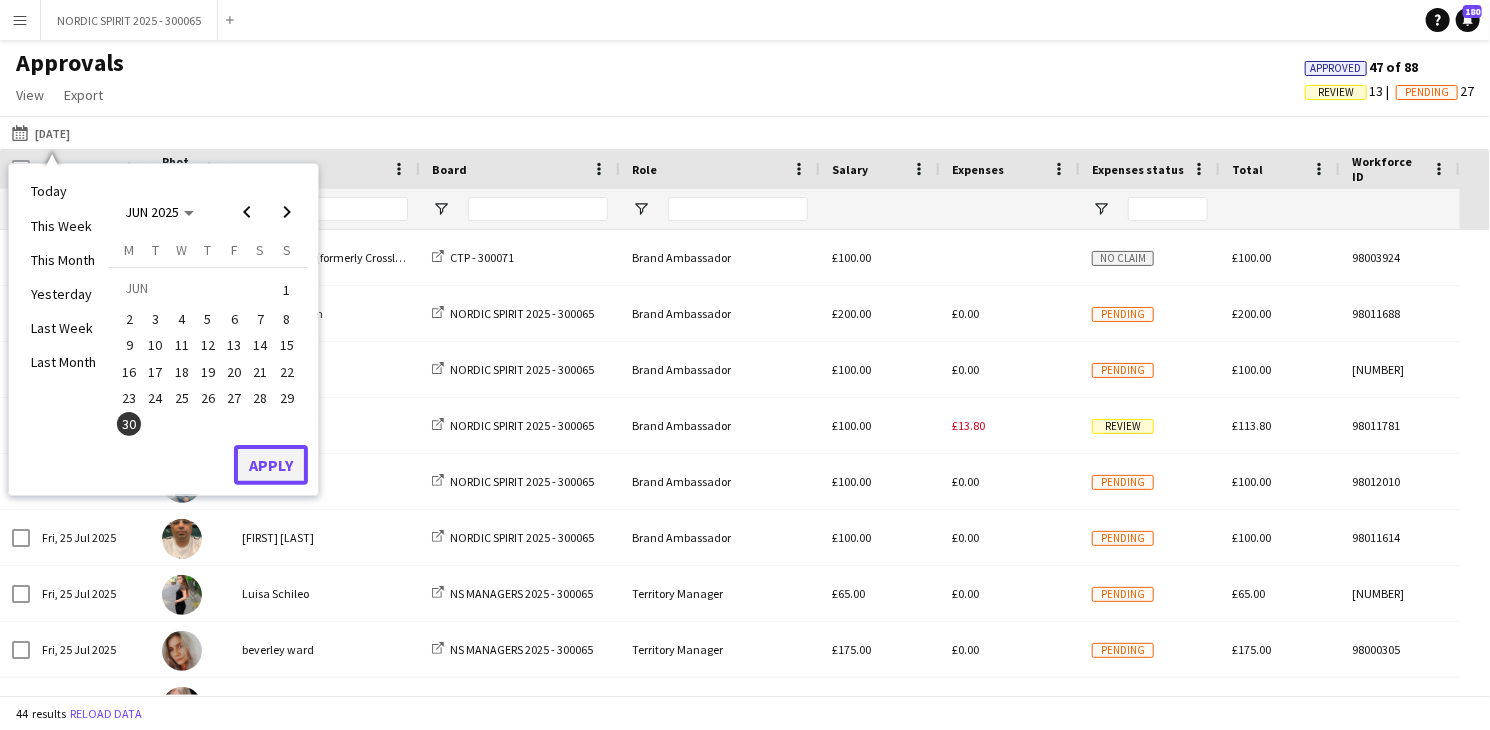 click on "Apply" at bounding box center [271, 465] 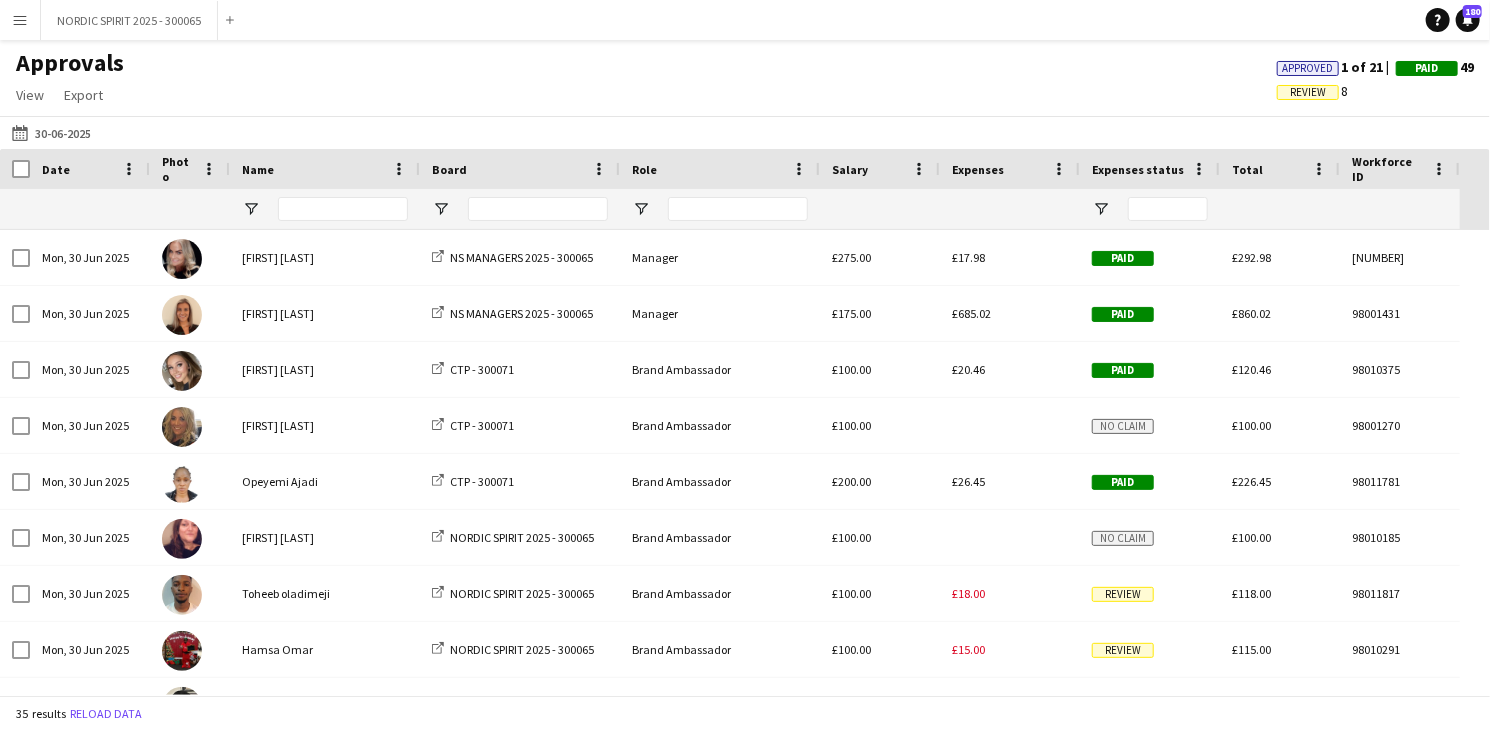 scroll, scrollTop: 130, scrollLeft: 0, axis: vertical 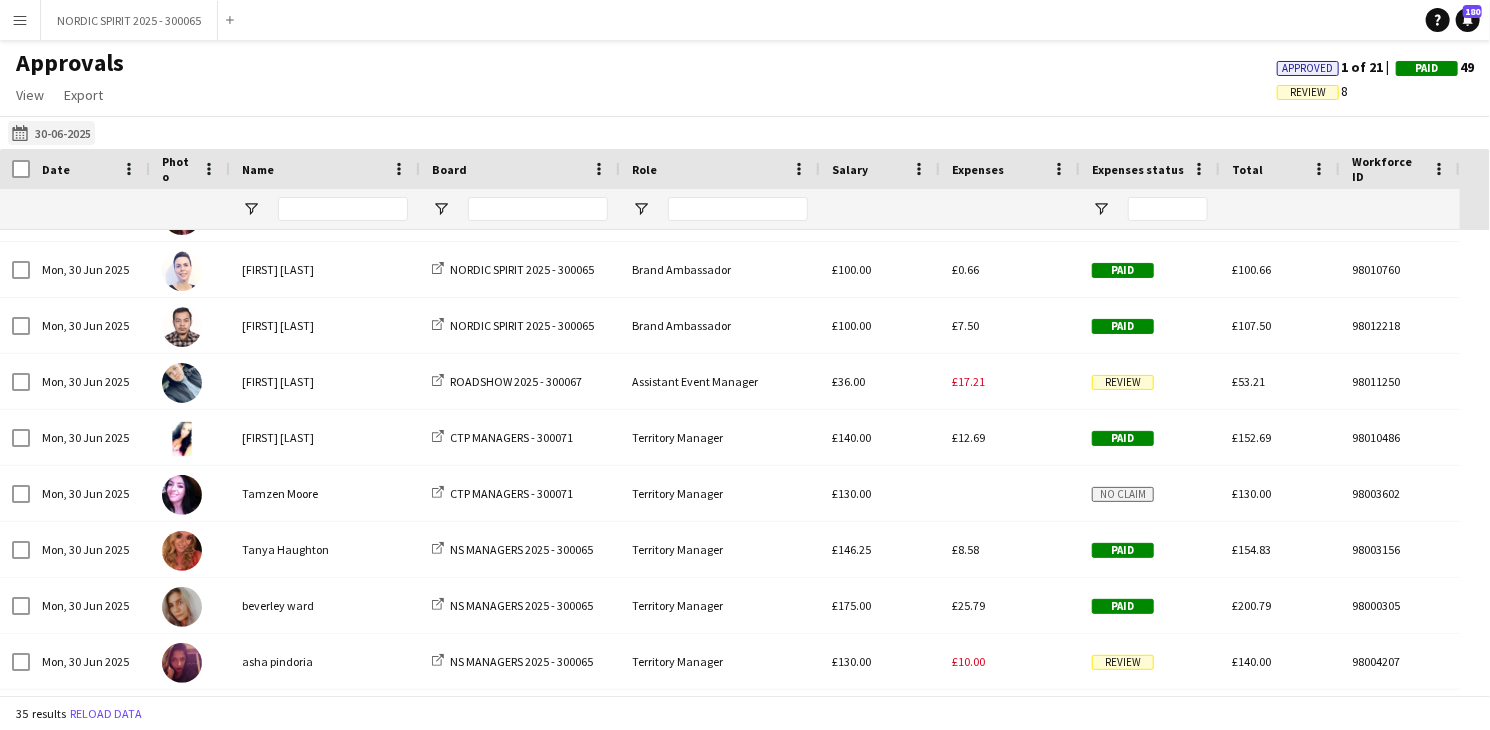 click on "[DATE]
[DATE]" 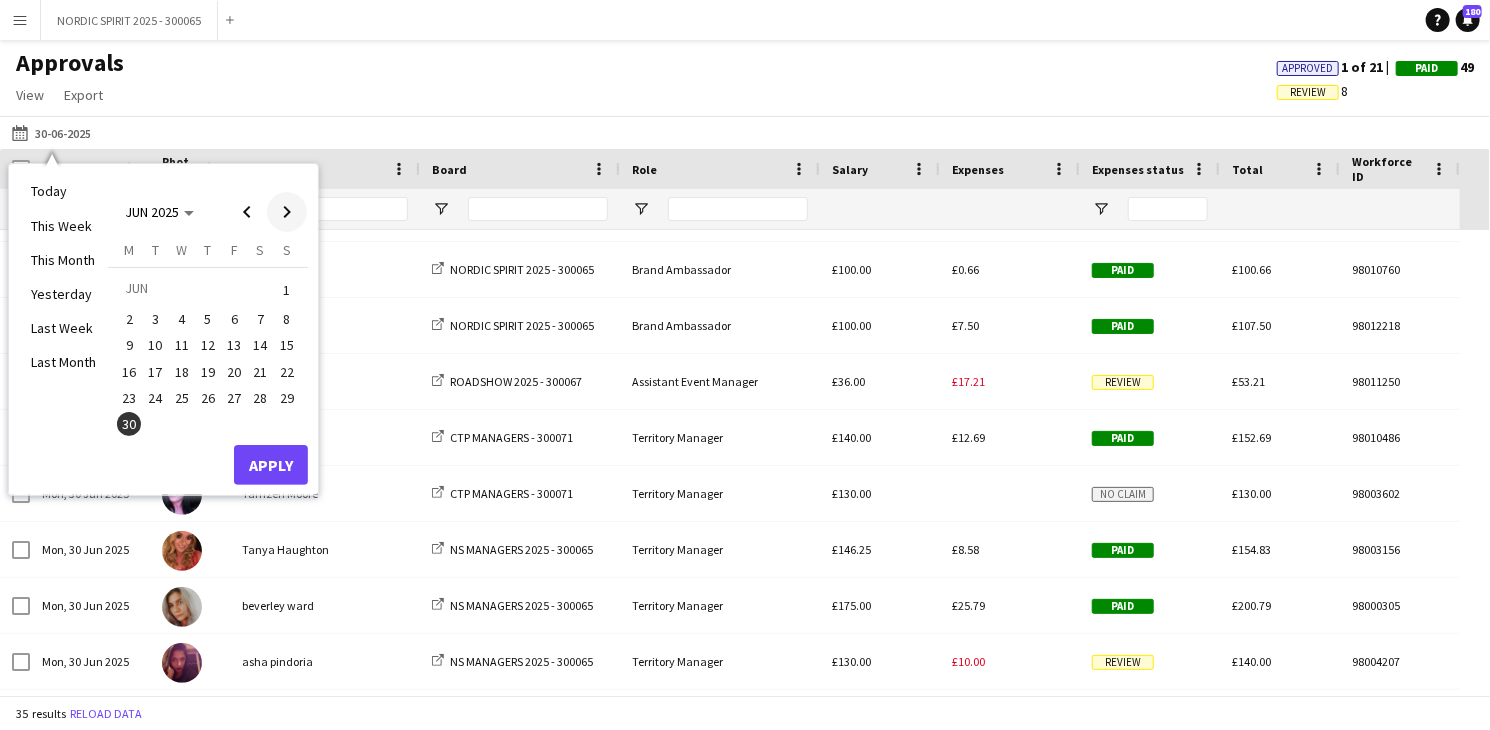 click at bounding box center (287, 212) 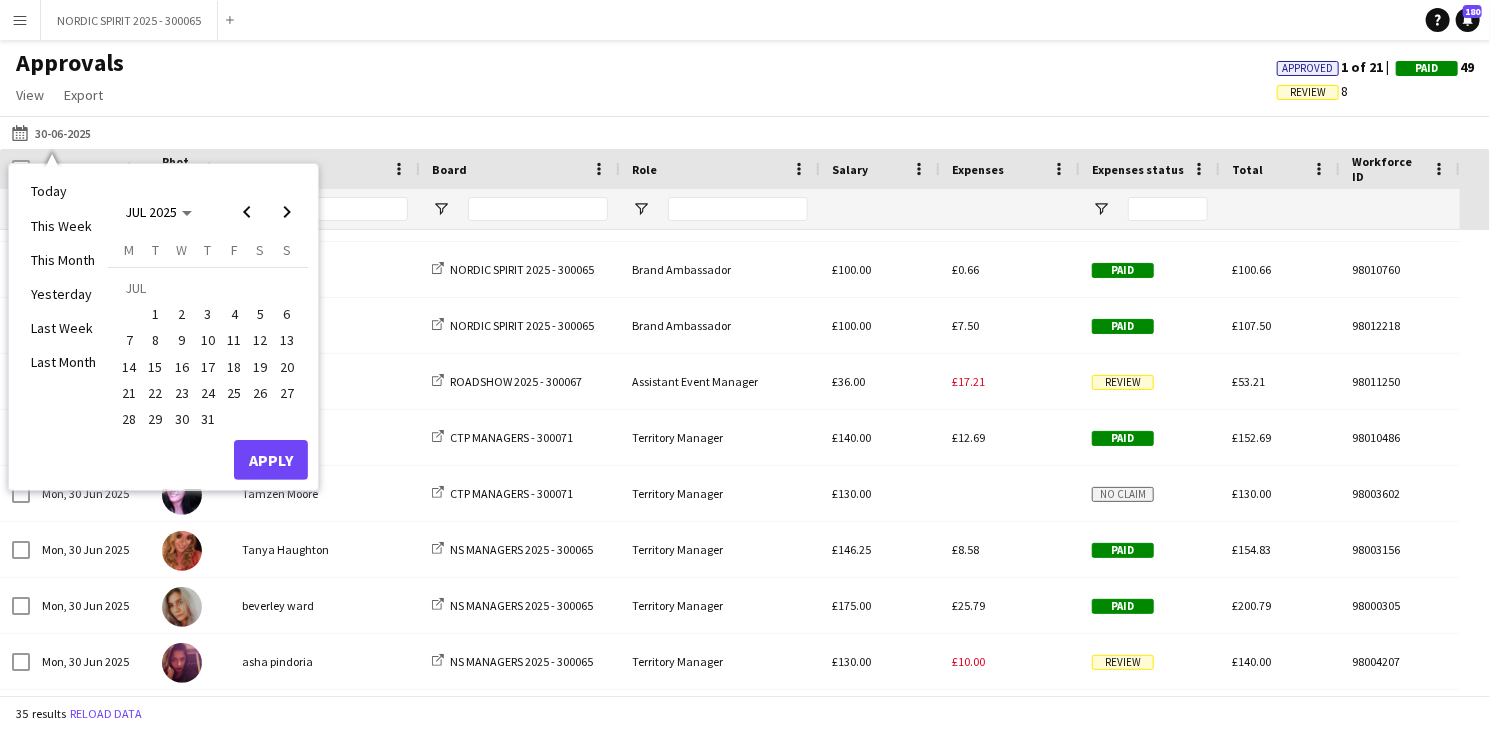 click on "1" at bounding box center [156, 314] 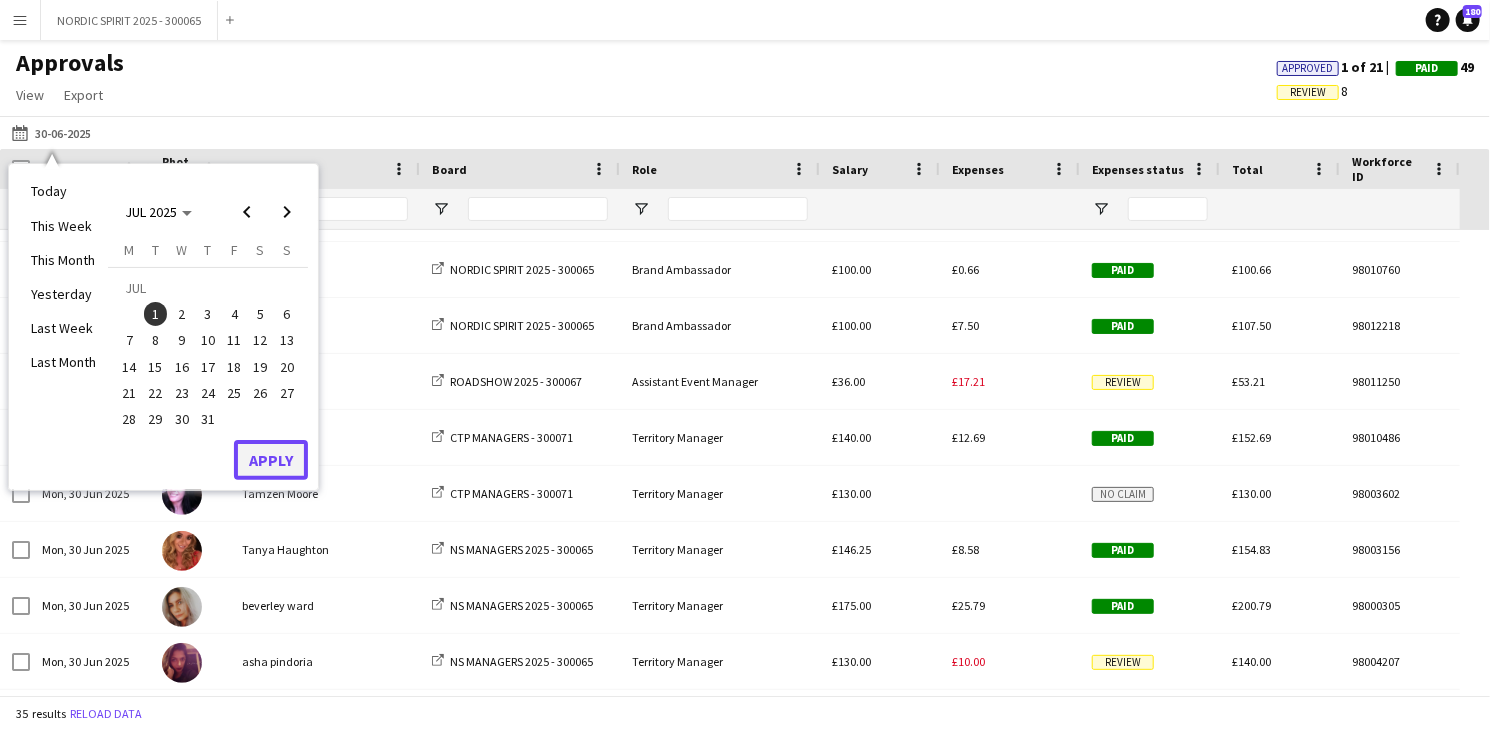 click on "Apply" at bounding box center (271, 460) 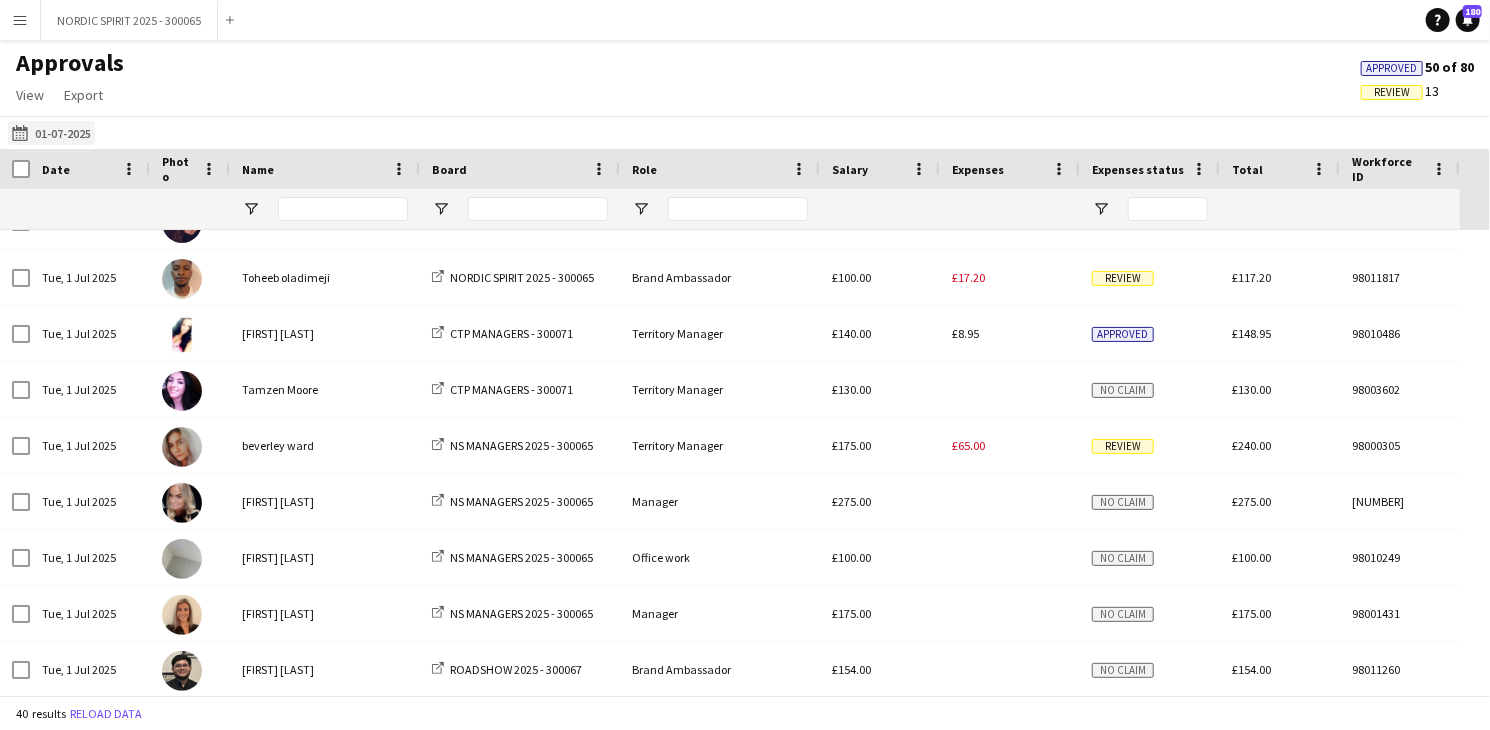 click on "[DATE]
[DATE]" 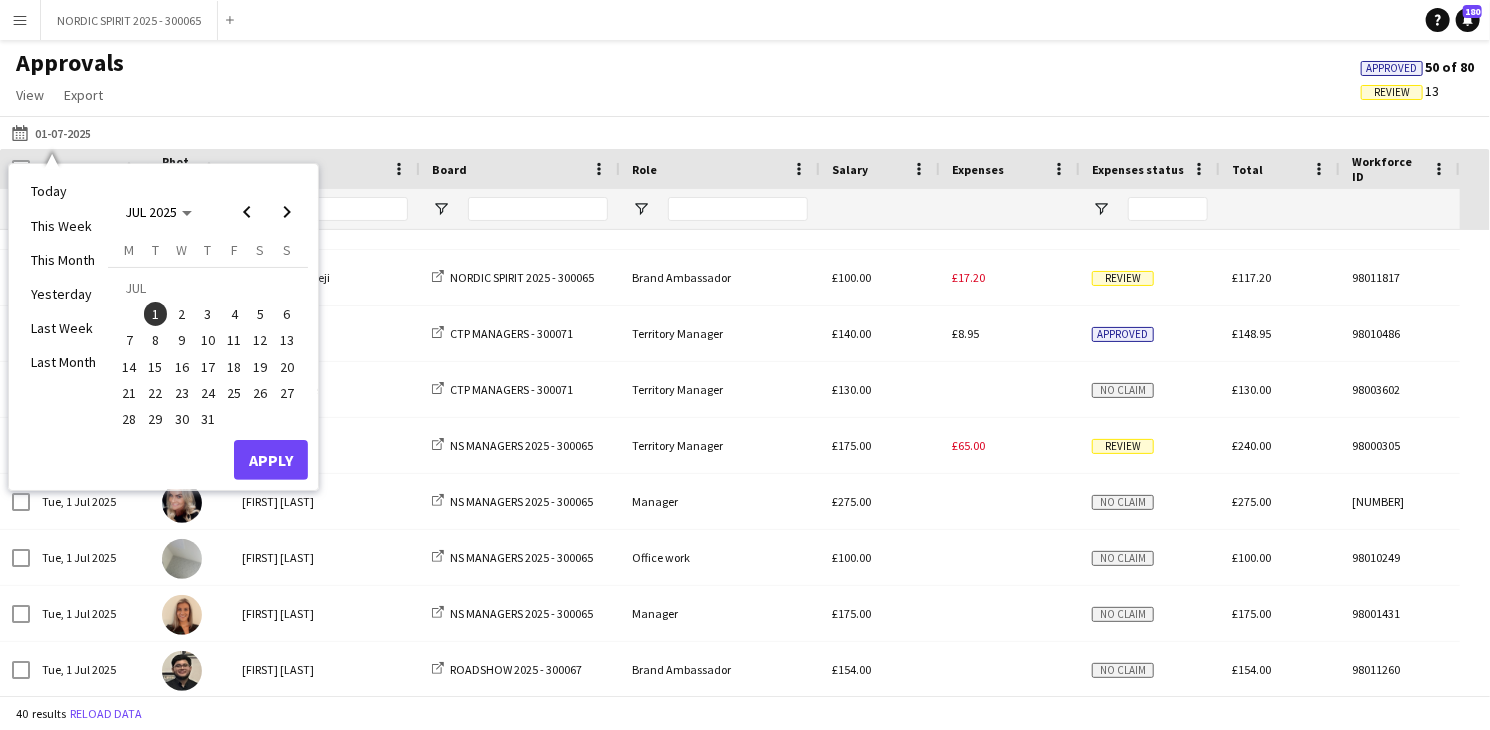 click on "2" at bounding box center [182, 314] 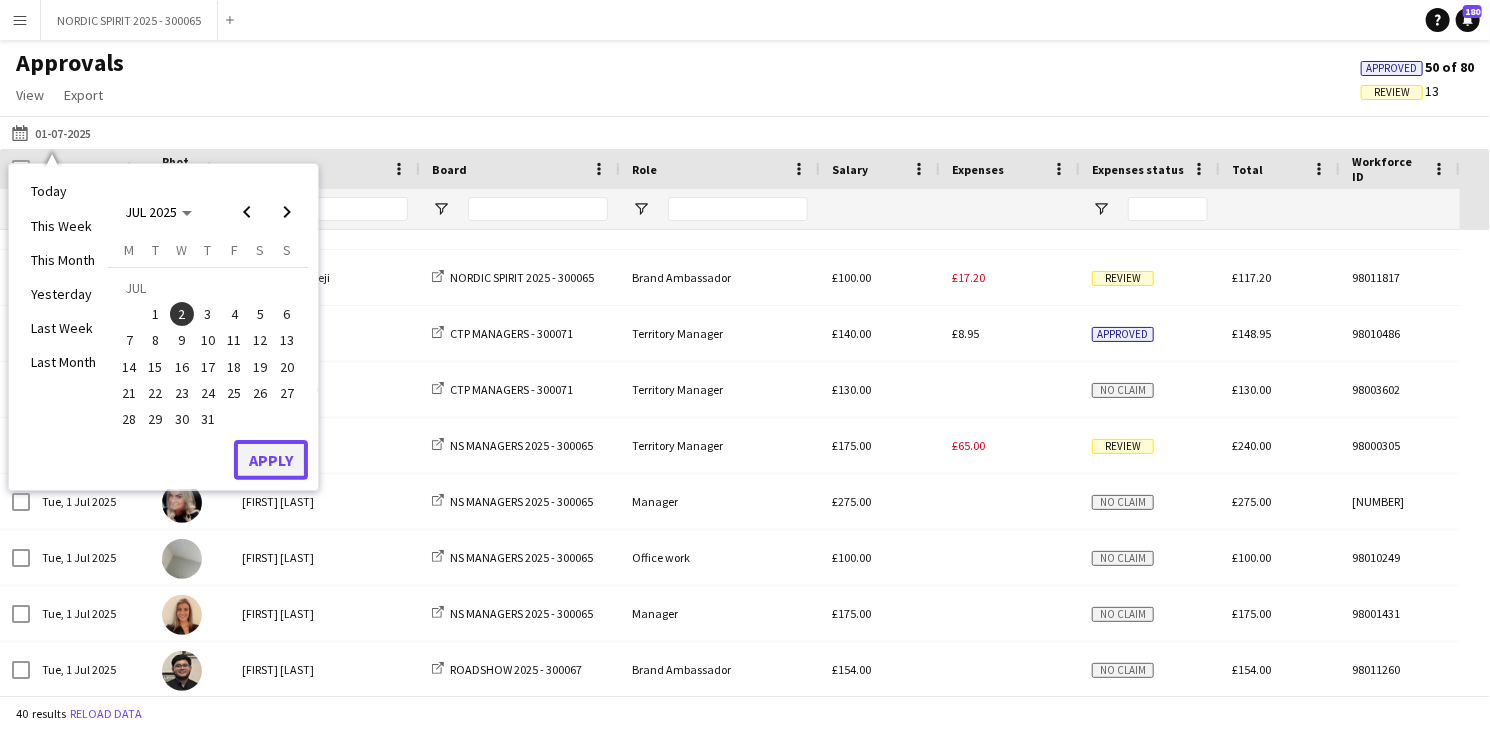 click on "Apply" at bounding box center [271, 460] 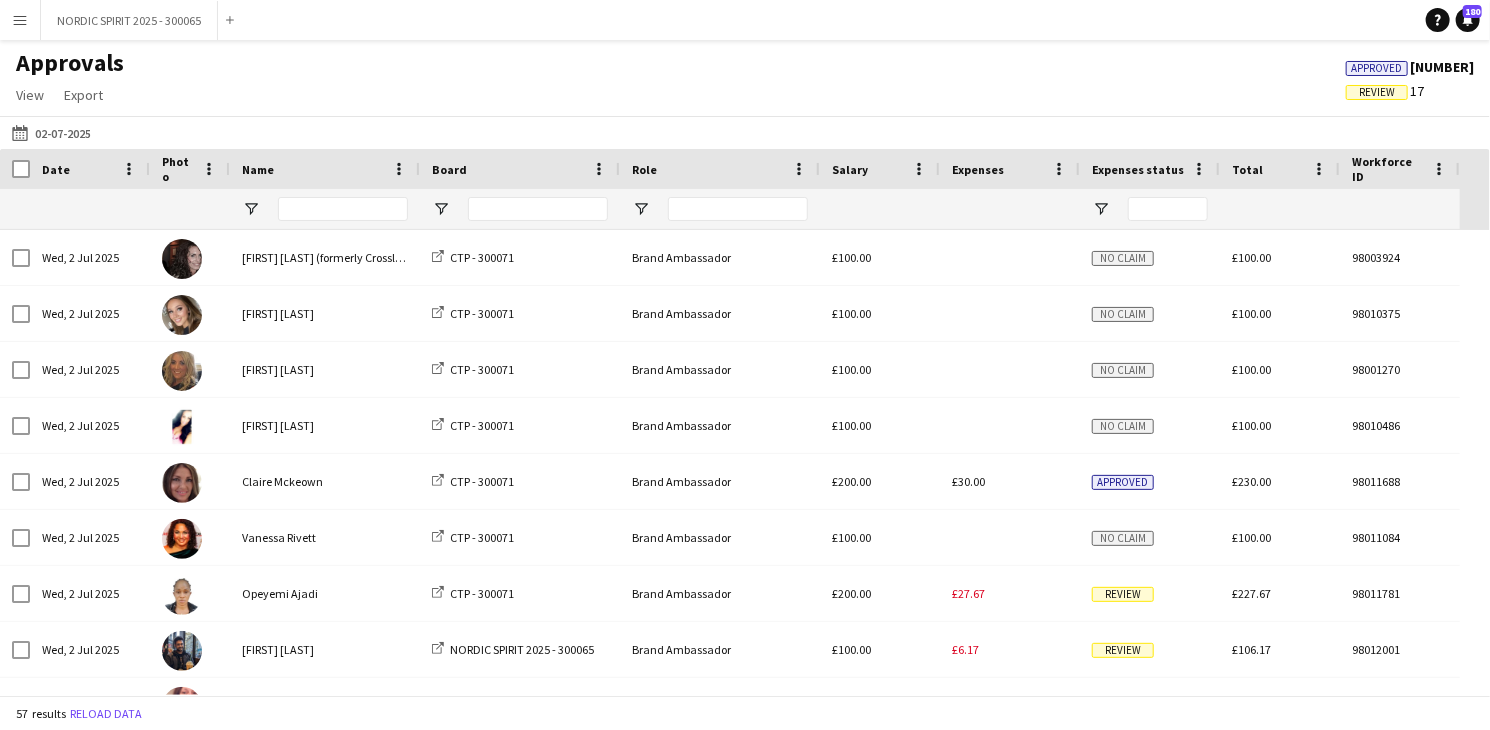 scroll, scrollTop: 40, scrollLeft: 0, axis: vertical 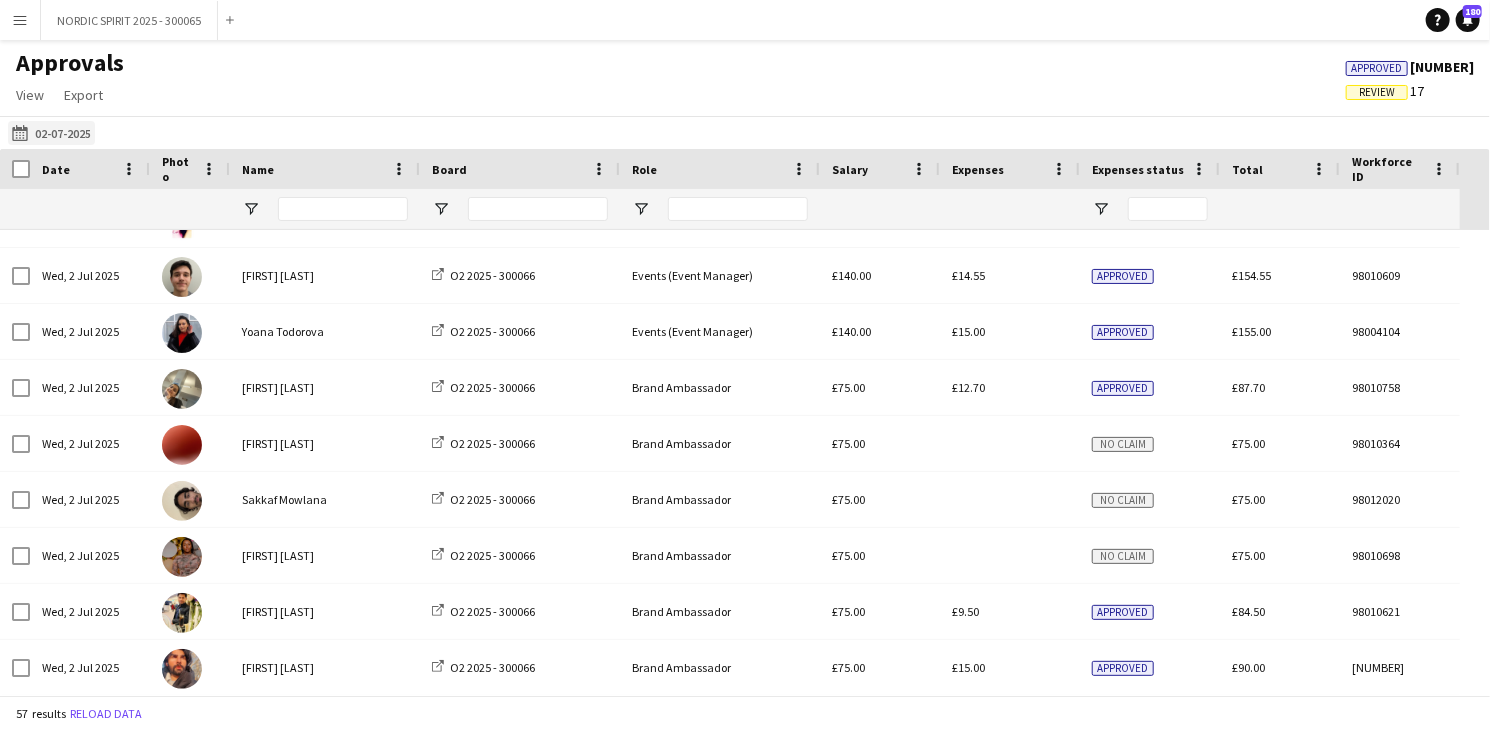 click on "[DATE]
[DATE]" 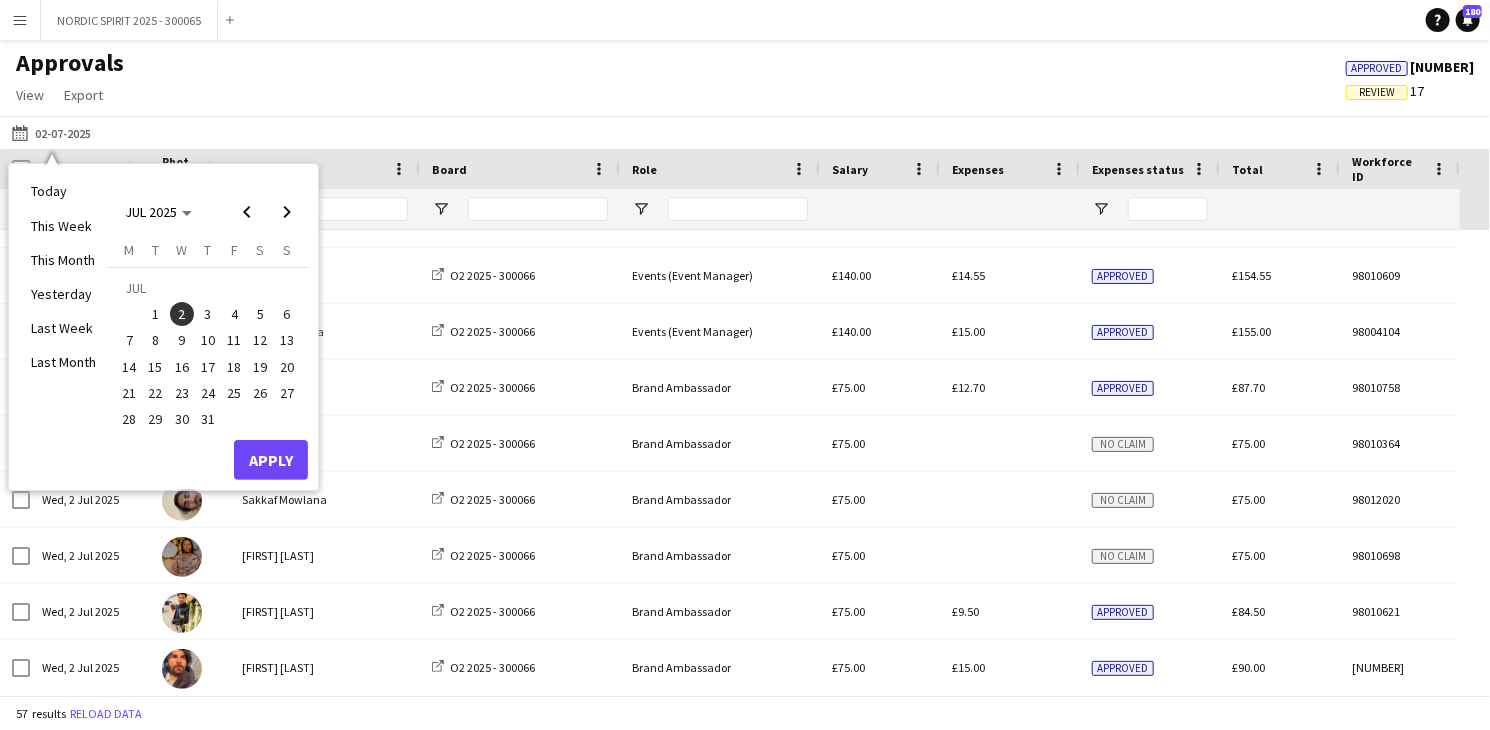 click on "3" at bounding box center [208, 314] 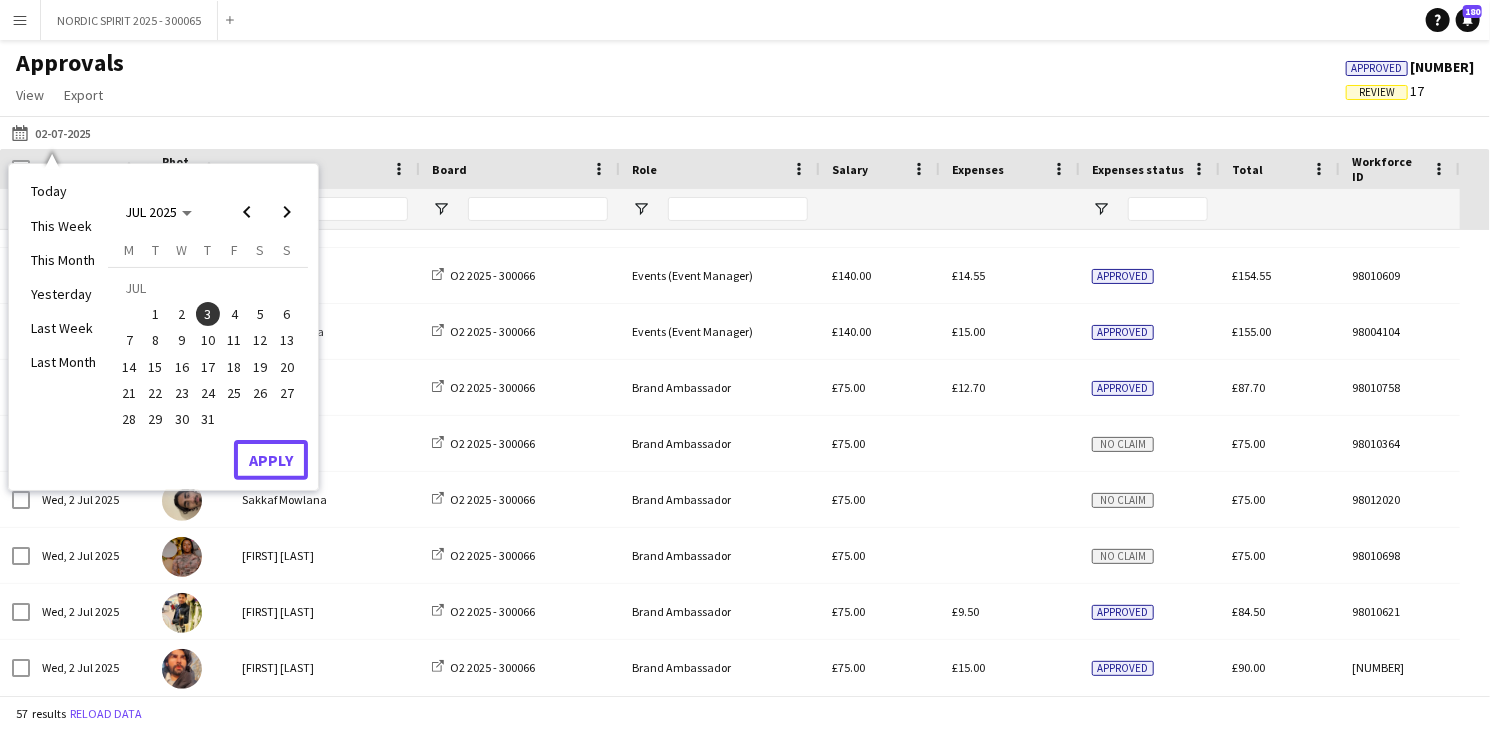 click on "Apply" at bounding box center [271, 460] 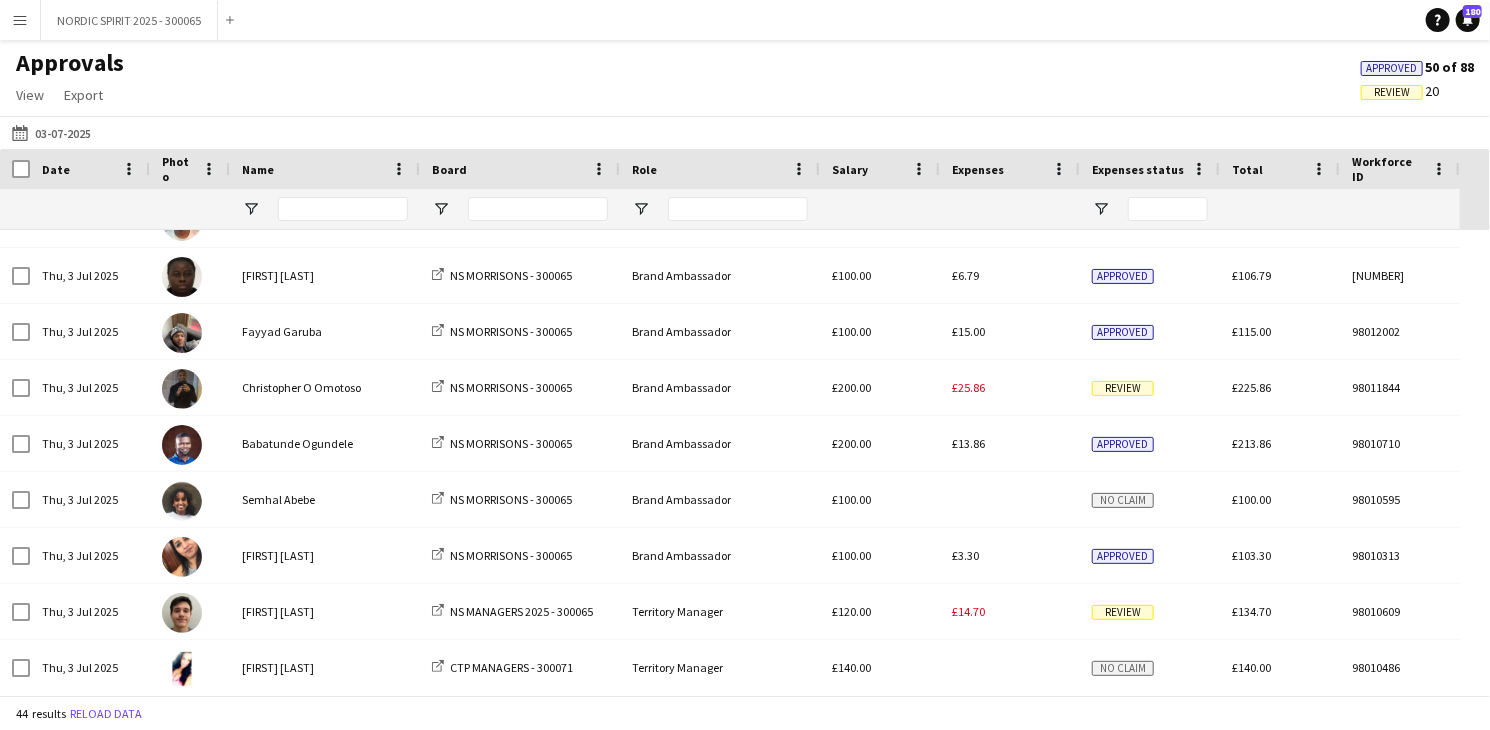 click on "[DATE]
[DATE]" 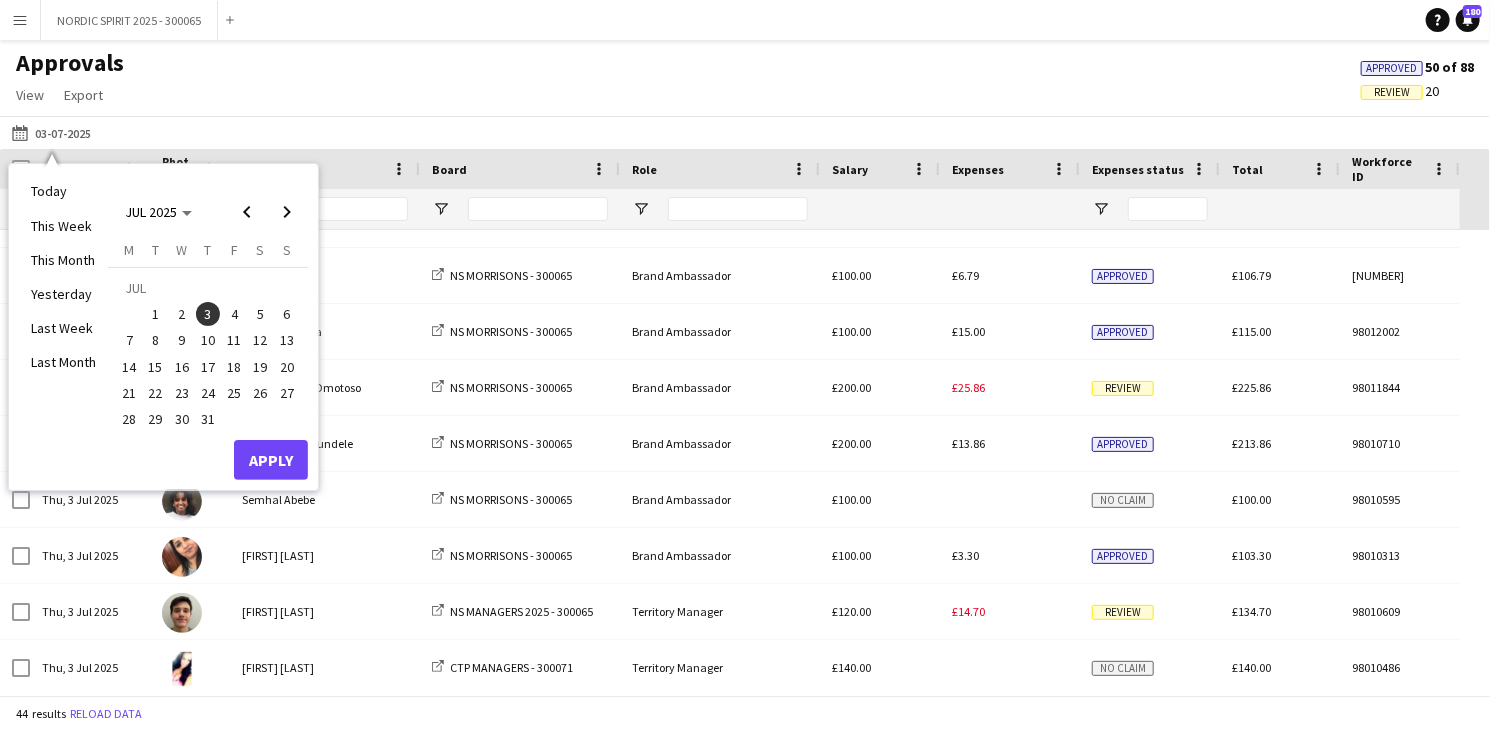 click on "4" at bounding box center [234, 314] 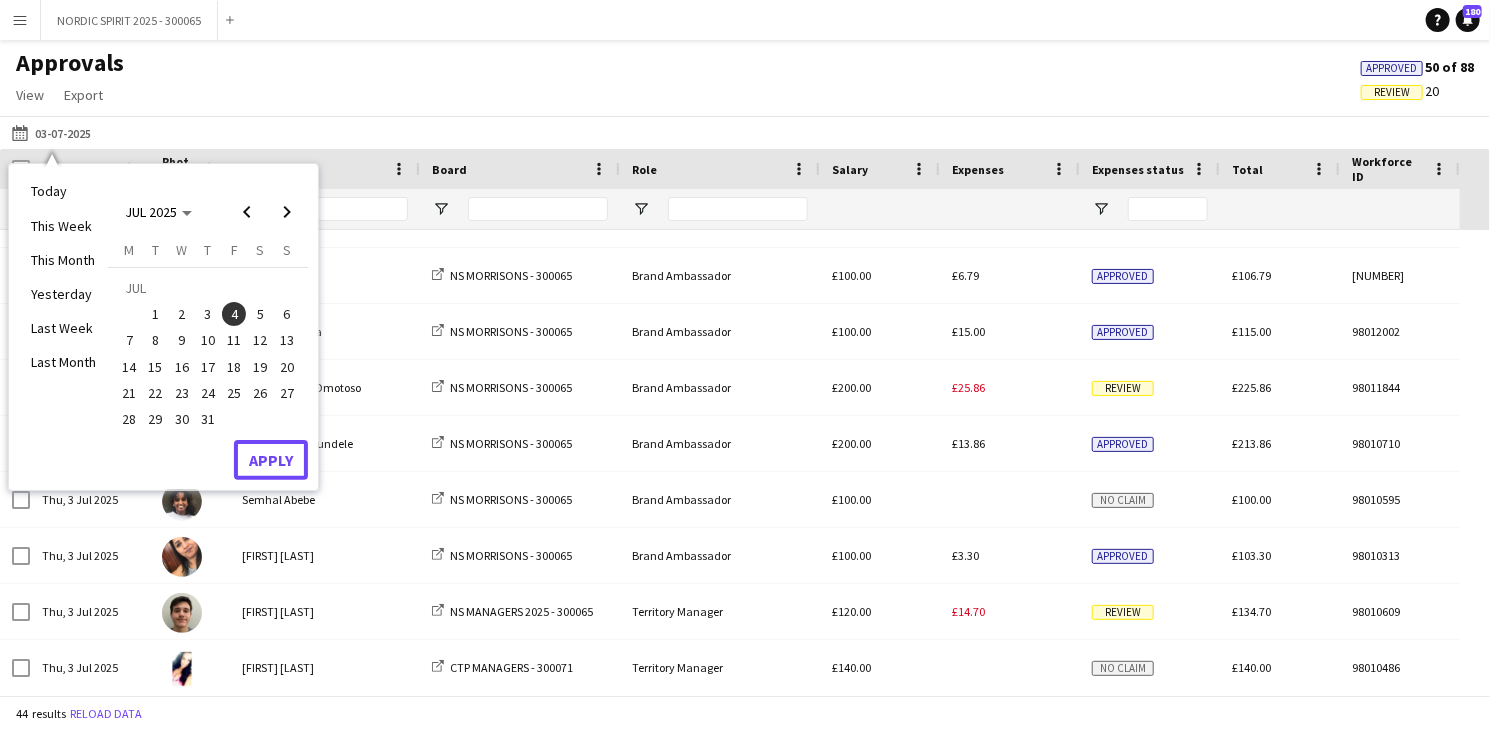 click on "Apply" at bounding box center [271, 460] 